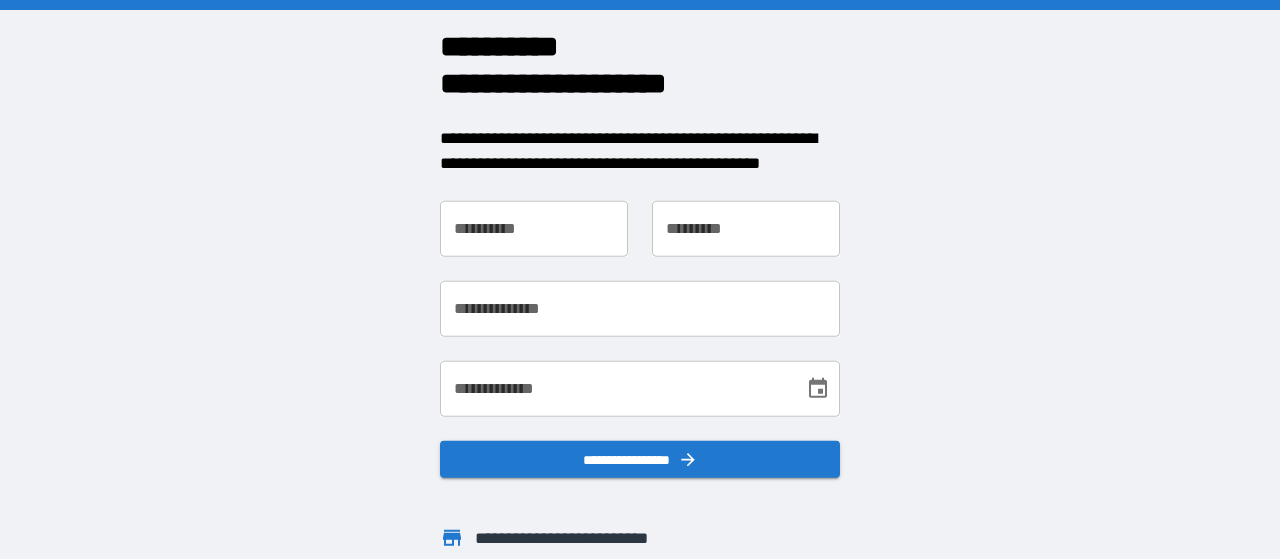 scroll, scrollTop: 0, scrollLeft: 0, axis: both 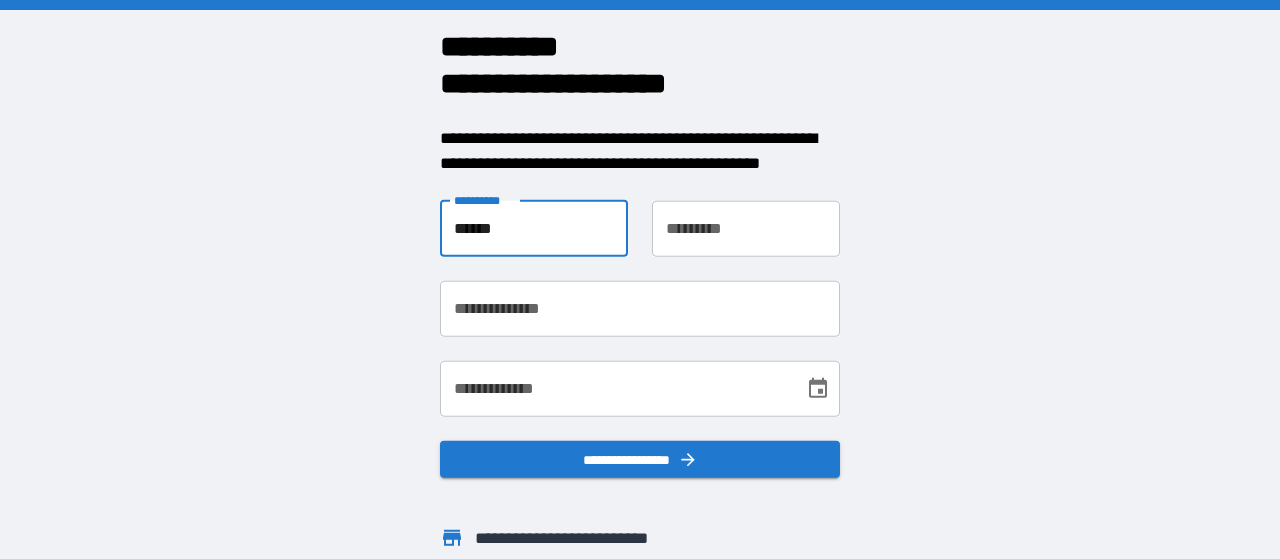 type on "******" 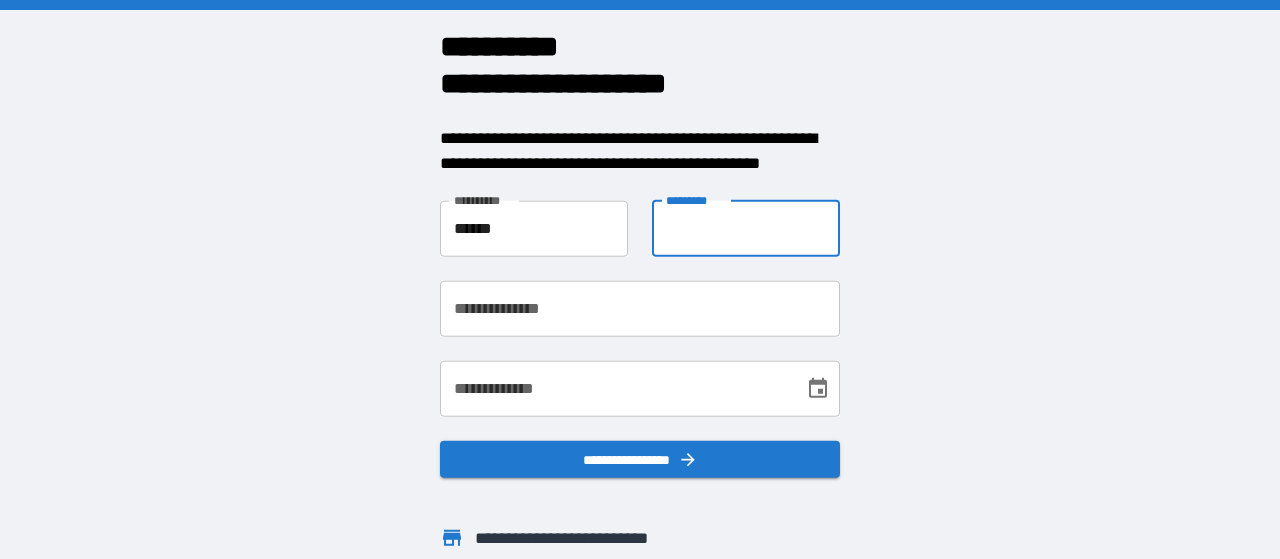 click on "**********" at bounding box center (746, 228) 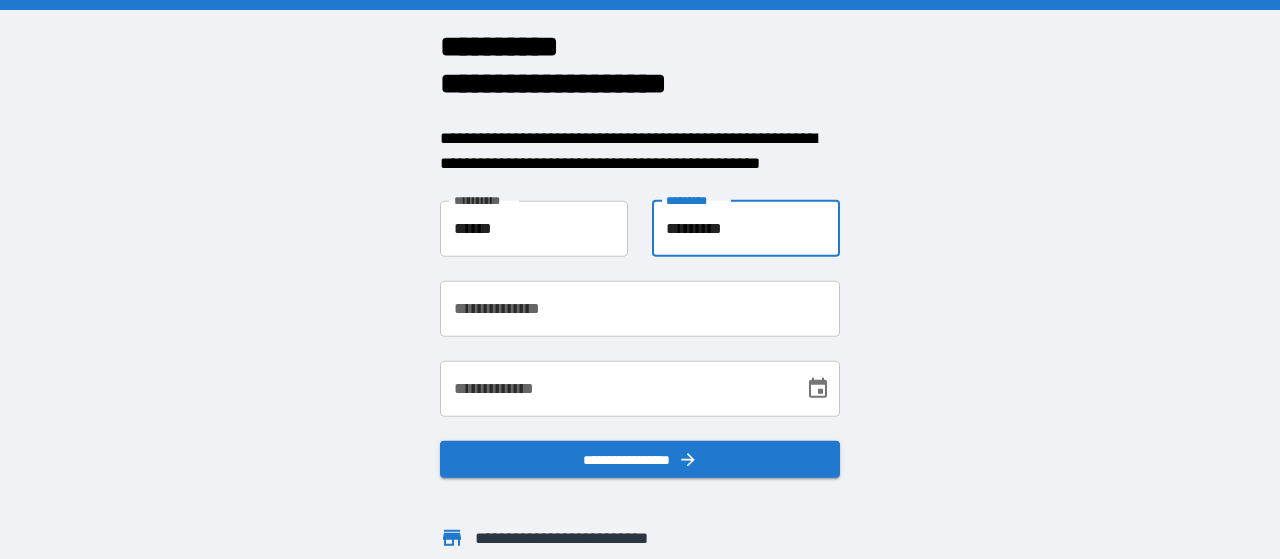 type on "*********" 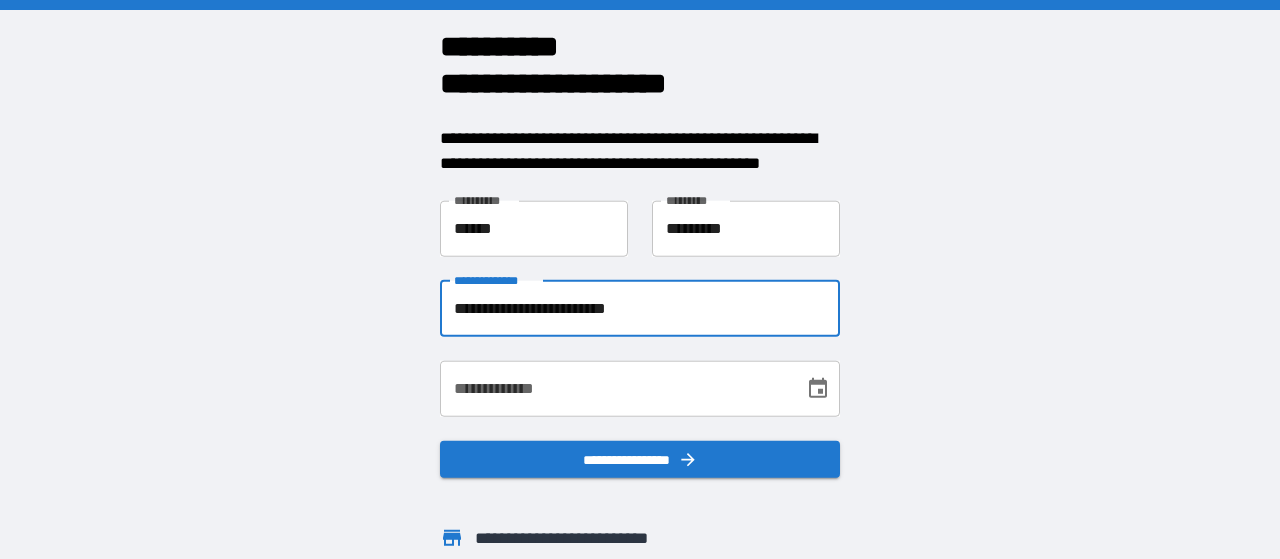type on "**********" 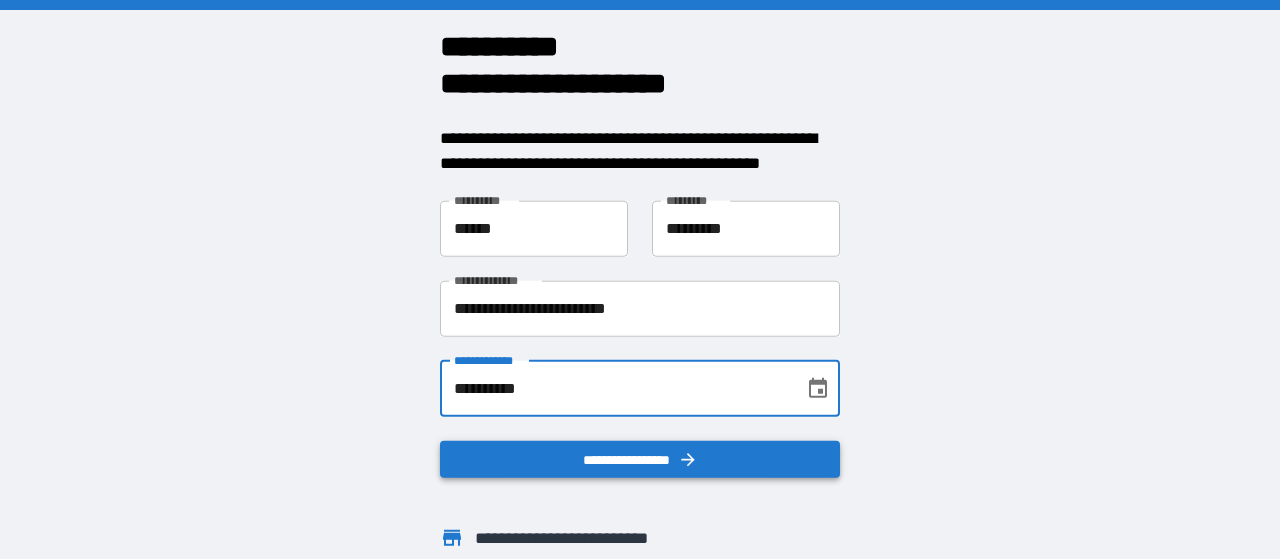 type on "**********" 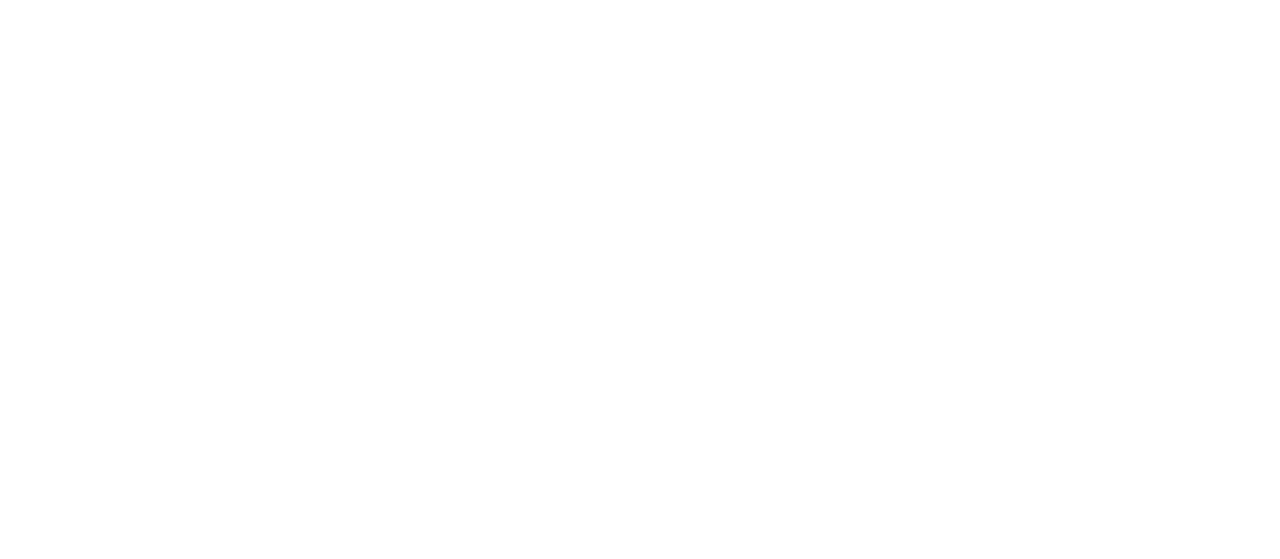 scroll, scrollTop: 0, scrollLeft: 0, axis: both 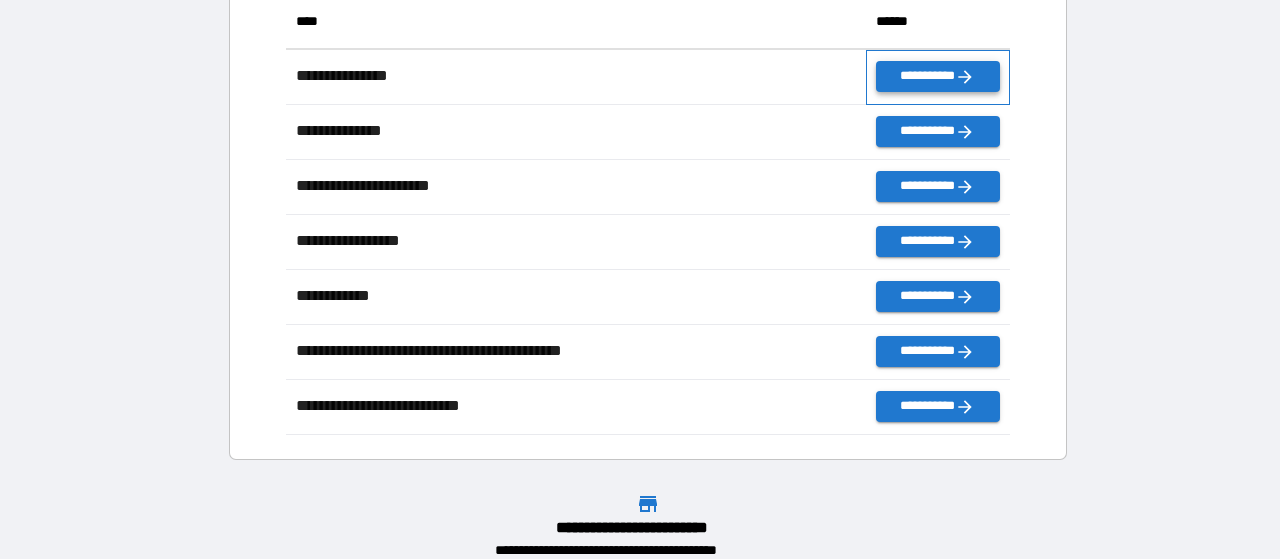 click on "**********" at bounding box center [938, 77] 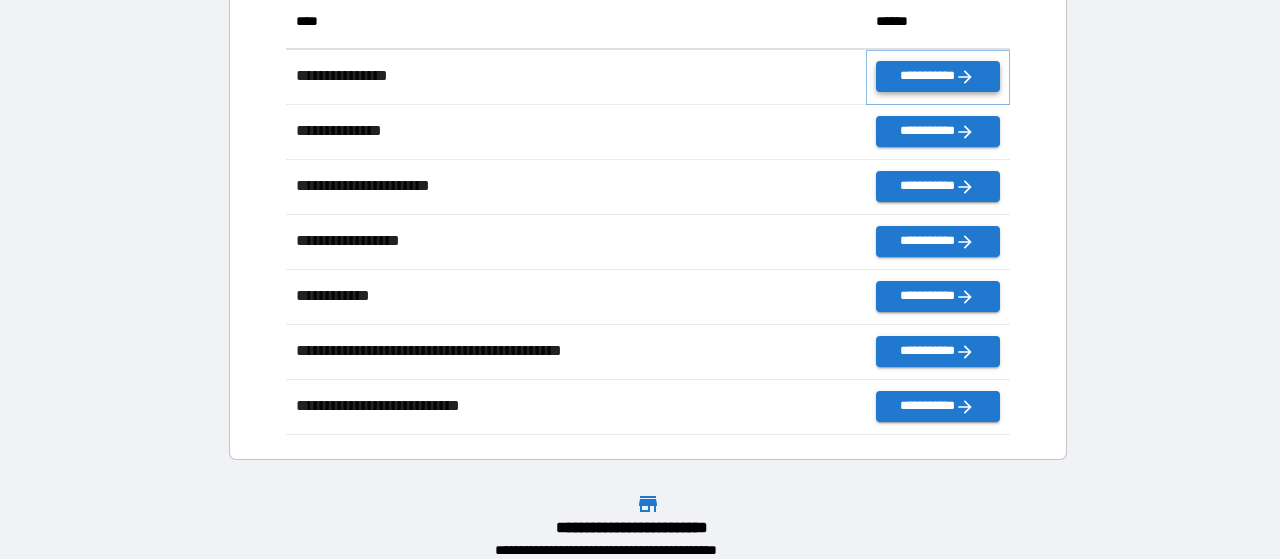 click 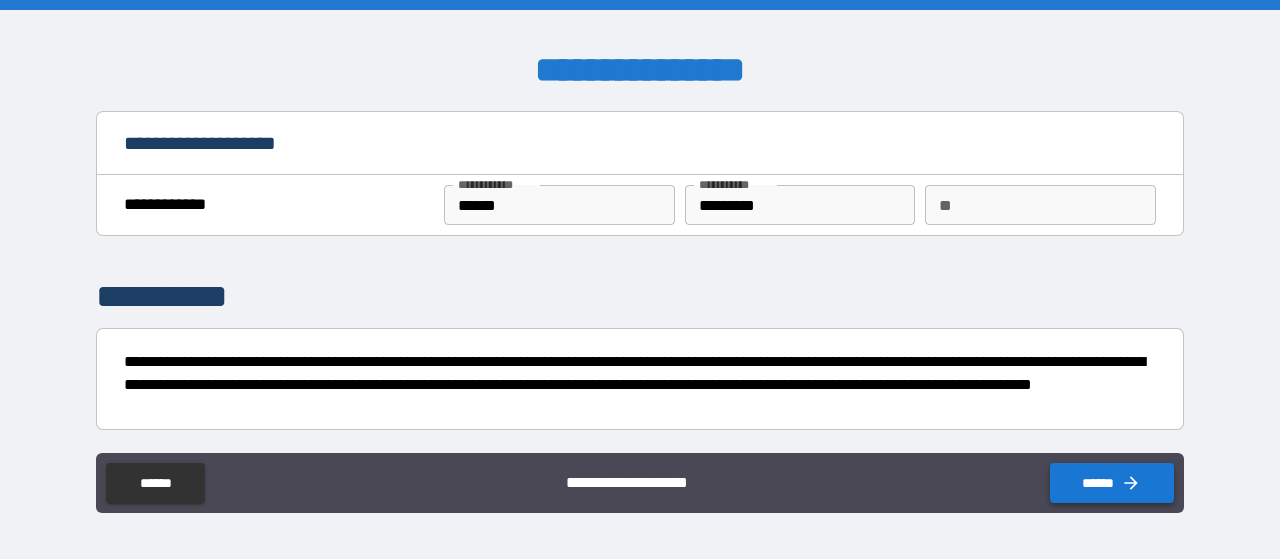 click on "******" at bounding box center (1112, 483) 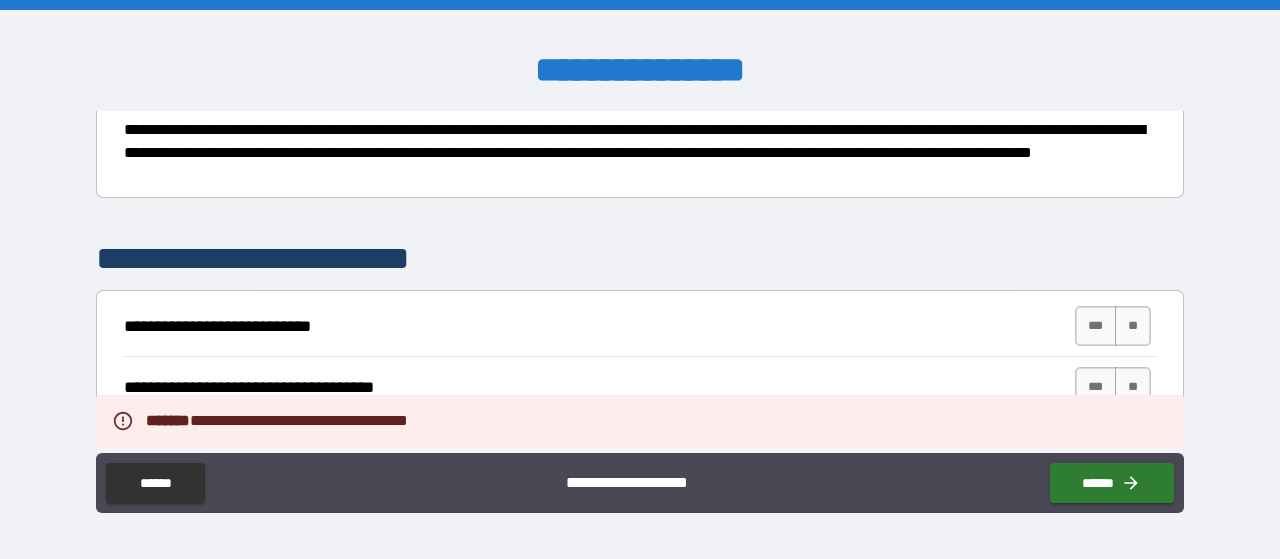 scroll, scrollTop: 348, scrollLeft: 0, axis: vertical 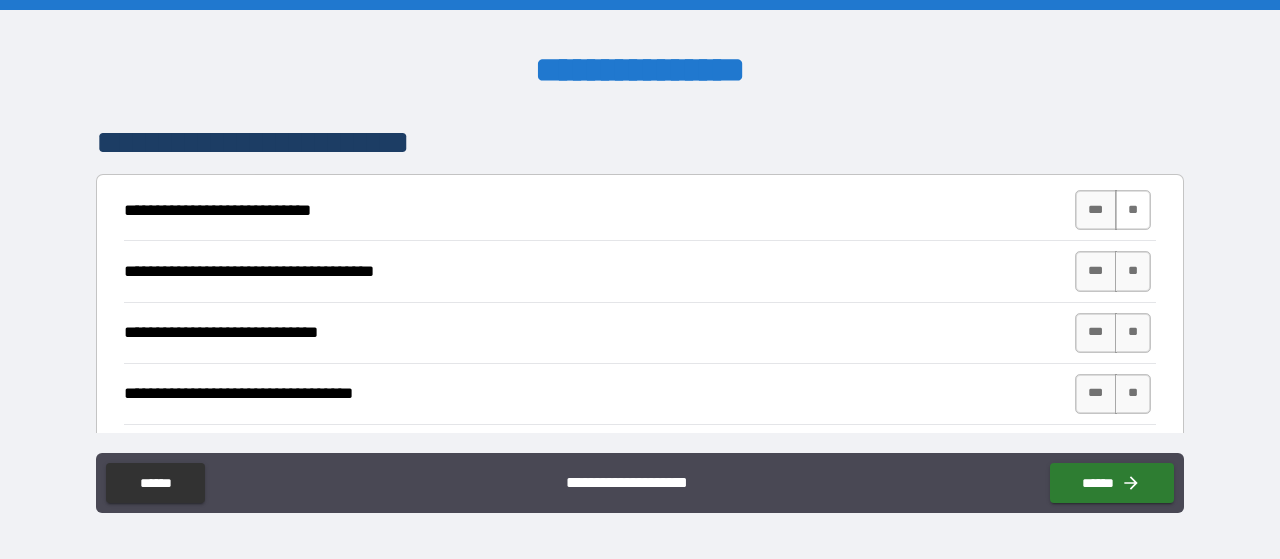 click on "**" at bounding box center [1133, 210] 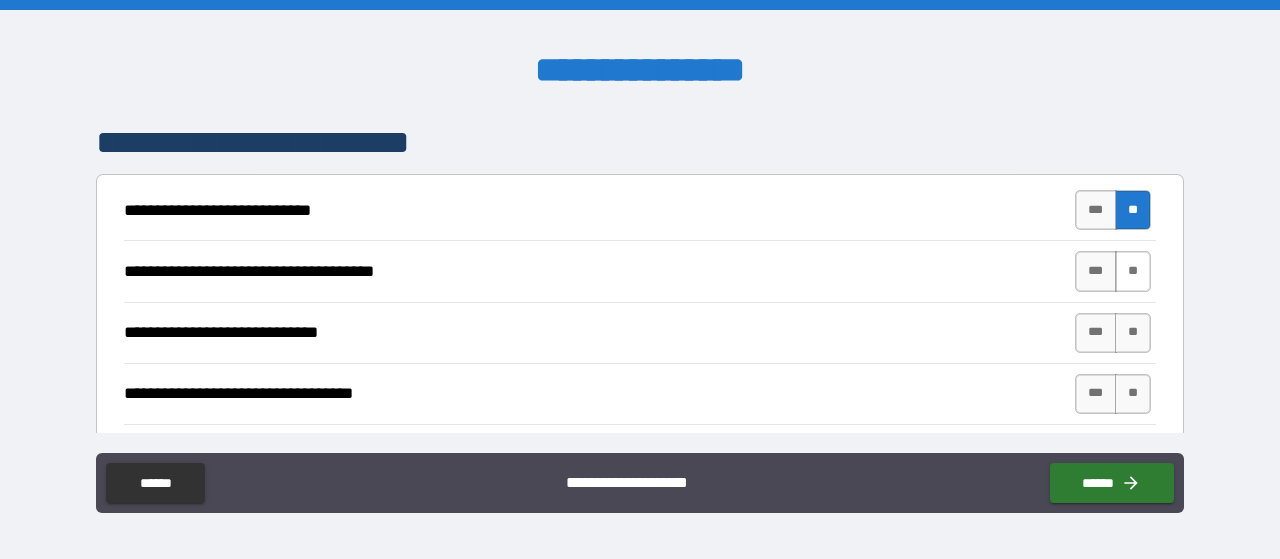 click on "**" at bounding box center [1133, 271] 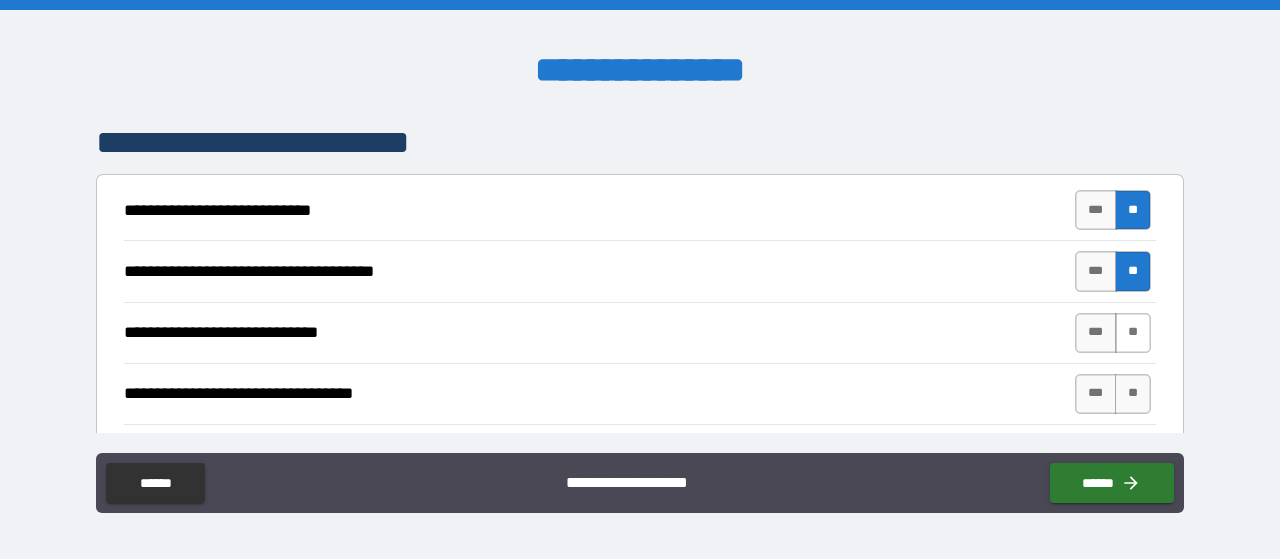 click on "**" at bounding box center [1133, 333] 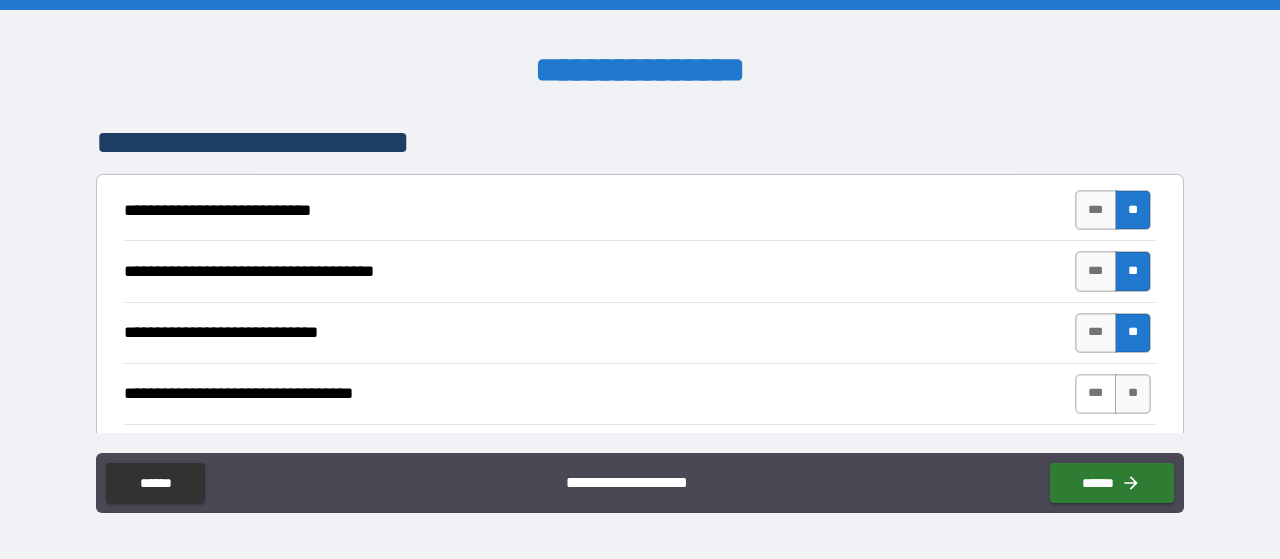 click on "***" at bounding box center (1096, 394) 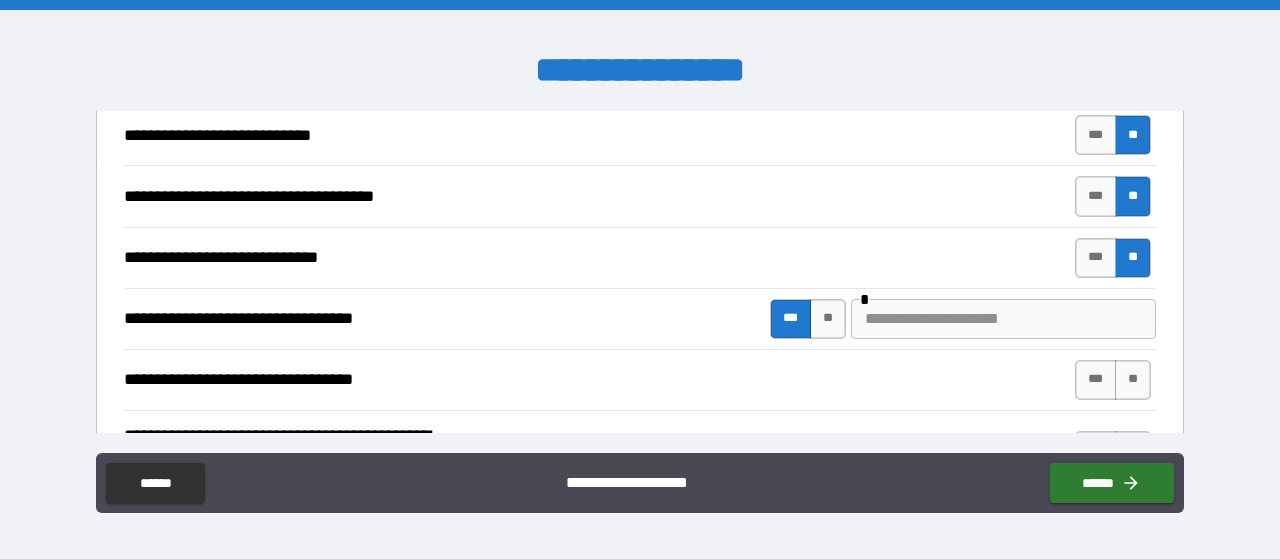 scroll, scrollTop: 464, scrollLeft: 0, axis: vertical 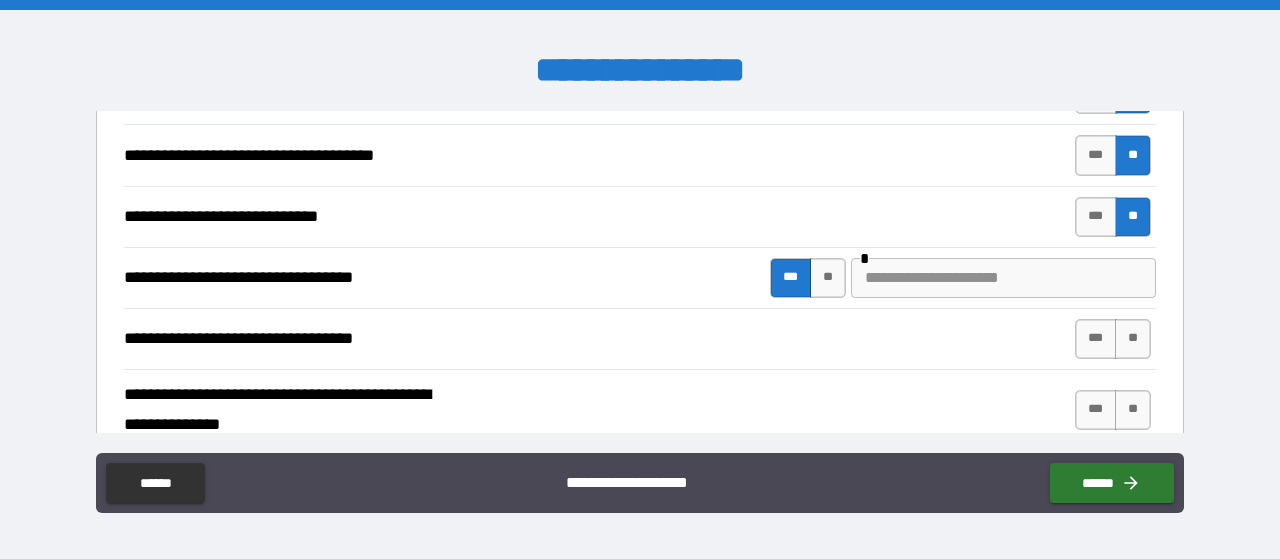 click at bounding box center (1003, 278) 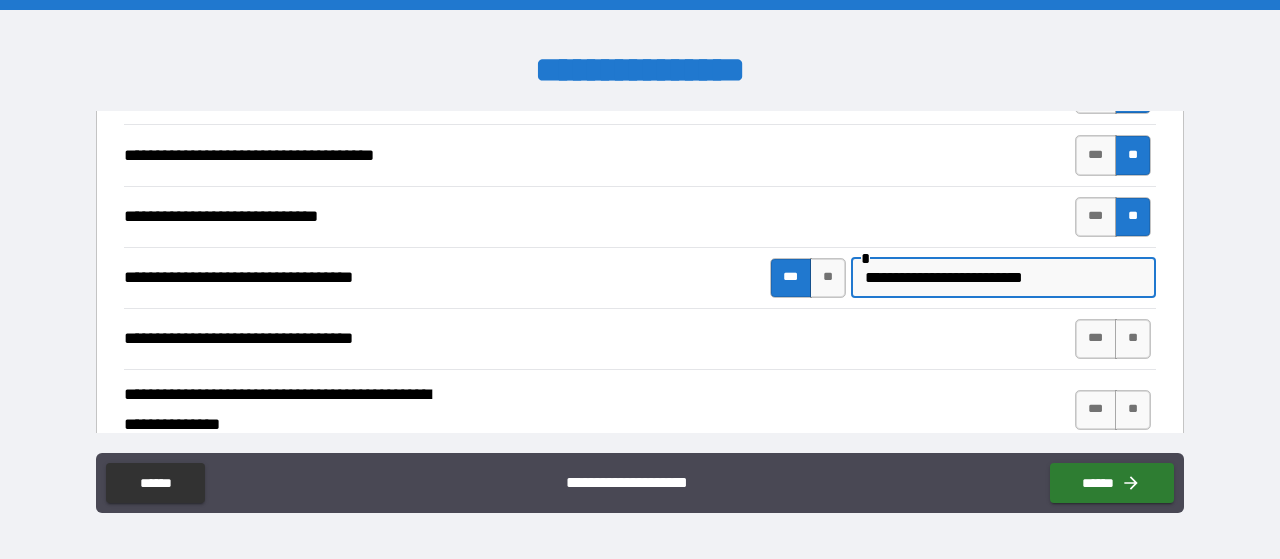 click on "**********" at bounding box center [640, 282] 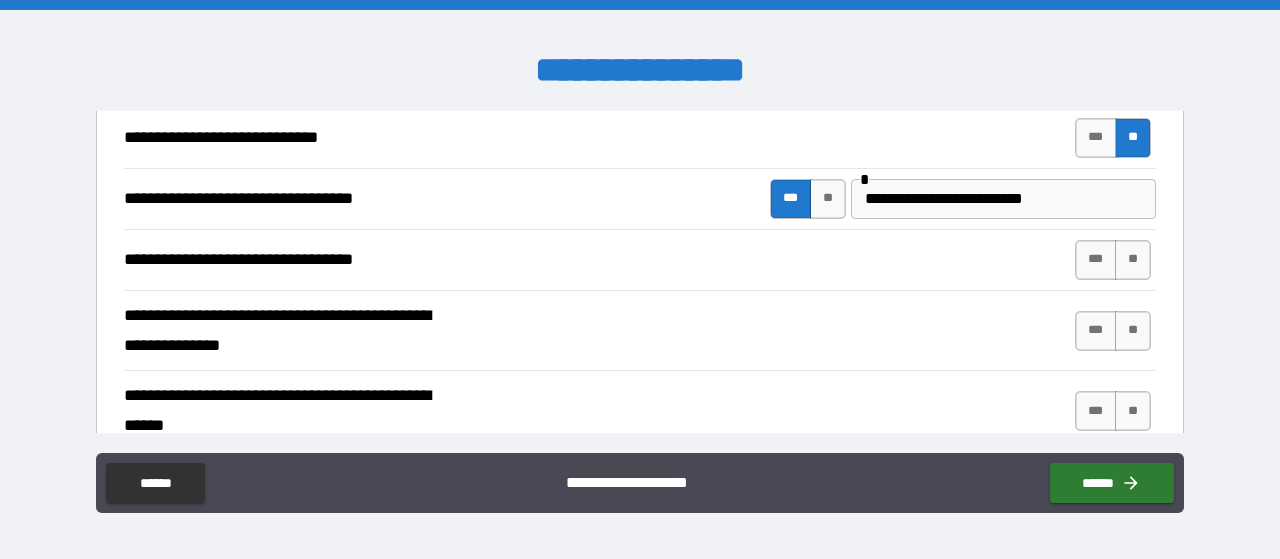 scroll, scrollTop: 580, scrollLeft: 0, axis: vertical 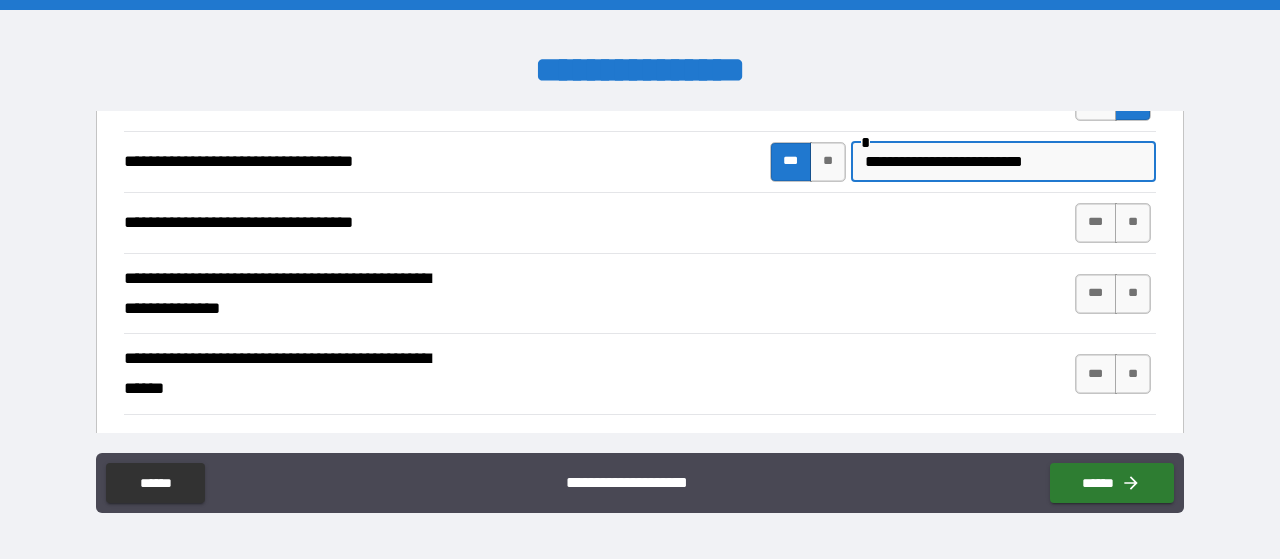drag, startPoint x: 949, startPoint y: 159, endPoint x: 881, endPoint y: 160, distance: 68.007355 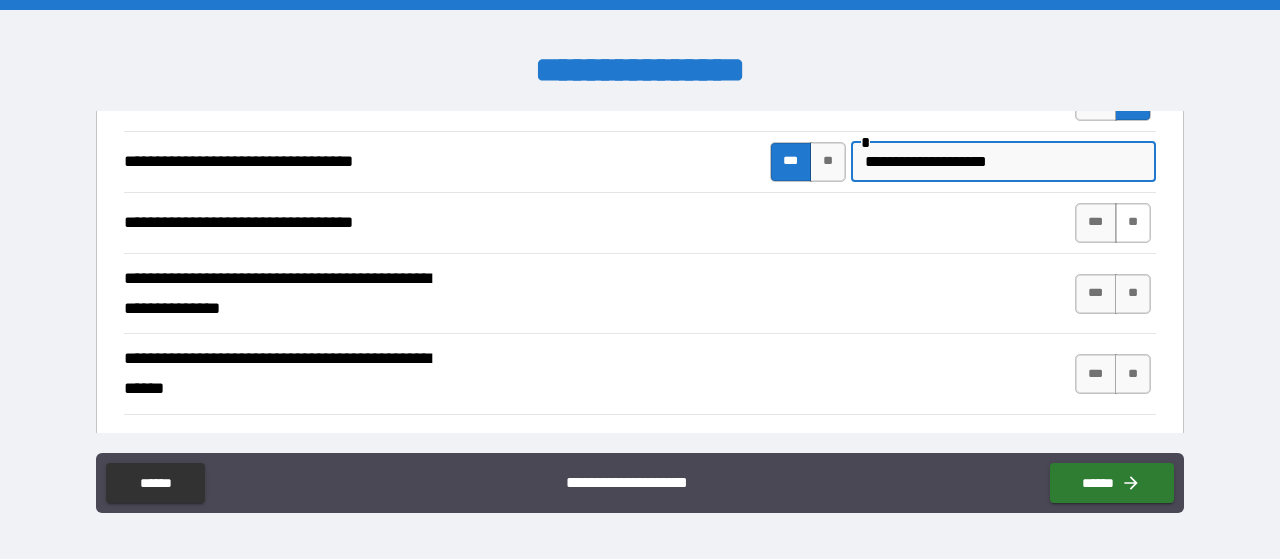 type on "**********" 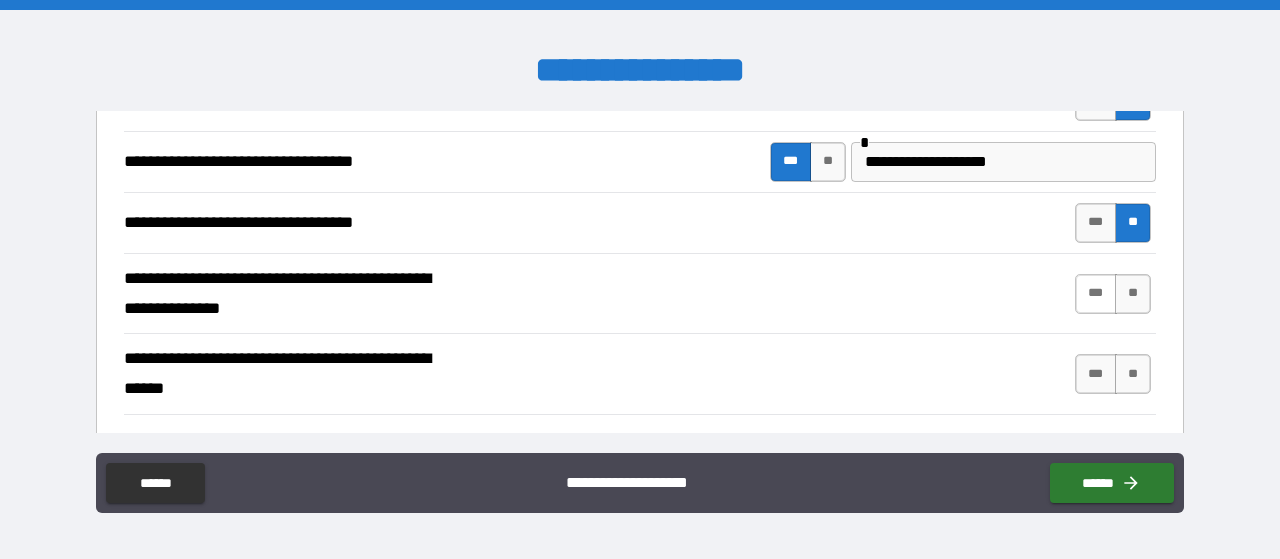 click on "***" at bounding box center (1096, 294) 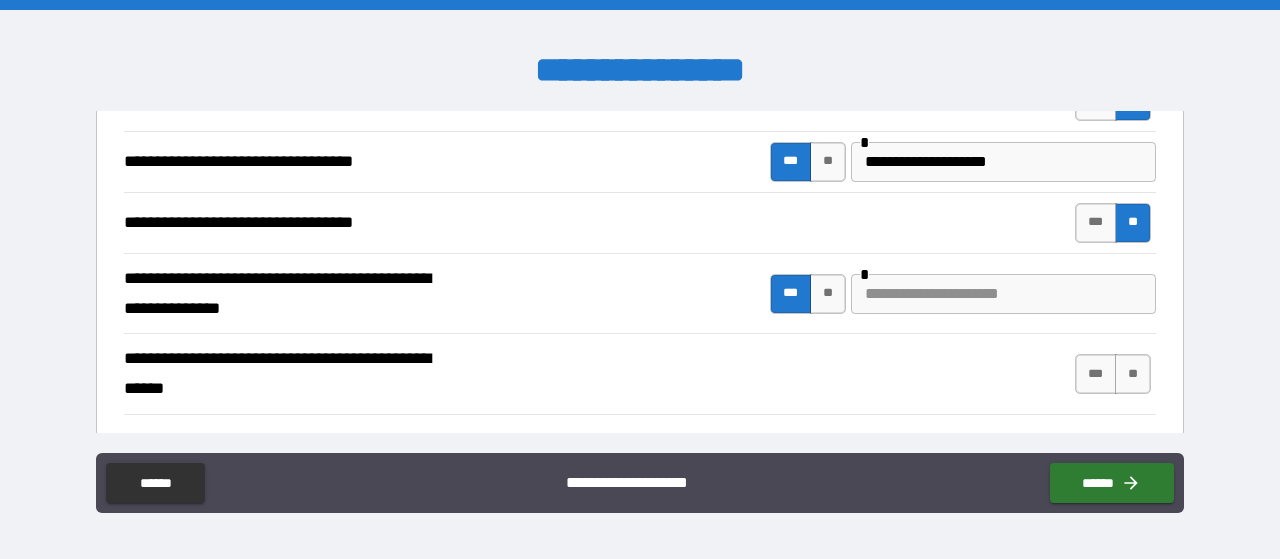click at bounding box center [1003, 294] 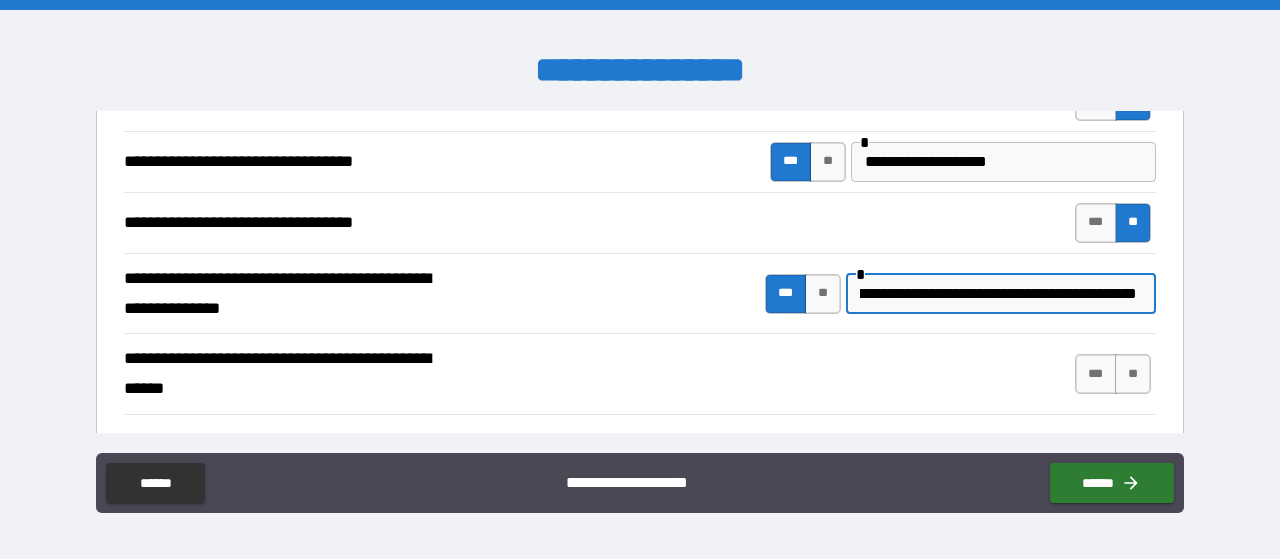 scroll, scrollTop: 0, scrollLeft: 104, axis: horizontal 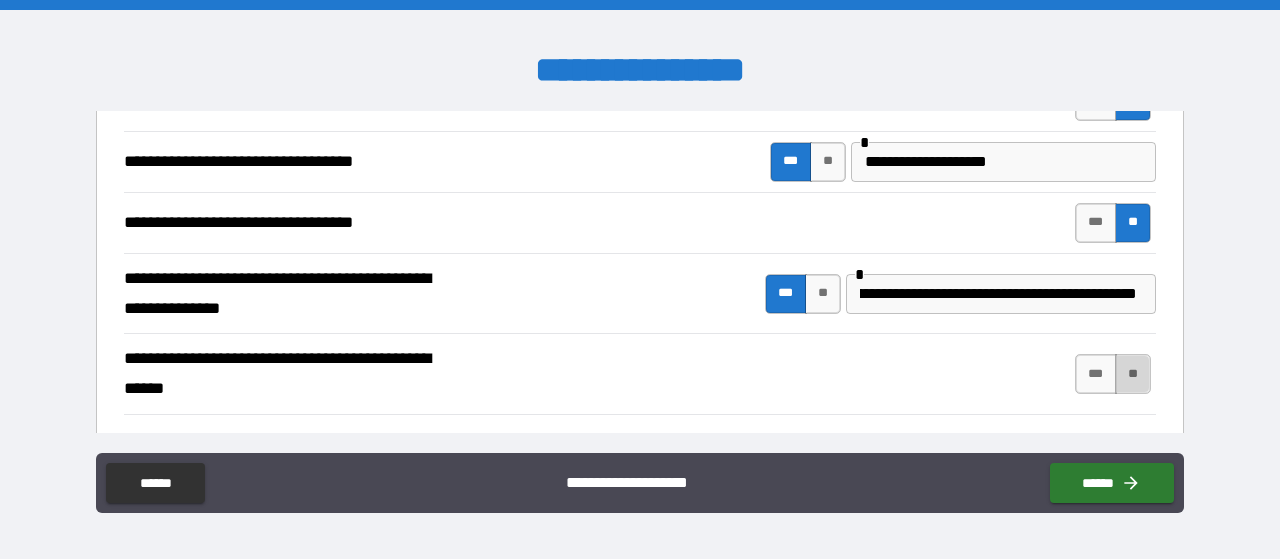 click on "**" at bounding box center (1133, 374) 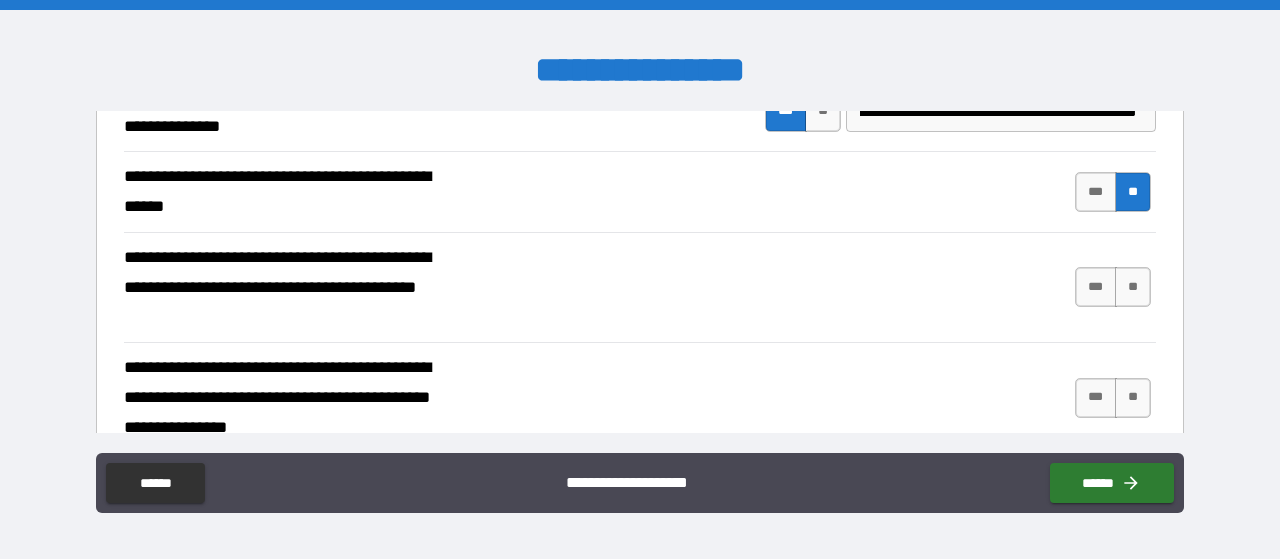 scroll, scrollTop: 812, scrollLeft: 0, axis: vertical 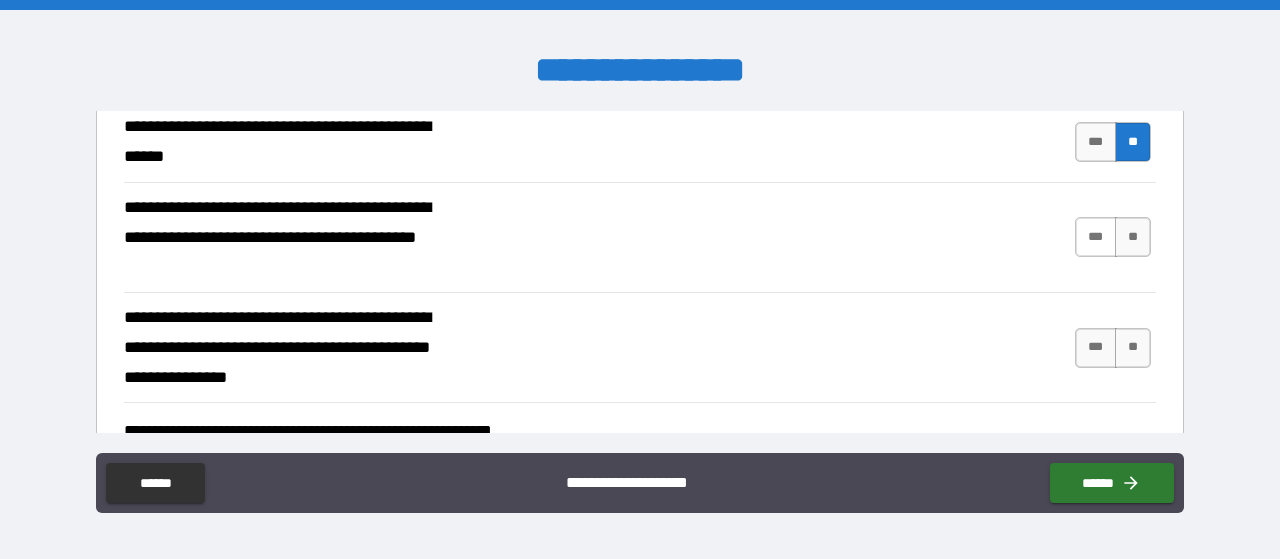 click on "***" at bounding box center (1096, 237) 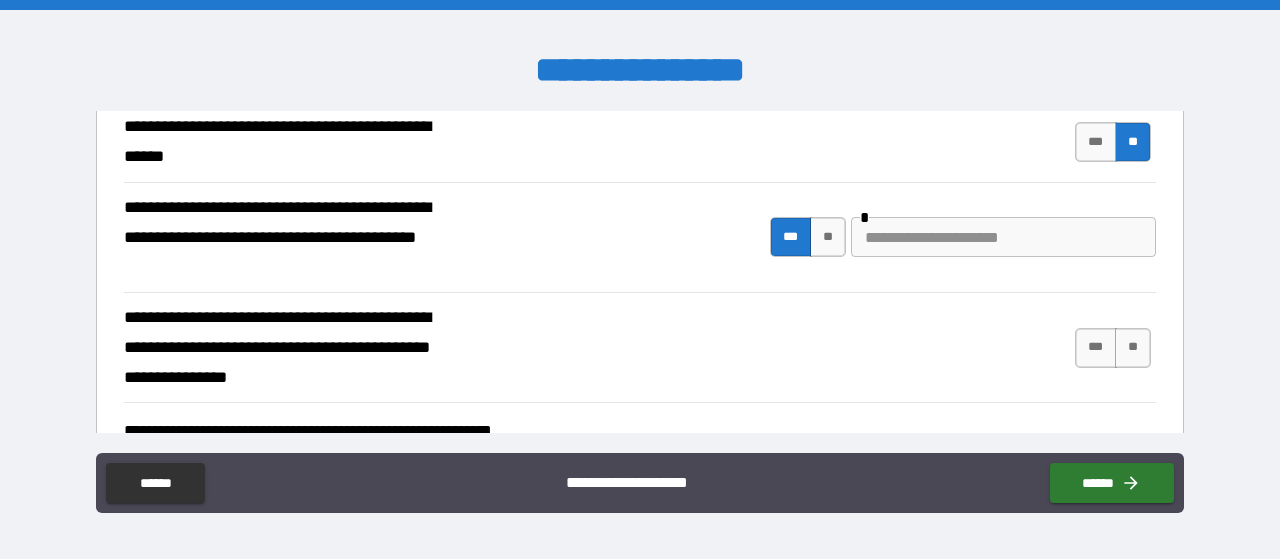 click at bounding box center [1003, 237] 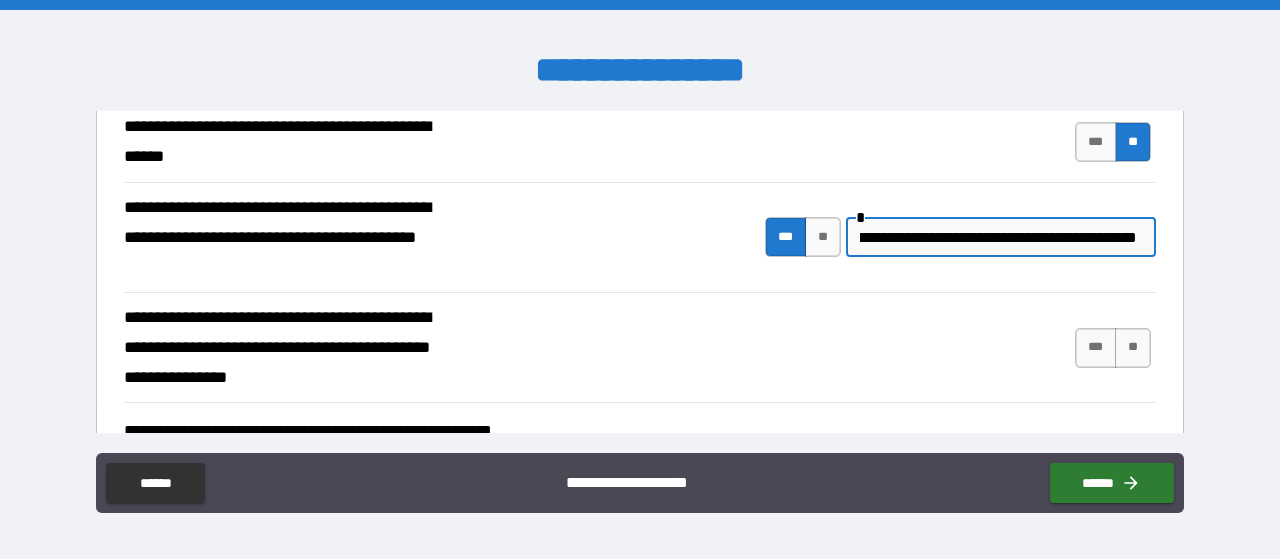 scroll, scrollTop: 0, scrollLeft: 177, axis: horizontal 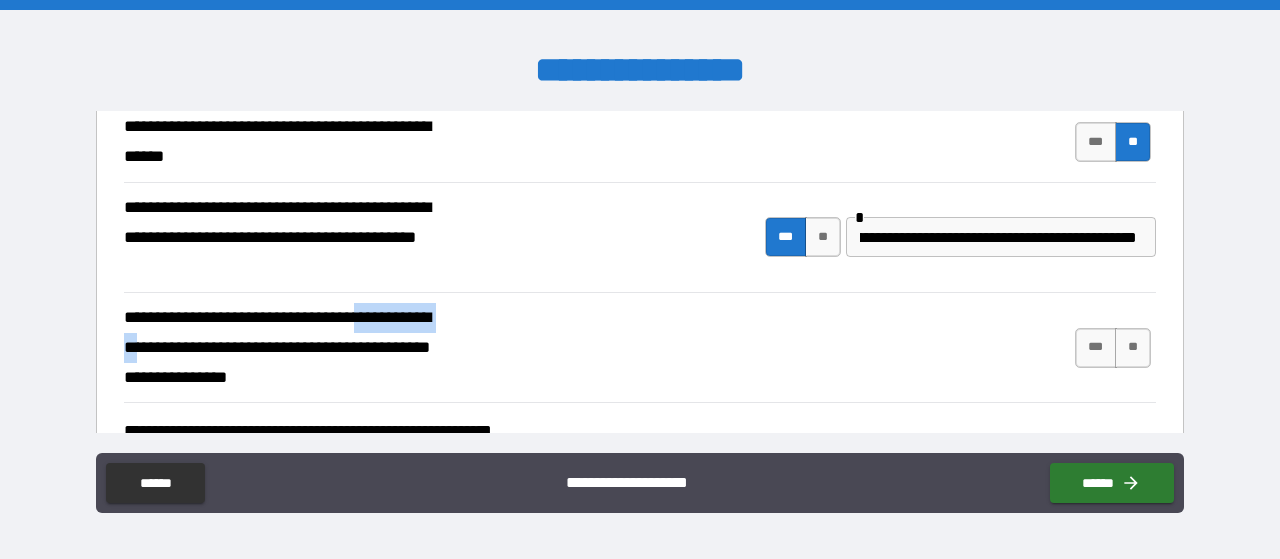 drag, startPoint x: 248, startPoint y: 344, endPoint x: 119, endPoint y: 346, distance: 129.0155 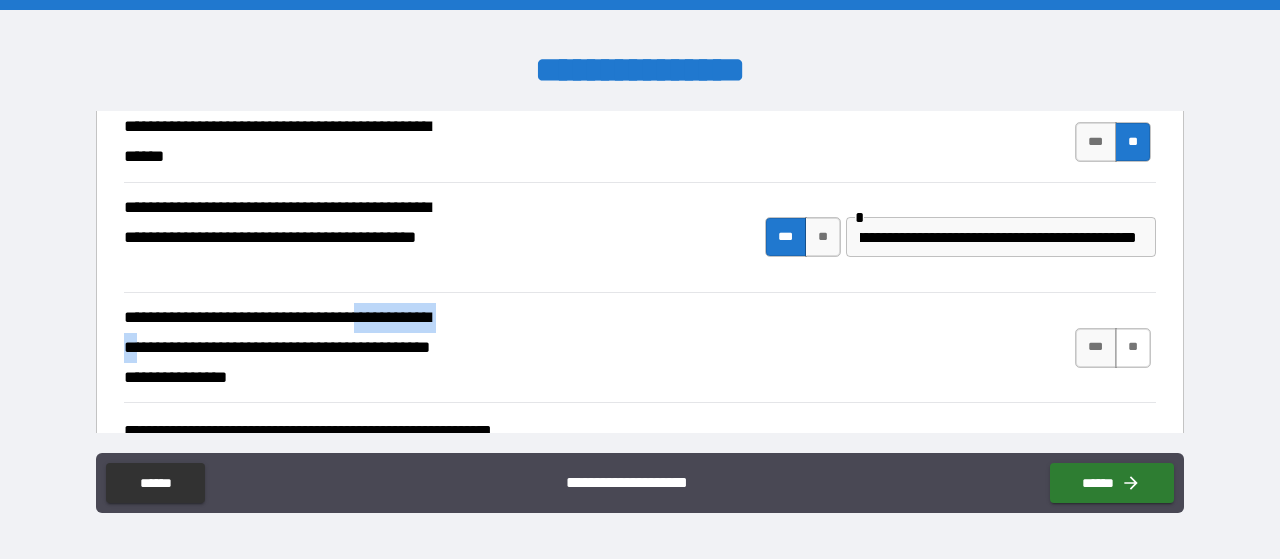 click on "**" at bounding box center [1133, 348] 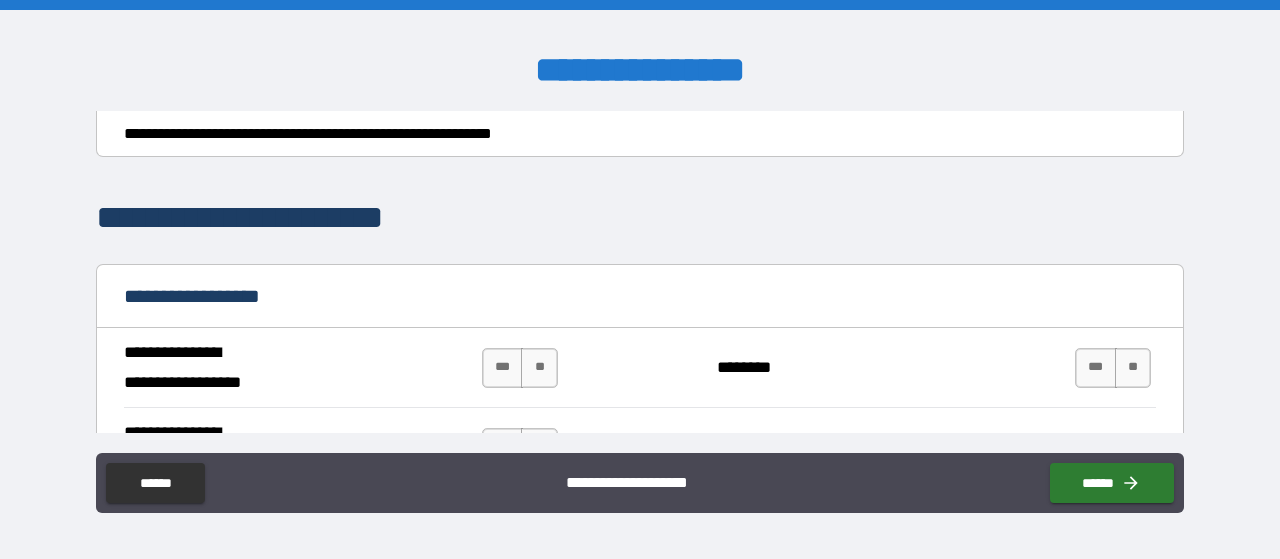 scroll, scrollTop: 1160, scrollLeft: 0, axis: vertical 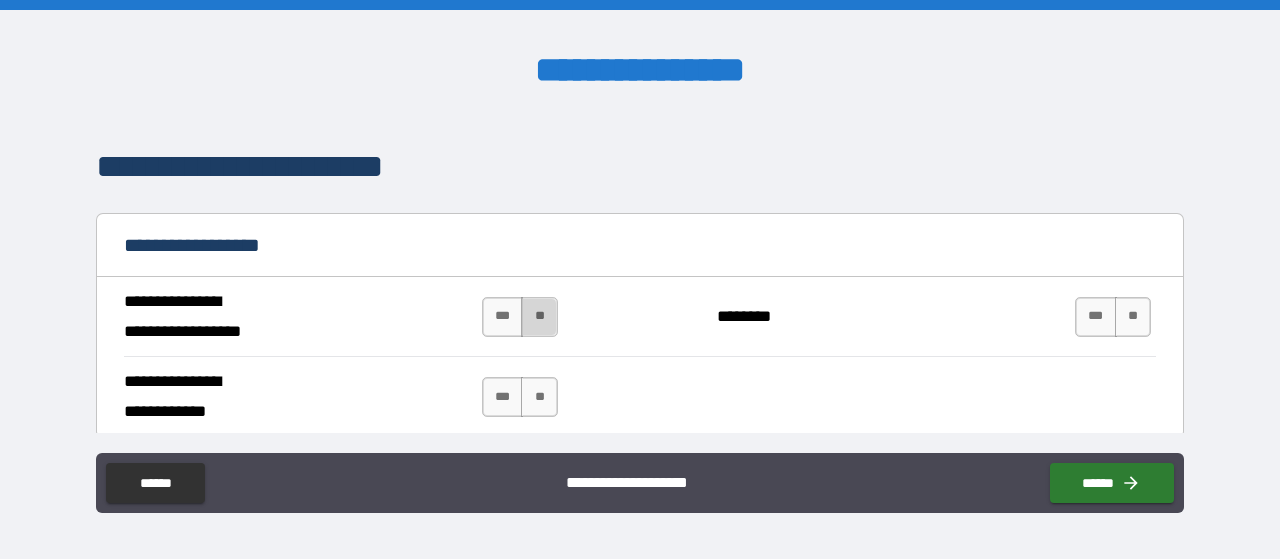 click on "**" at bounding box center (539, 317) 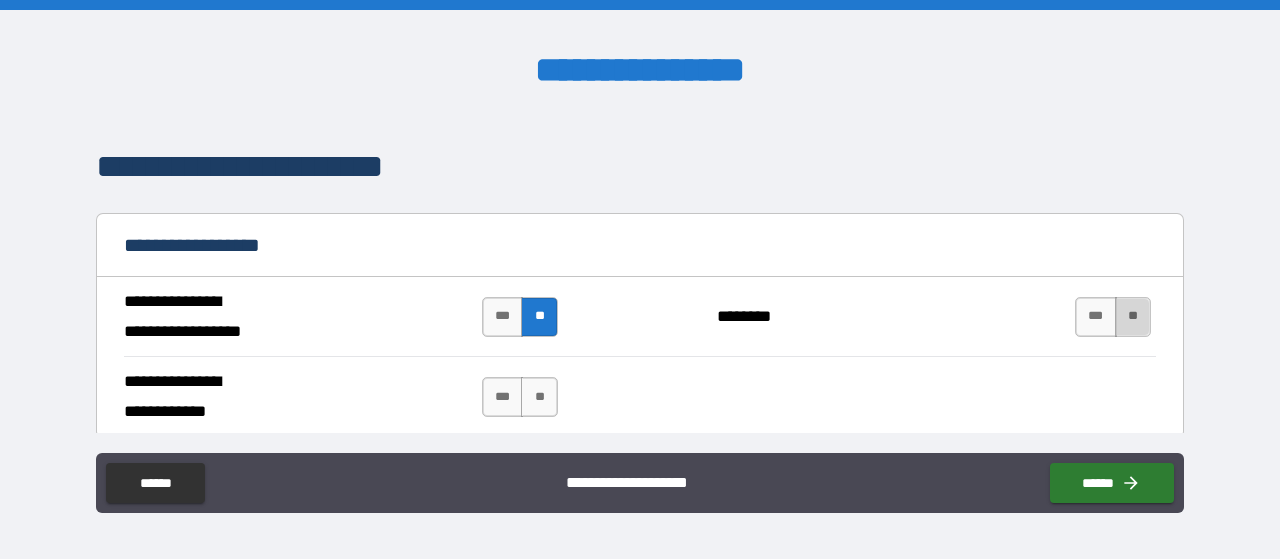 click on "**" at bounding box center [1133, 317] 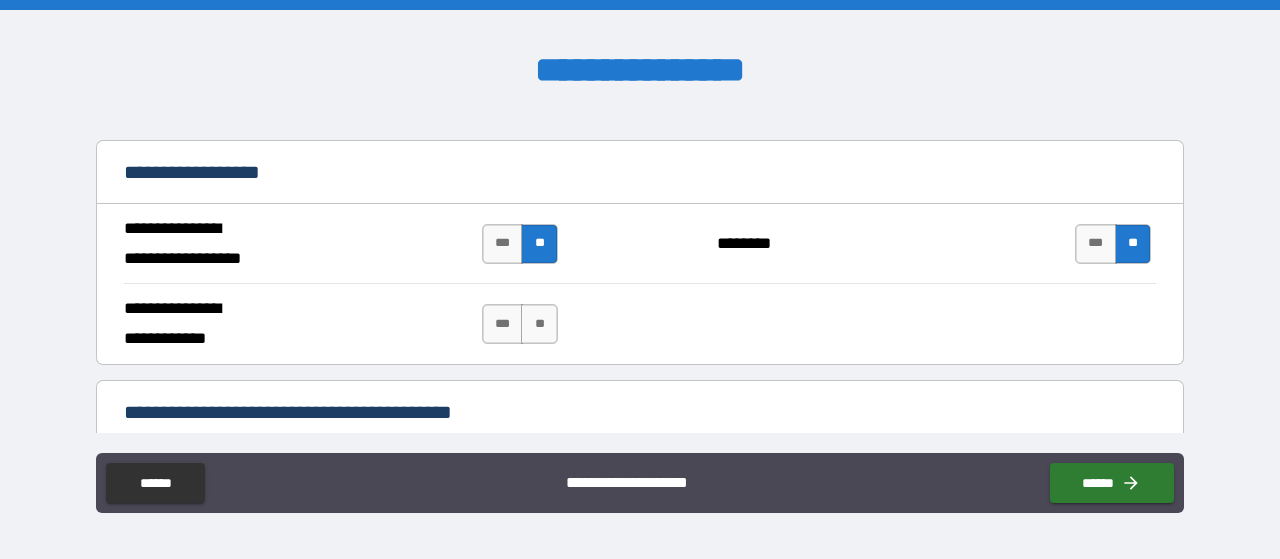 scroll, scrollTop: 1276, scrollLeft: 0, axis: vertical 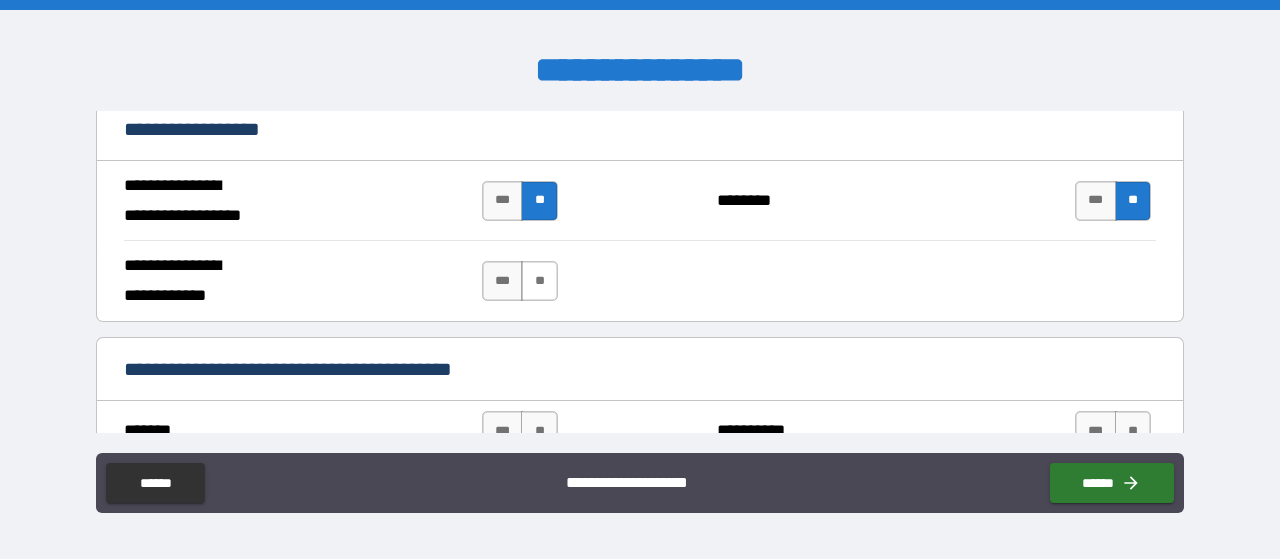 click on "**" at bounding box center (539, 281) 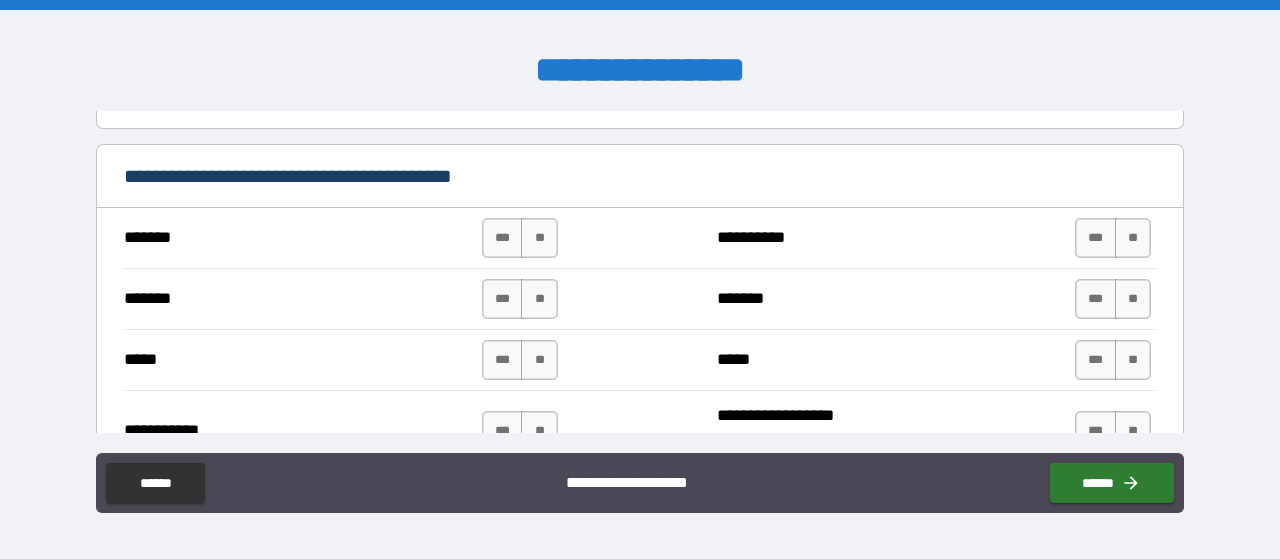 scroll, scrollTop: 1508, scrollLeft: 0, axis: vertical 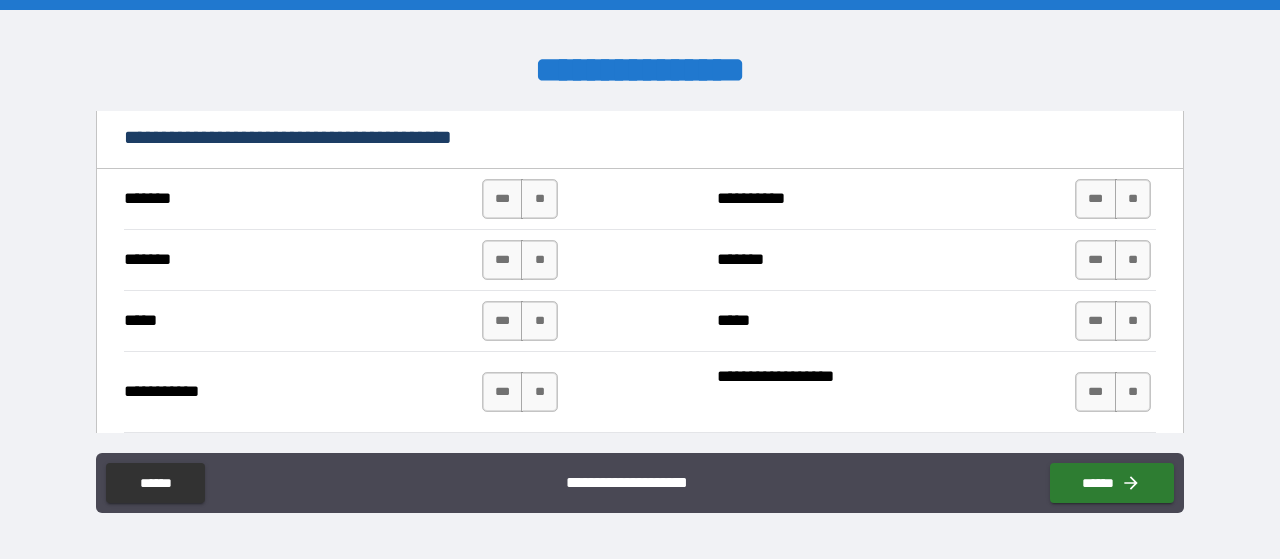 drag, startPoint x: 539, startPoint y: 201, endPoint x: 791, endPoint y: 199, distance: 252.00793 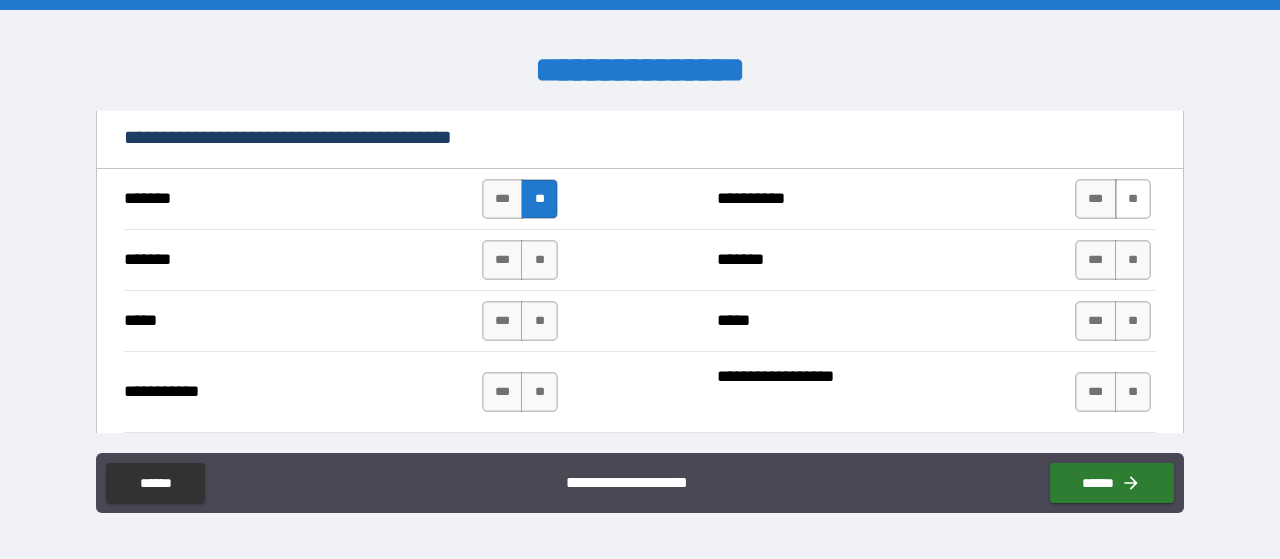 click on "**" at bounding box center [1133, 199] 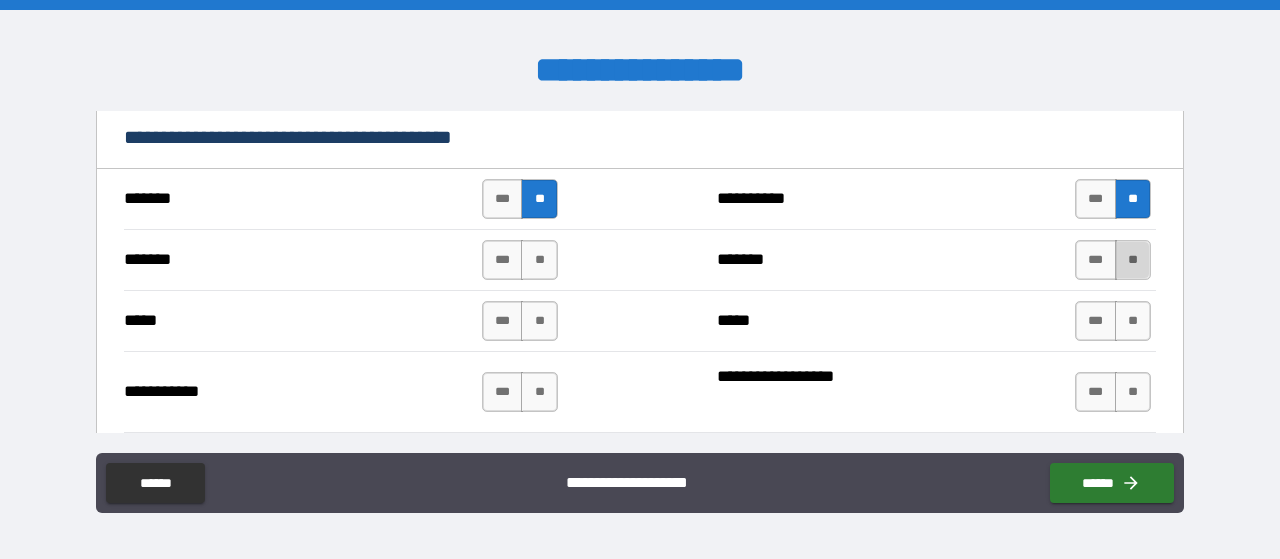 click on "**" at bounding box center [1133, 260] 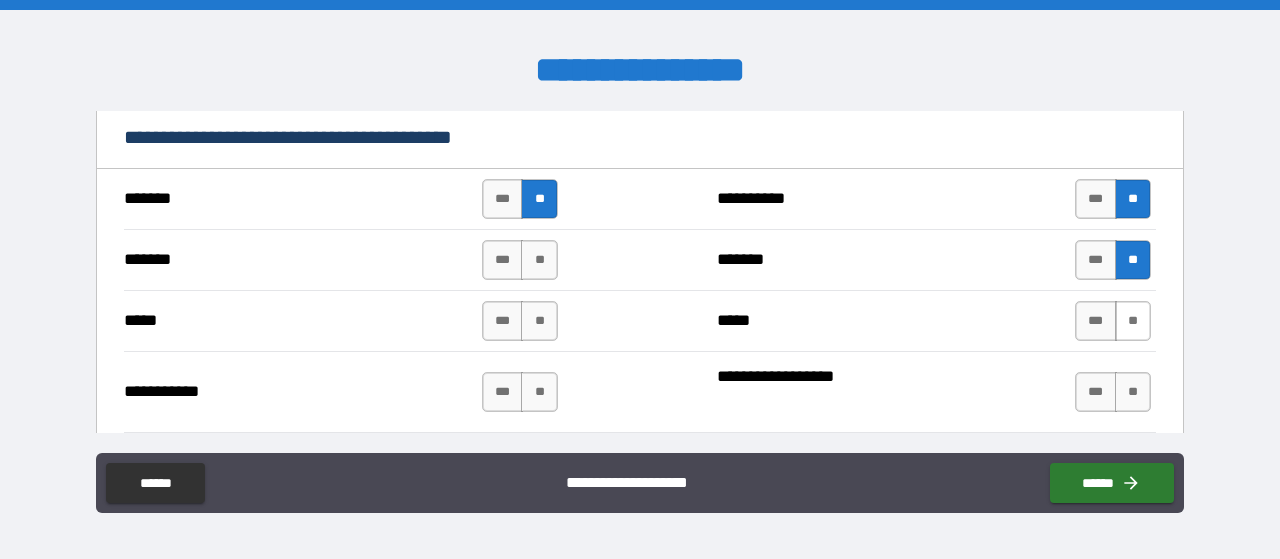 click on "**" at bounding box center (1133, 321) 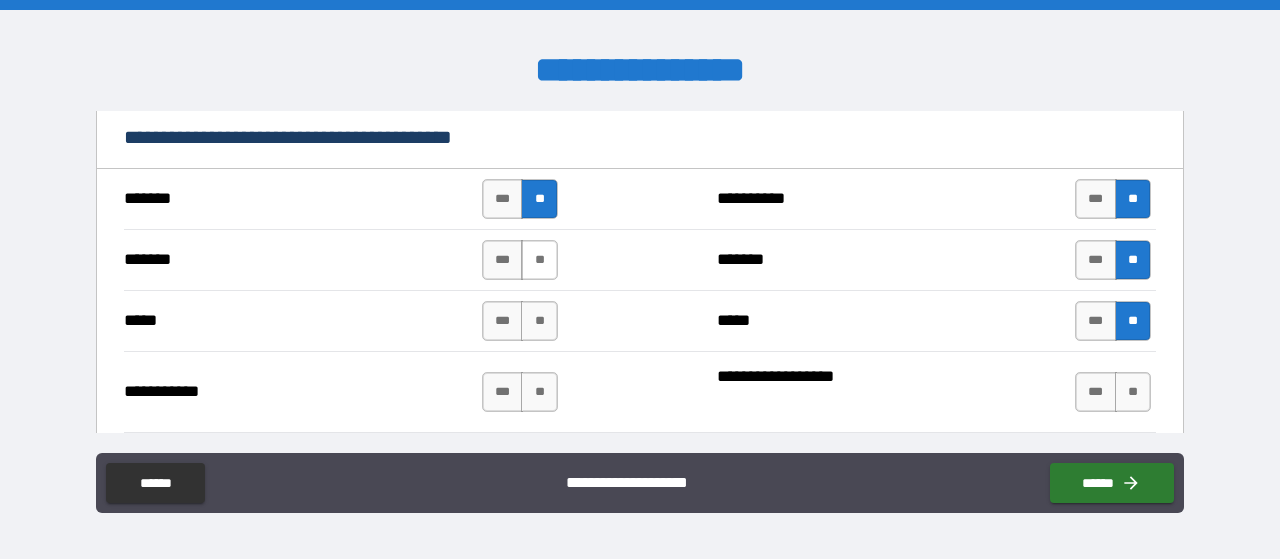 click on "**" at bounding box center (539, 260) 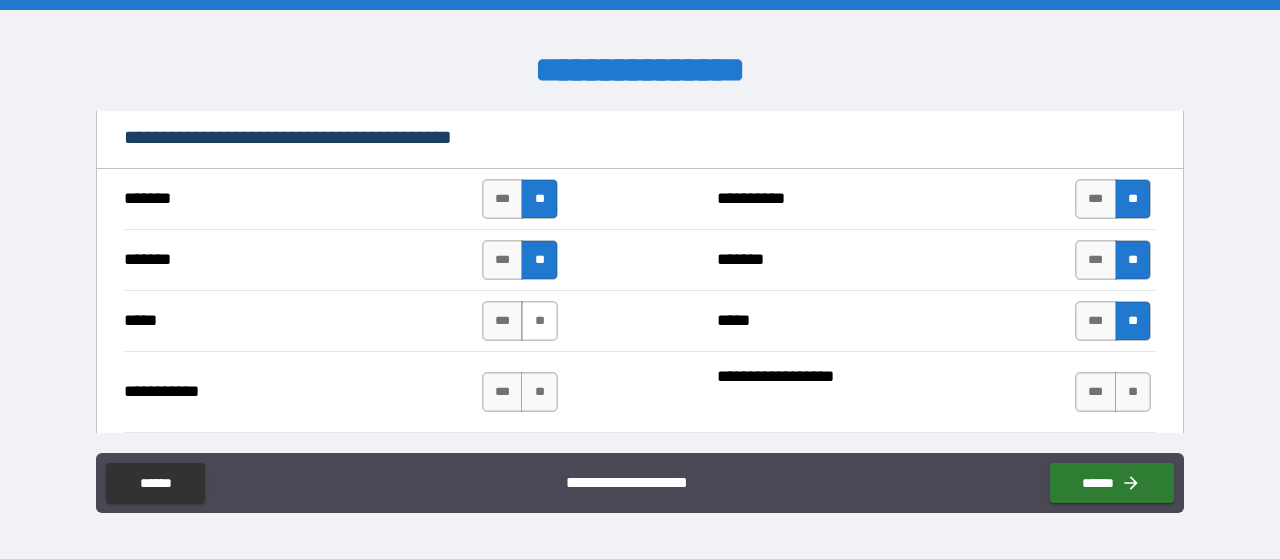 click on "**" at bounding box center (539, 321) 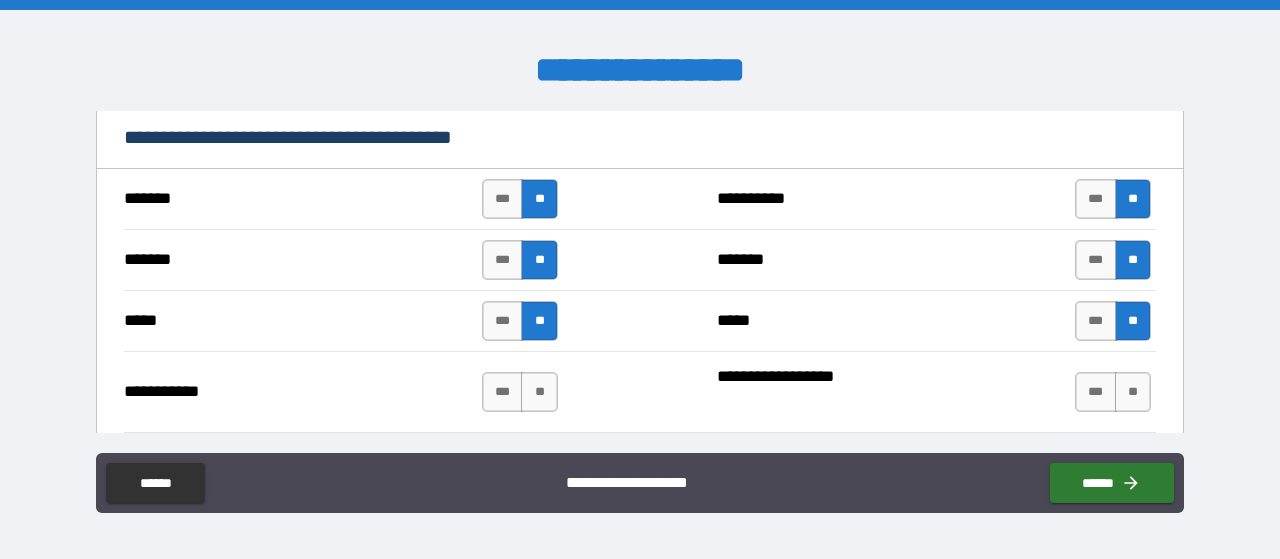 scroll, scrollTop: 1740, scrollLeft: 0, axis: vertical 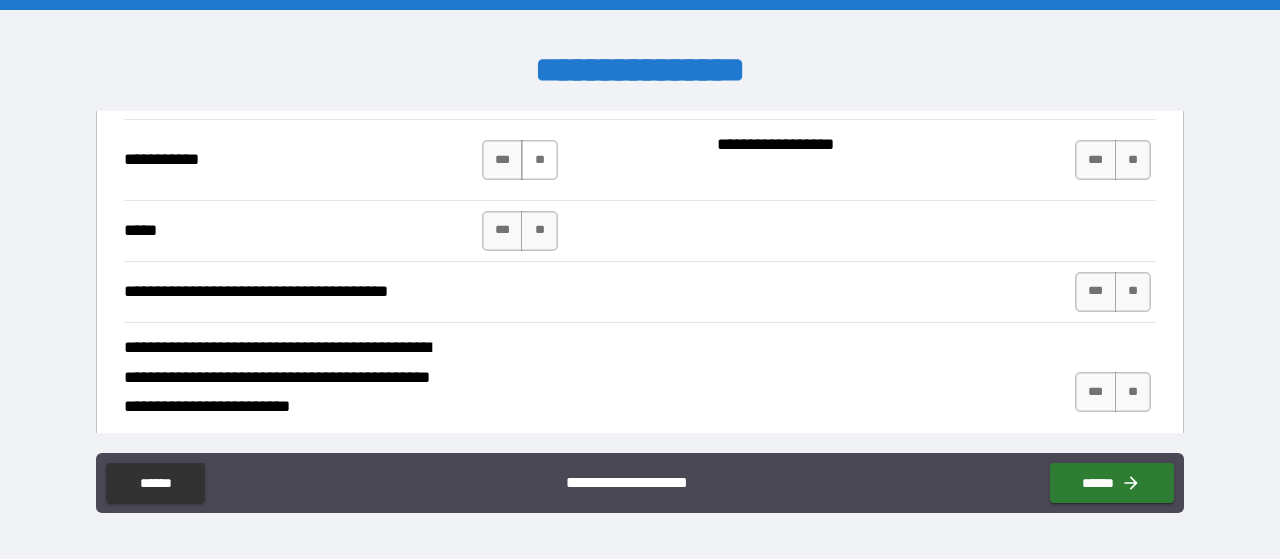 click on "**" at bounding box center [539, 160] 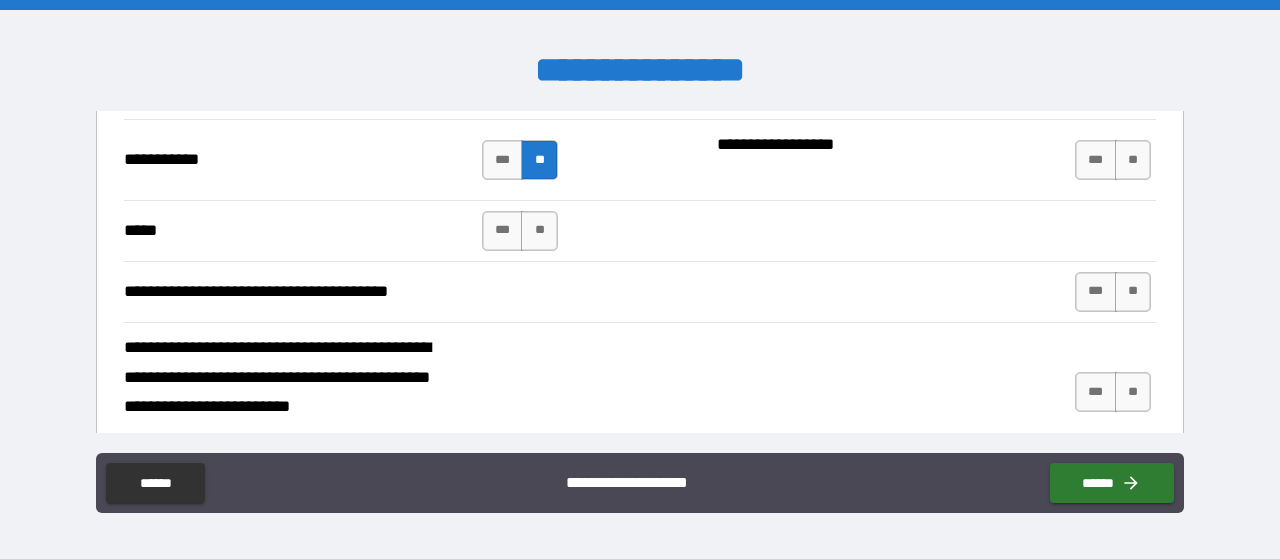 drag, startPoint x: 1140, startPoint y: 161, endPoint x: 721, endPoint y: 269, distance: 432.69504 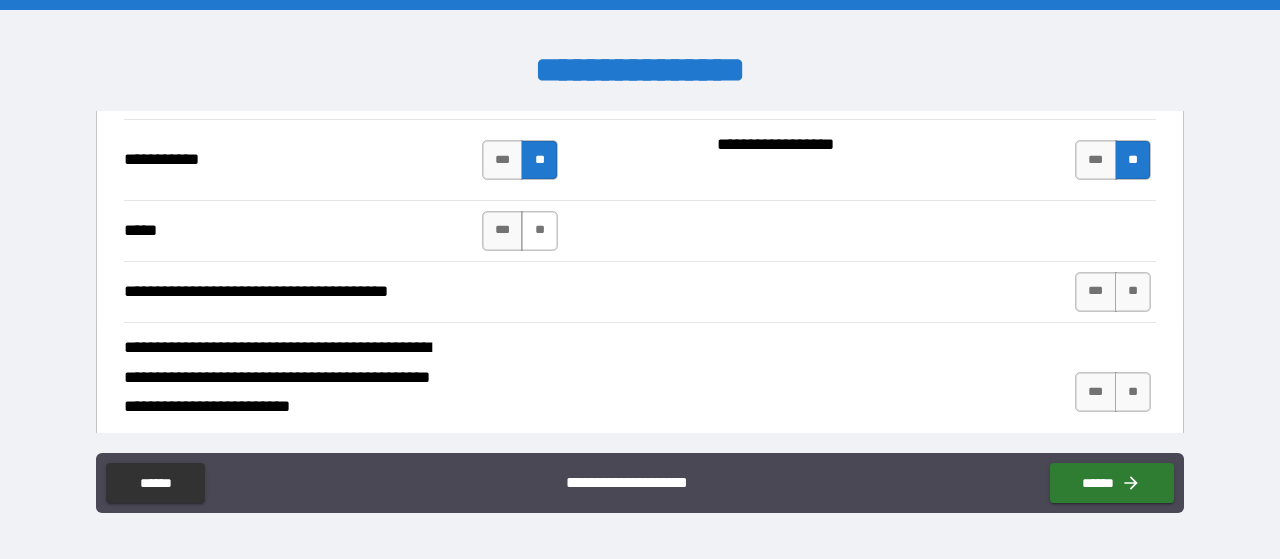 click on "**" at bounding box center [539, 231] 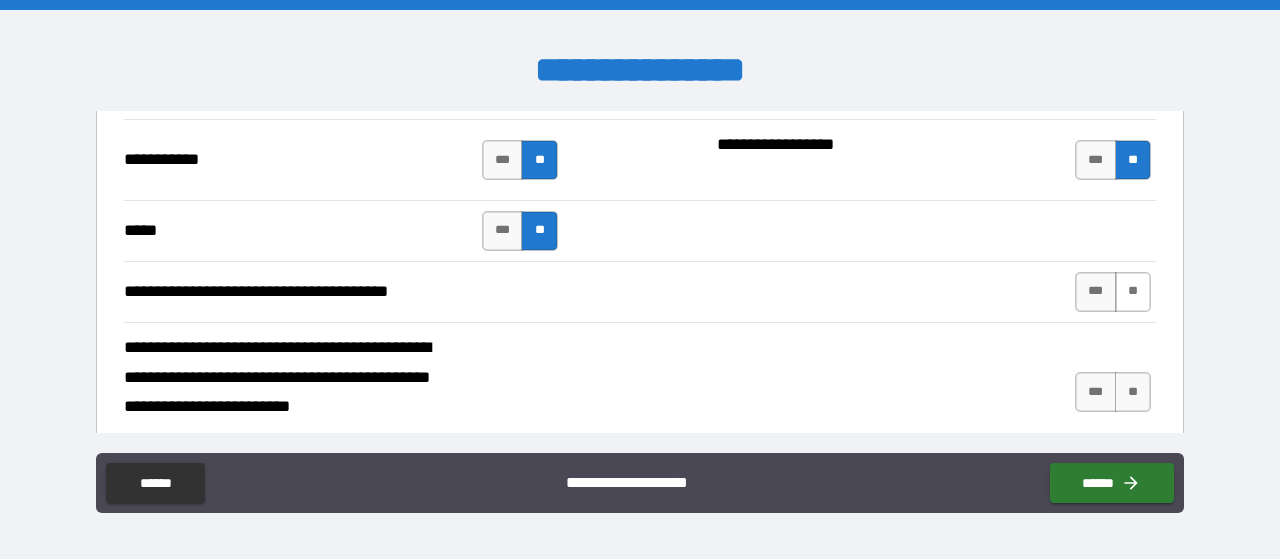 click on "**" at bounding box center [1133, 292] 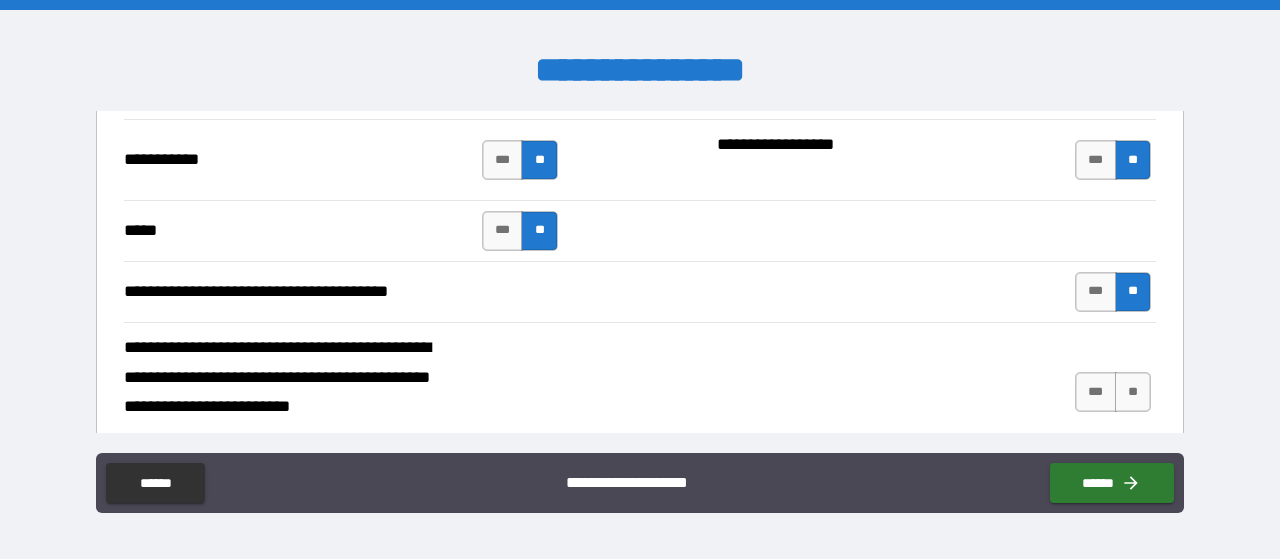 scroll, scrollTop: 1856, scrollLeft: 0, axis: vertical 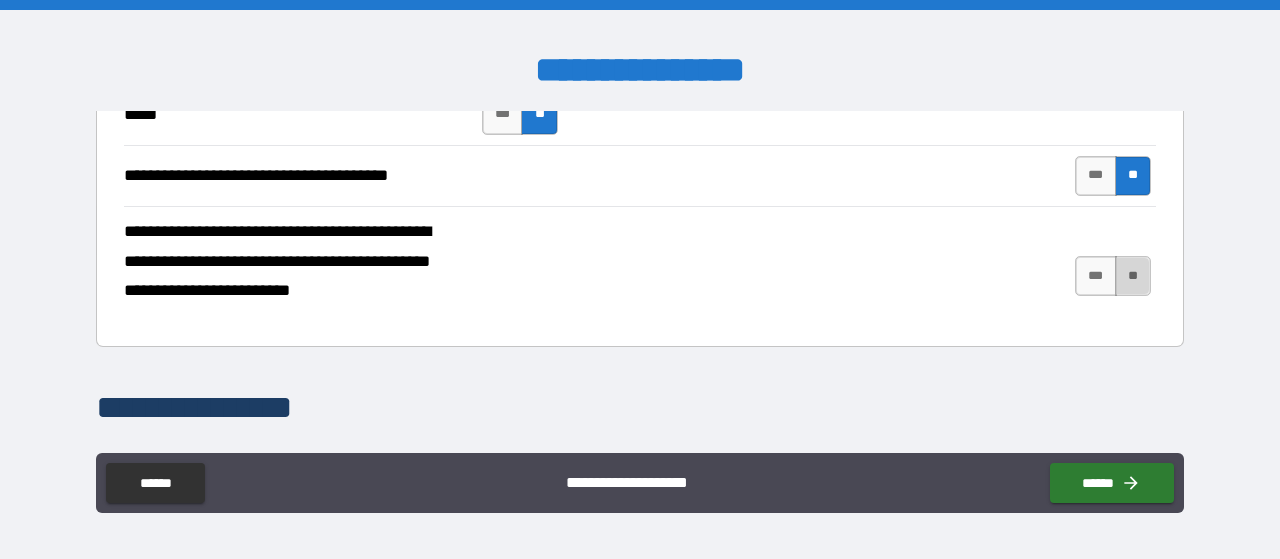 click on "**" at bounding box center (1133, 276) 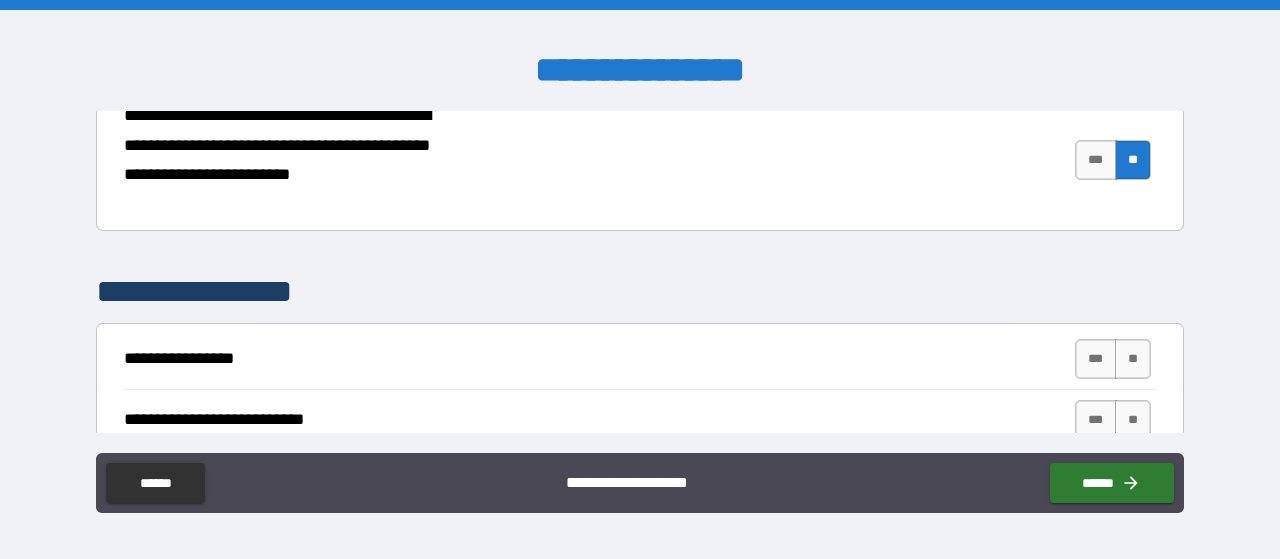 scroll, scrollTop: 2088, scrollLeft: 0, axis: vertical 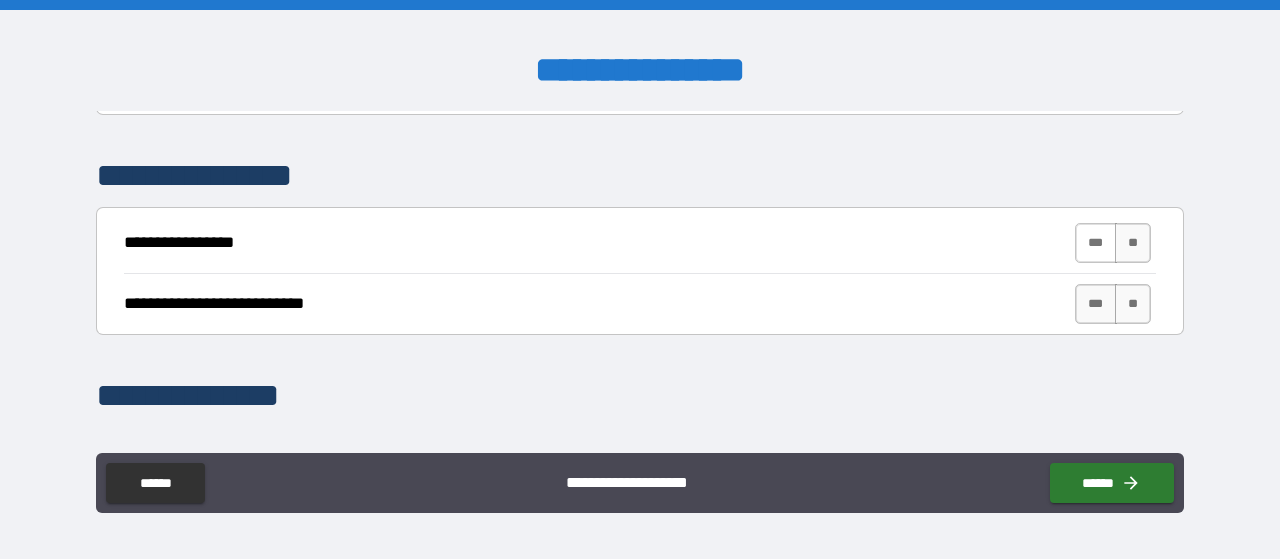 click on "***" at bounding box center (1096, 243) 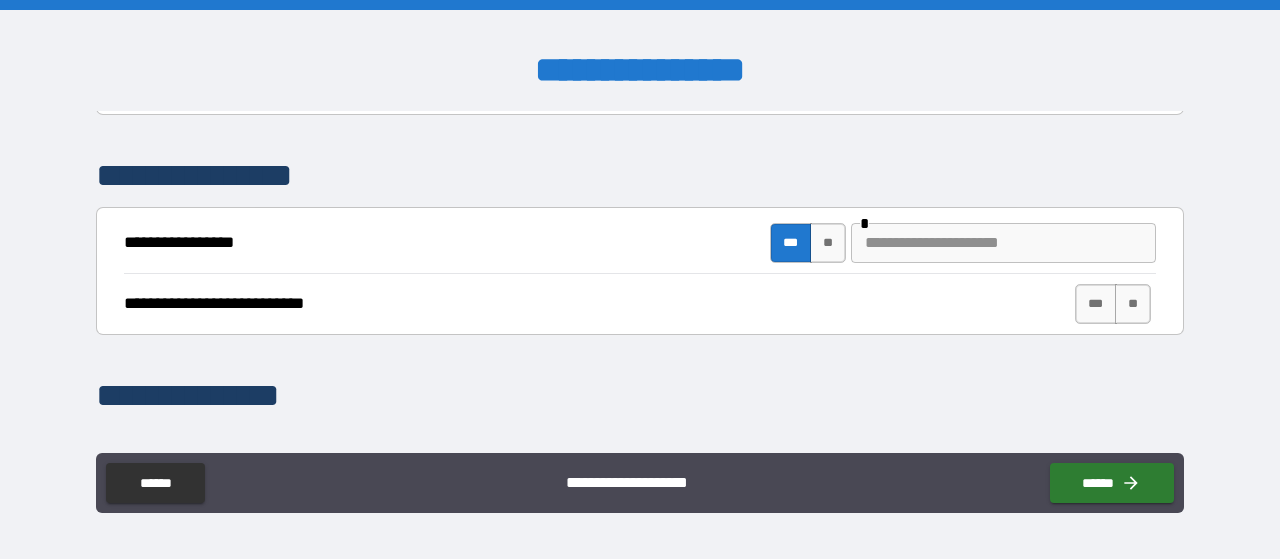 scroll, scrollTop: 1972, scrollLeft: 0, axis: vertical 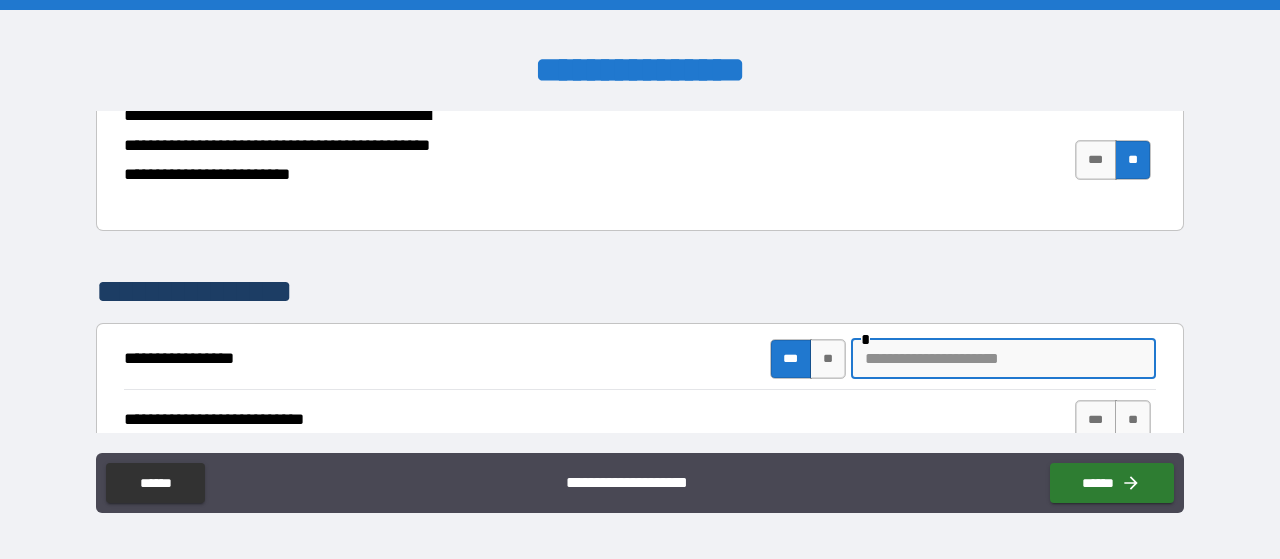 click at bounding box center (1003, 359) 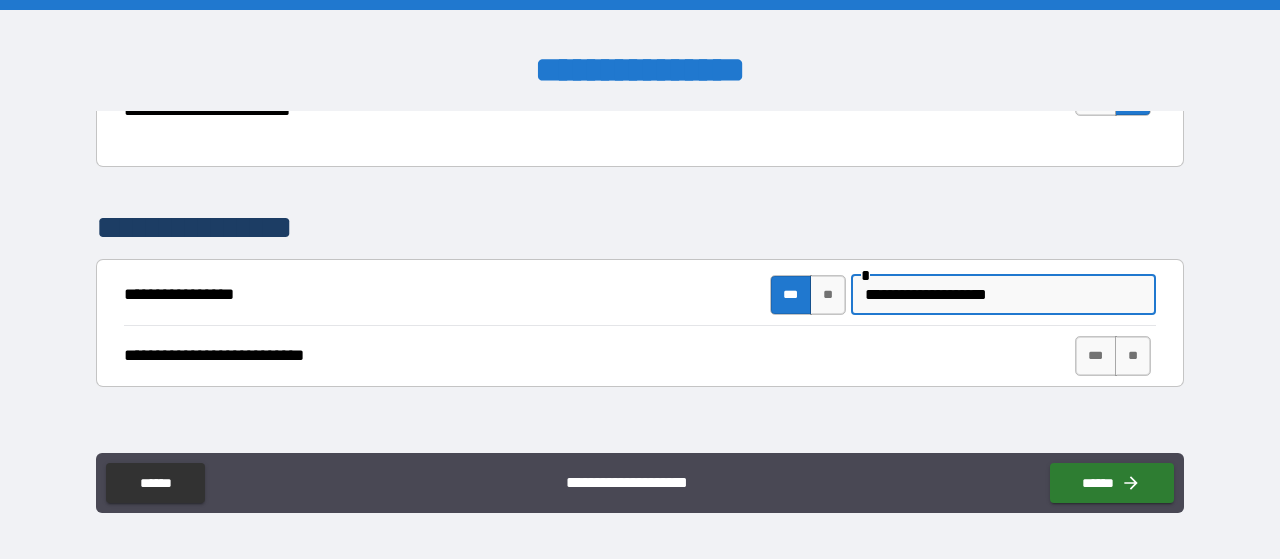 scroll, scrollTop: 2088, scrollLeft: 0, axis: vertical 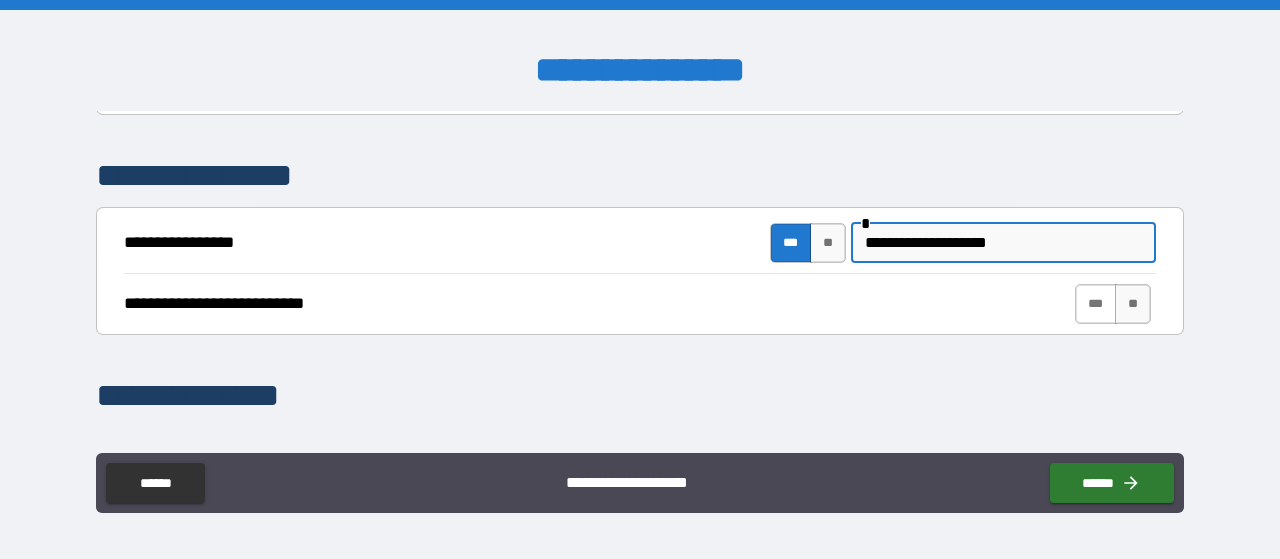 type on "**********" 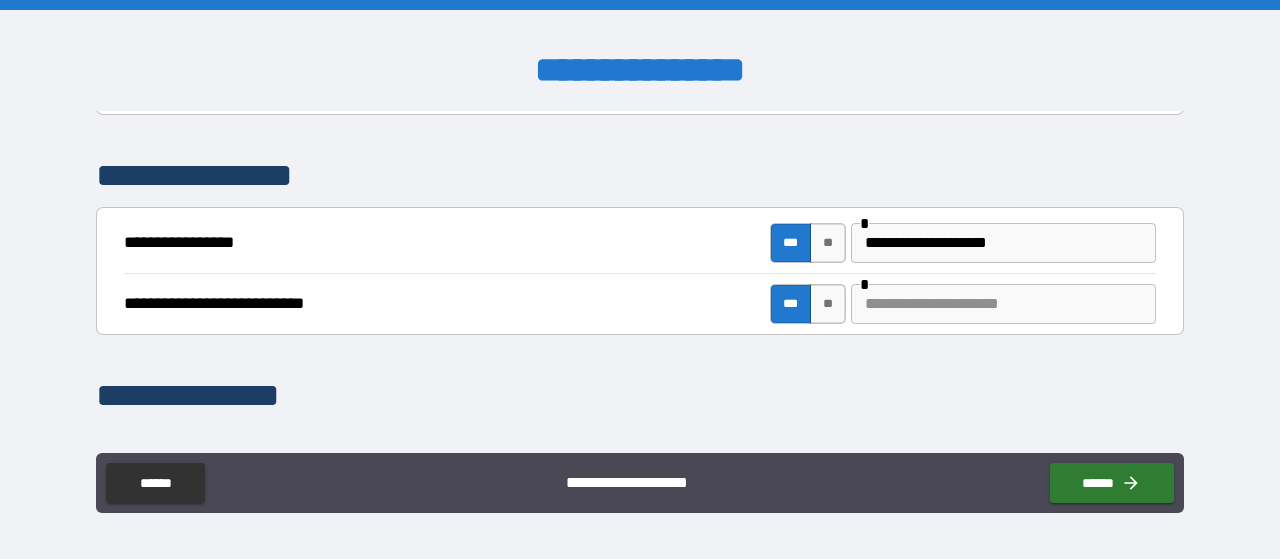 click at bounding box center [1003, 304] 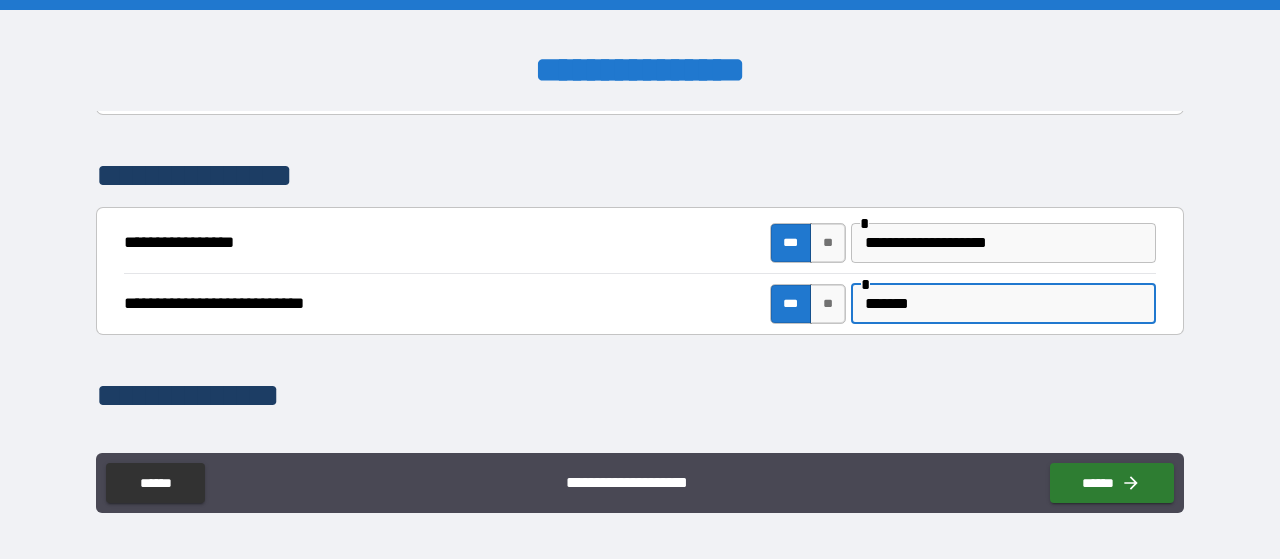 type on "*******" 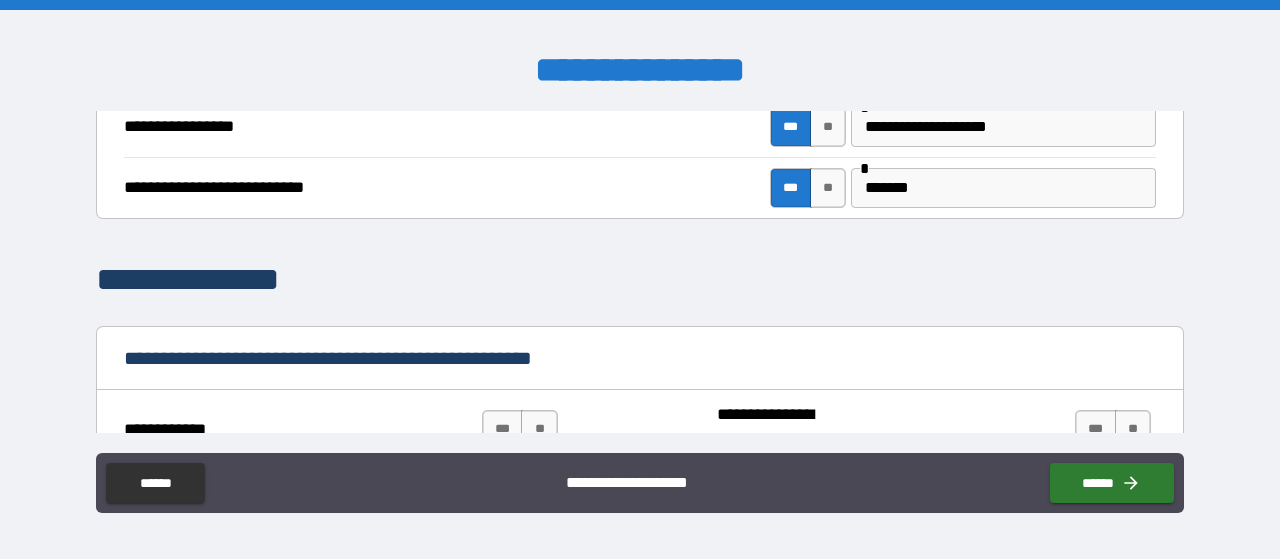 scroll, scrollTop: 2320, scrollLeft: 0, axis: vertical 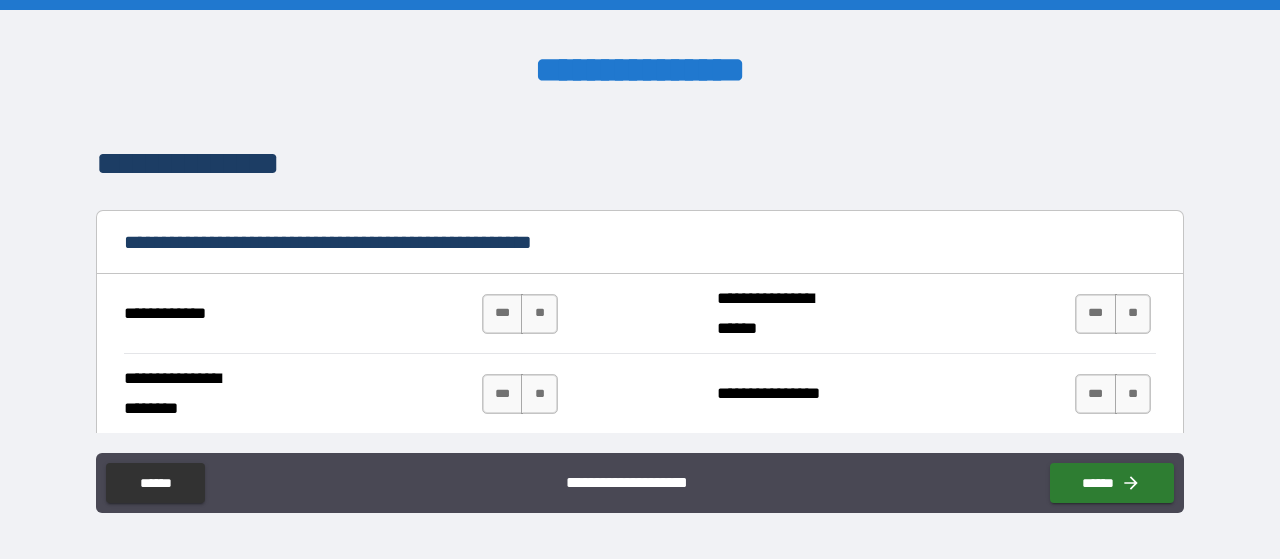 drag, startPoint x: 545, startPoint y: 305, endPoint x: 635, endPoint y: 304, distance: 90.005554 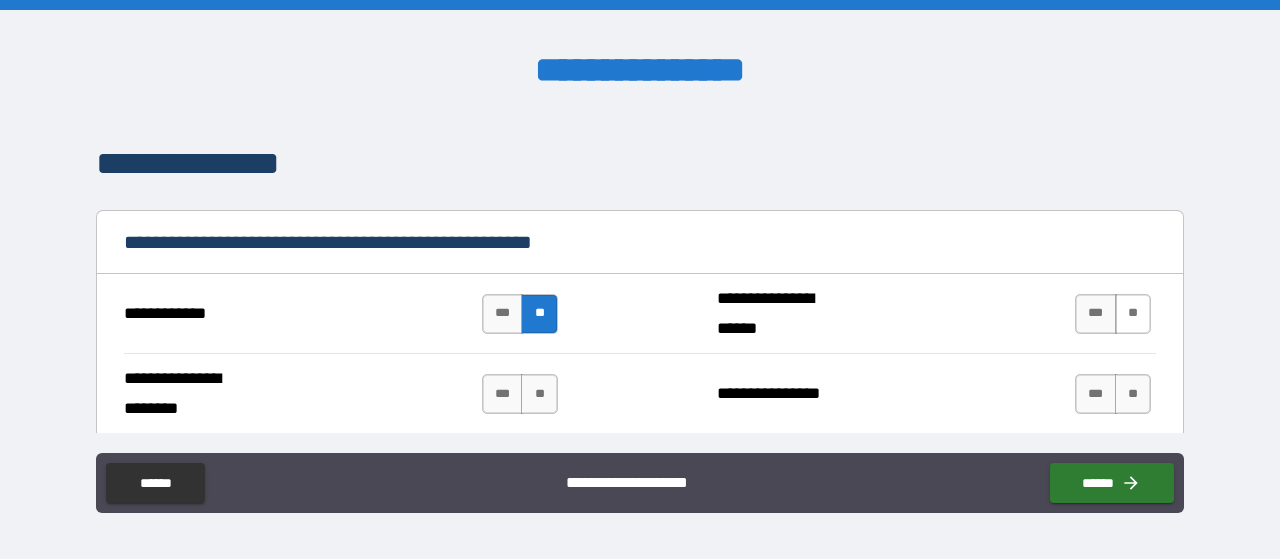 drag, startPoint x: 1137, startPoint y: 313, endPoint x: 1141, endPoint y: 367, distance: 54.147945 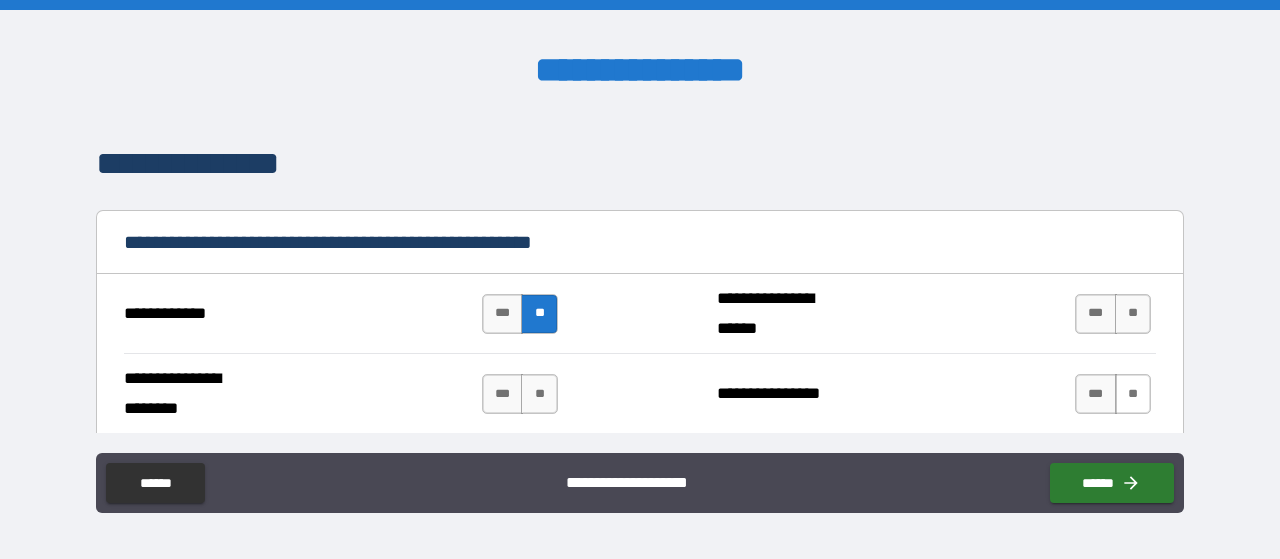 click on "**" at bounding box center (1133, 314) 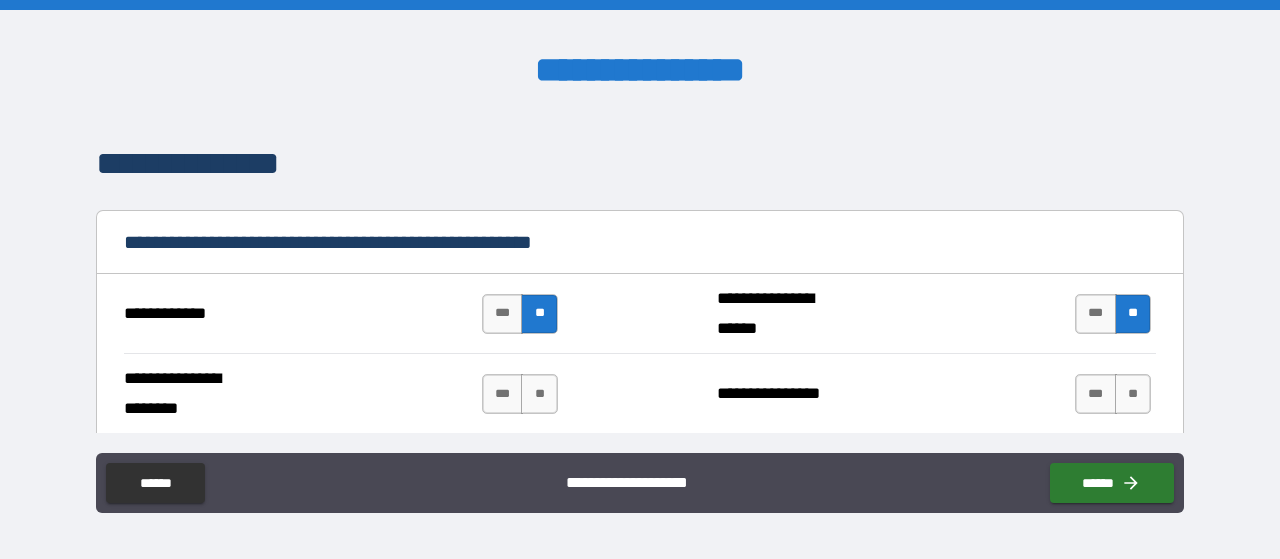 click on "**" at bounding box center [1133, 394] 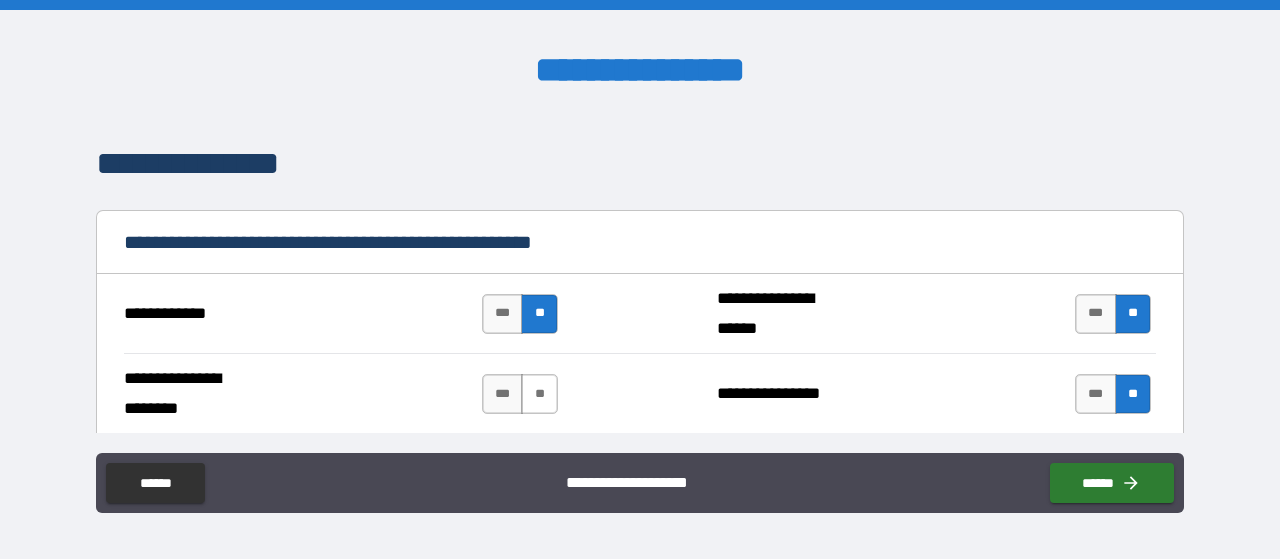 click on "**" at bounding box center (539, 394) 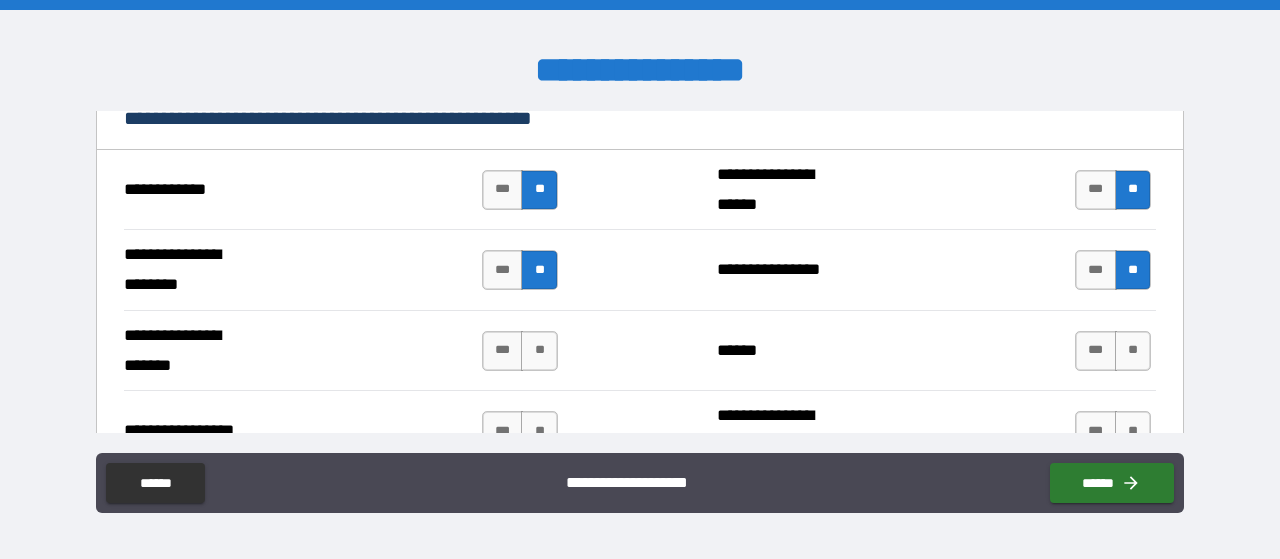 scroll, scrollTop: 2552, scrollLeft: 0, axis: vertical 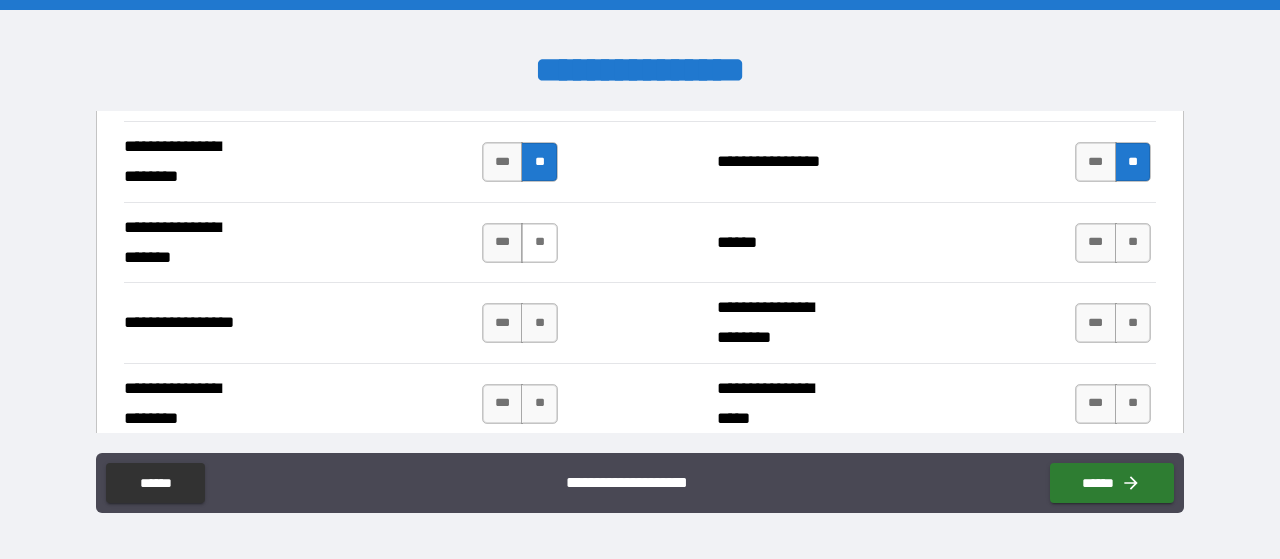 click on "**" at bounding box center (539, 243) 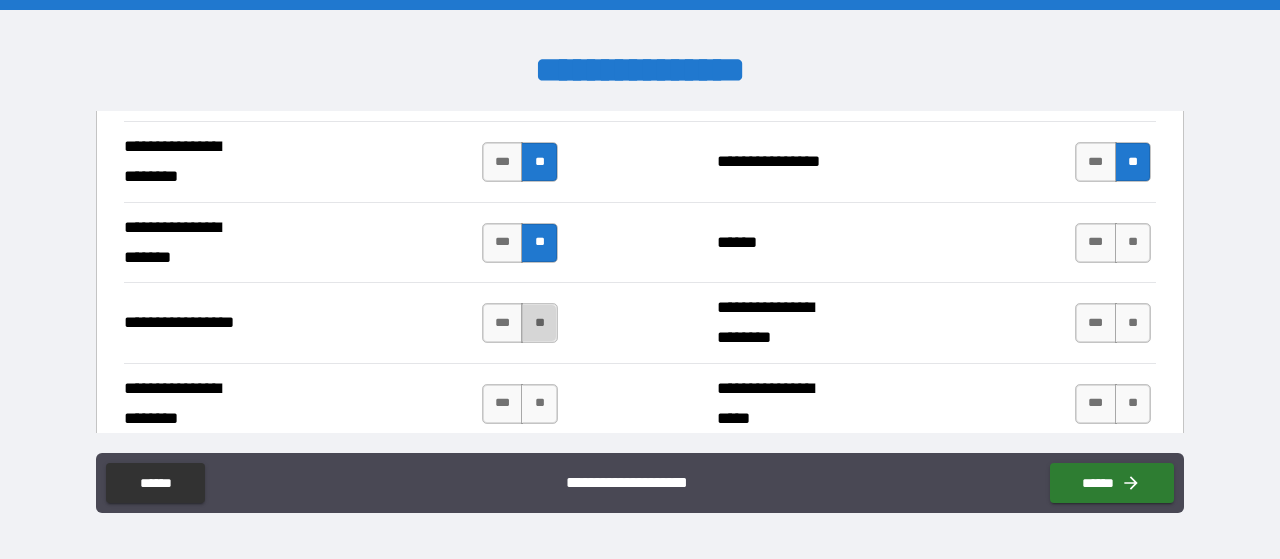 click on "**" at bounding box center [539, 323] 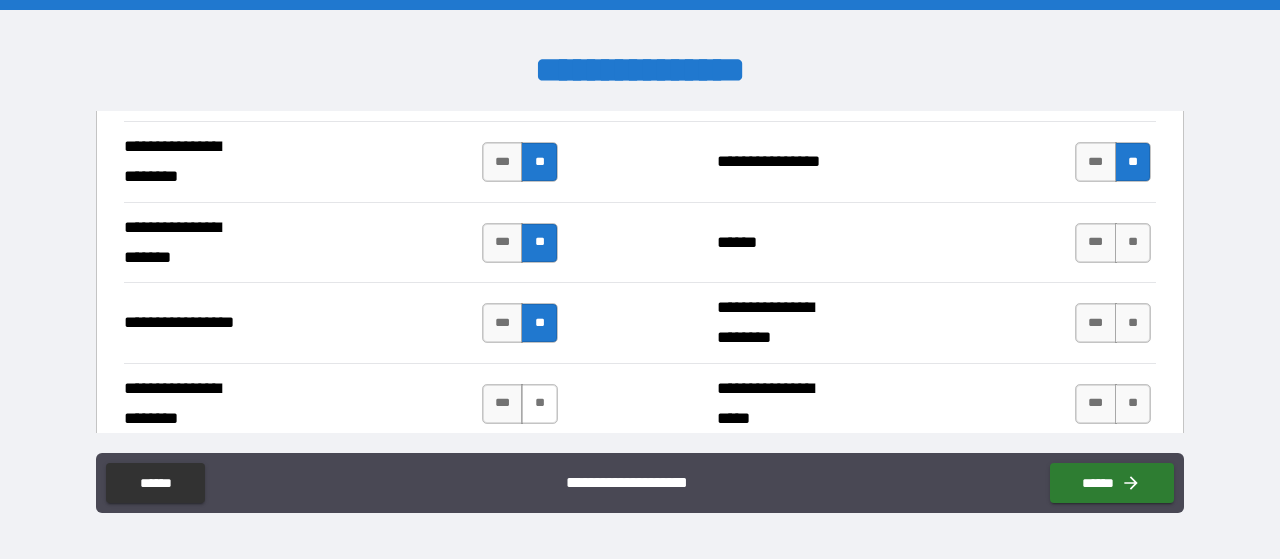 drag, startPoint x: 533, startPoint y: 398, endPoint x: 648, endPoint y: 365, distance: 119.64113 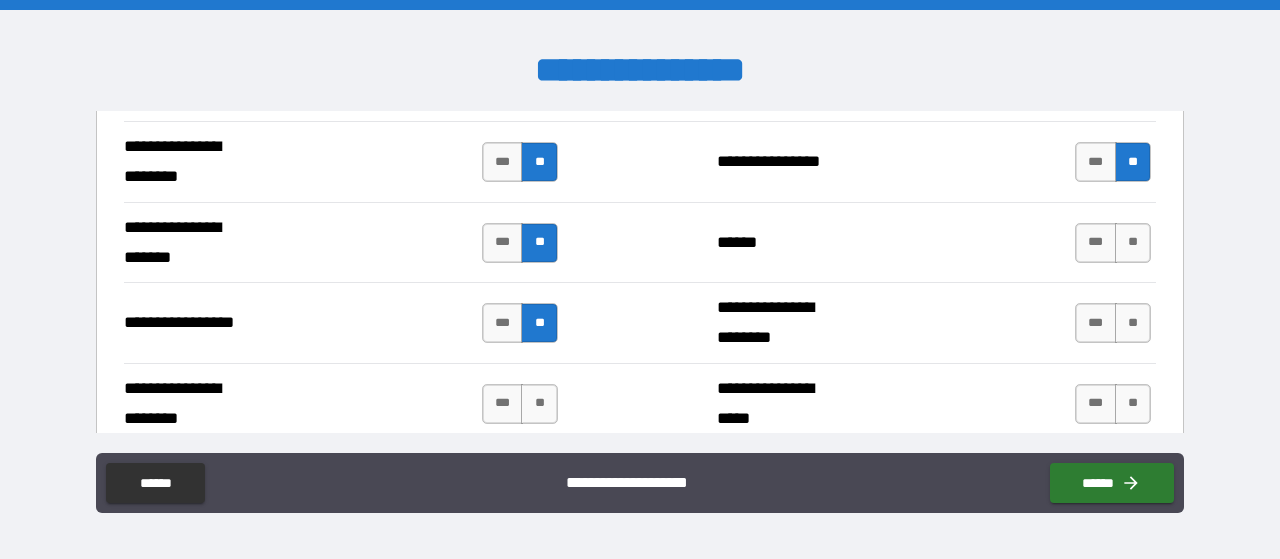 click on "**" at bounding box center [539, 404] 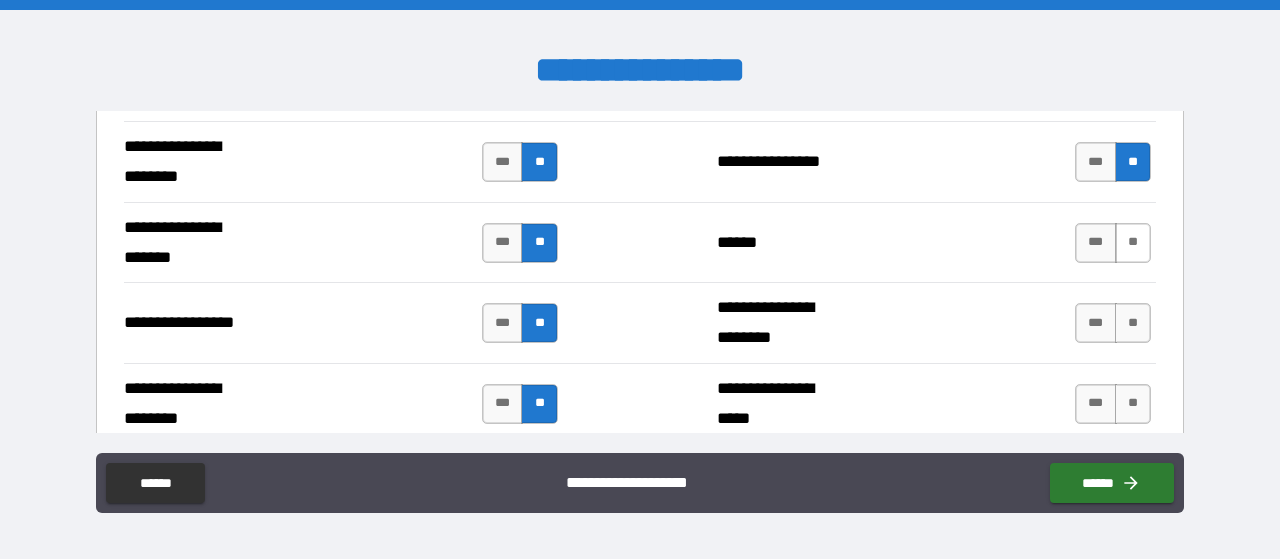 click on "**" at bounding box center (1133, 243) 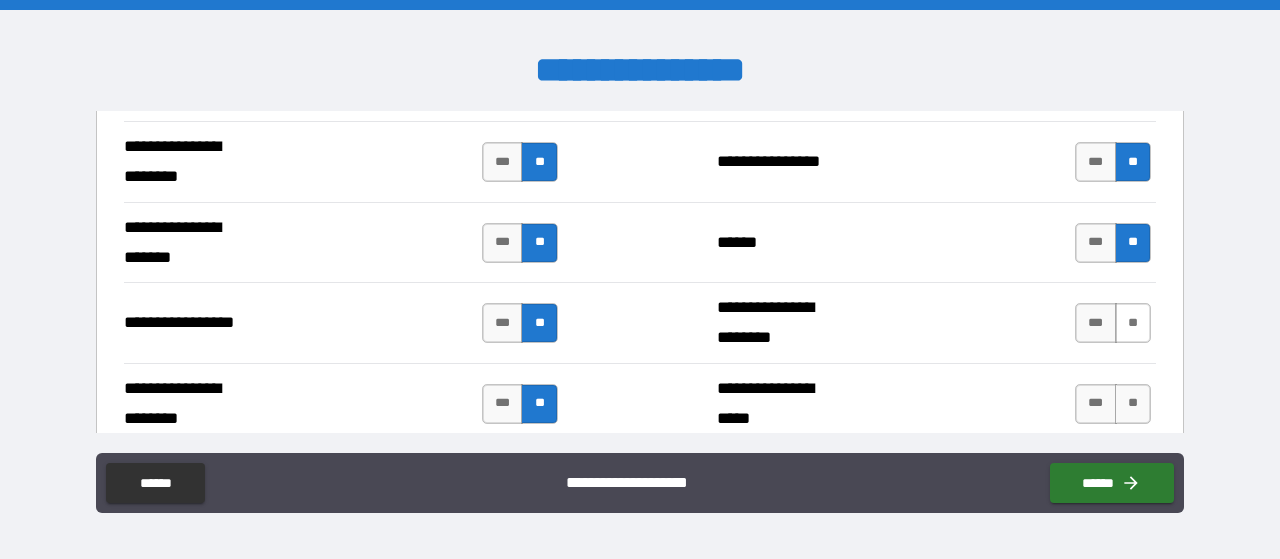 click on "**" at bounding box center (1133, 323) 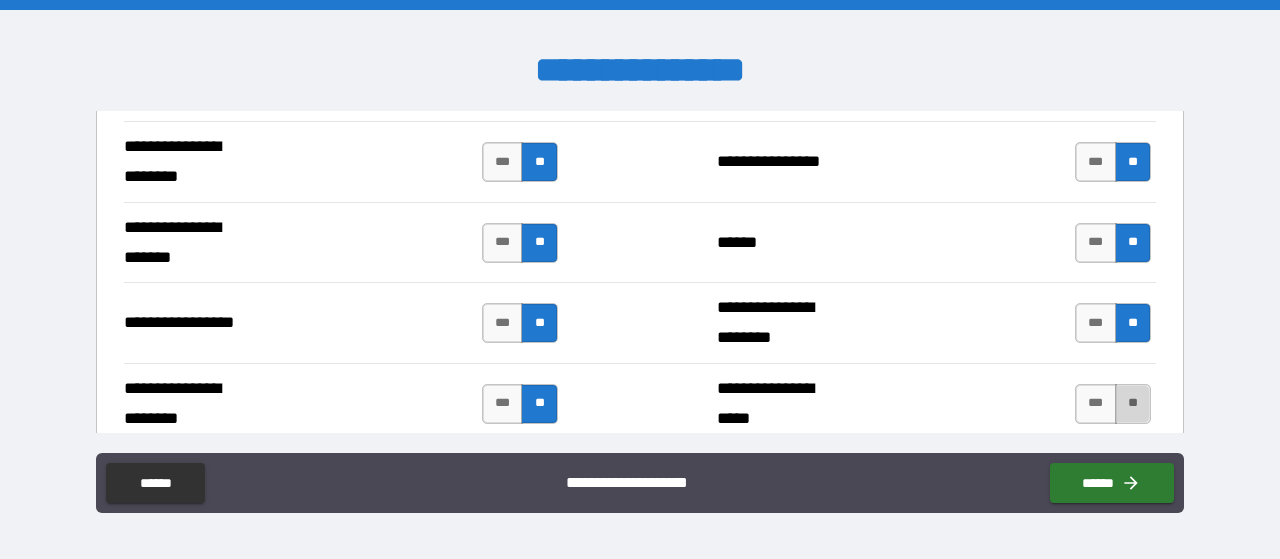 click on "**" at bounding box center (1133, 404) 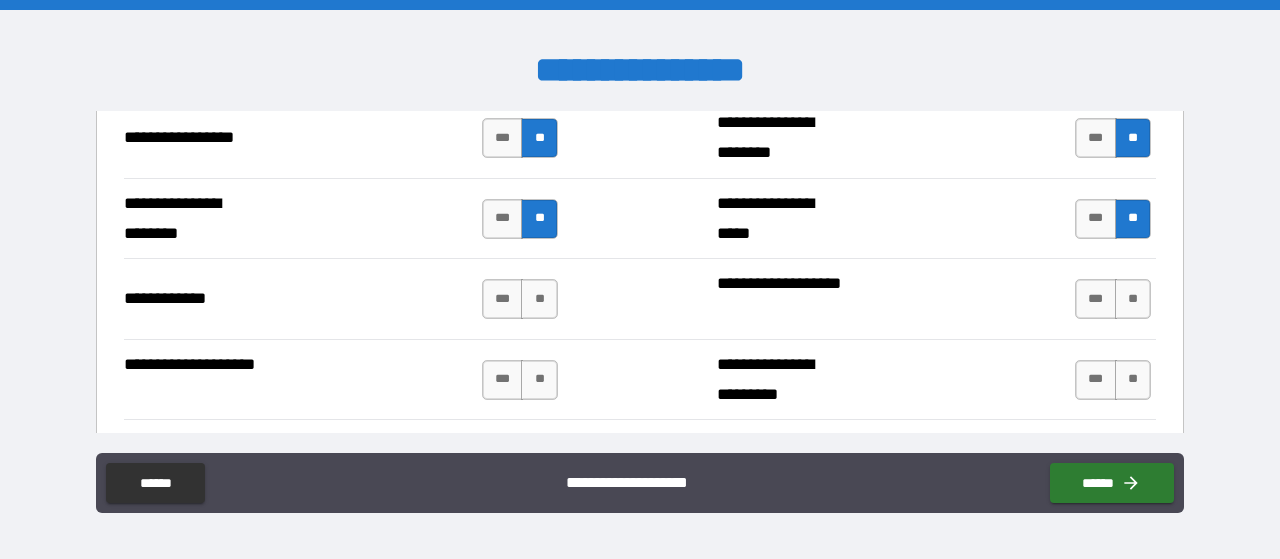 scroll, scrollTop: 2784, scrollLeft: 0, axis: vertical 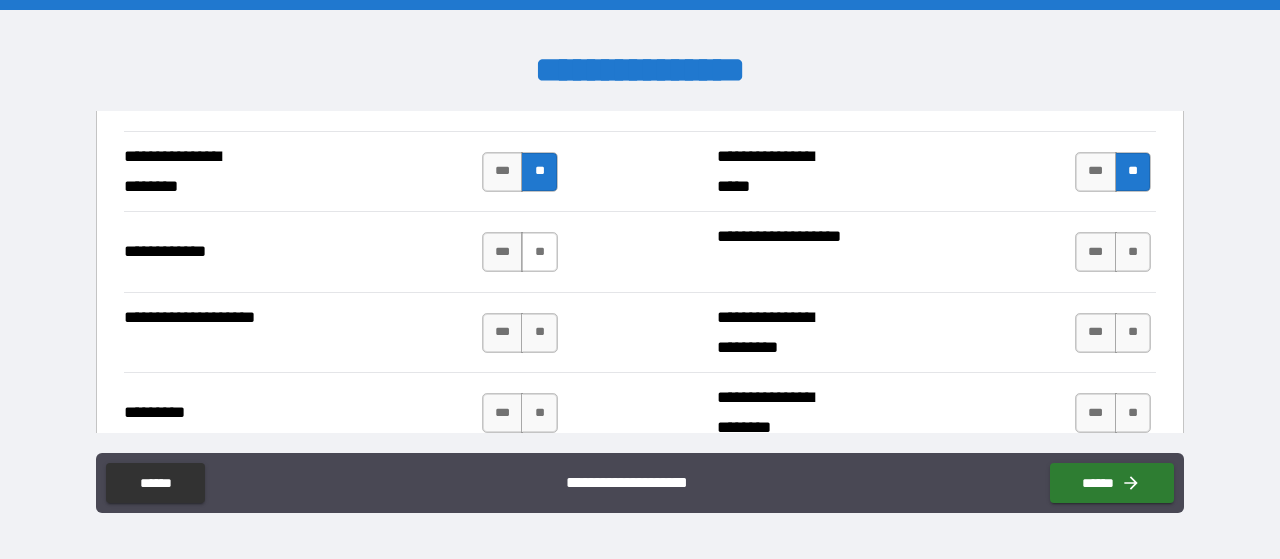 click on "**" at bounding box center (539, 252) 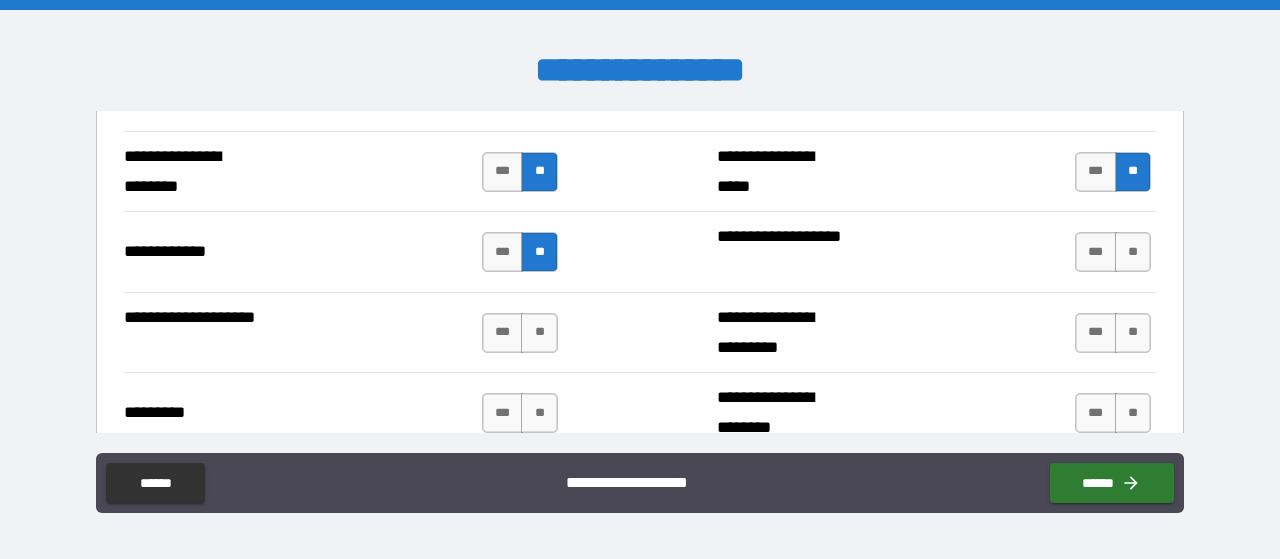 click on "*** **" at bounding box center (522, 333) 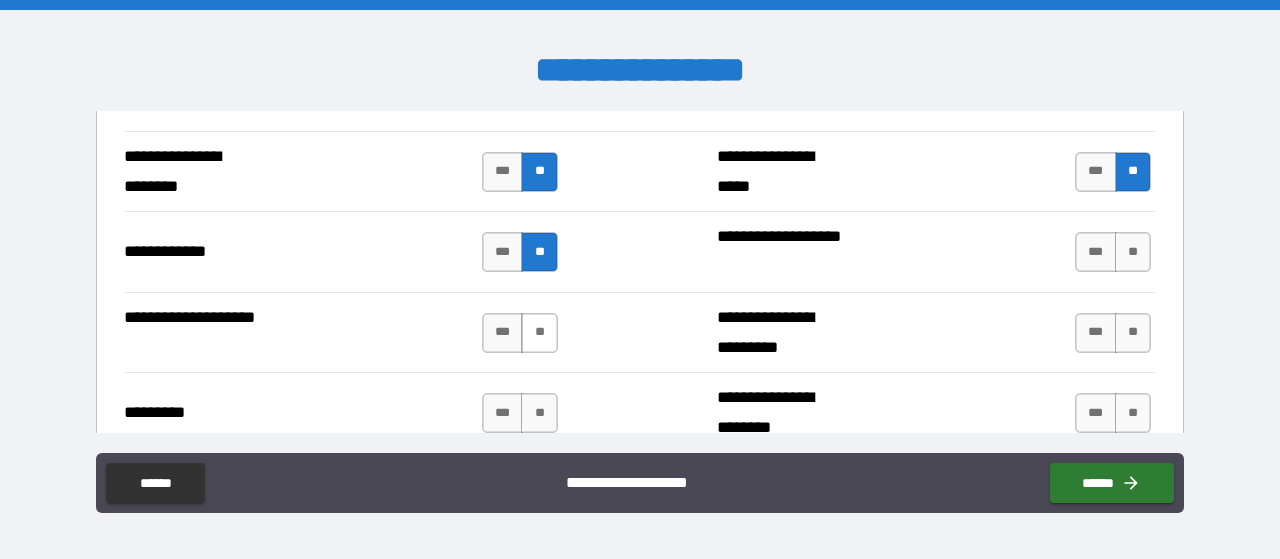 drag, startPoint x: 531, startPoint y: 321, endPoint x: 532, endPoint y: 331, distance: 10.049875 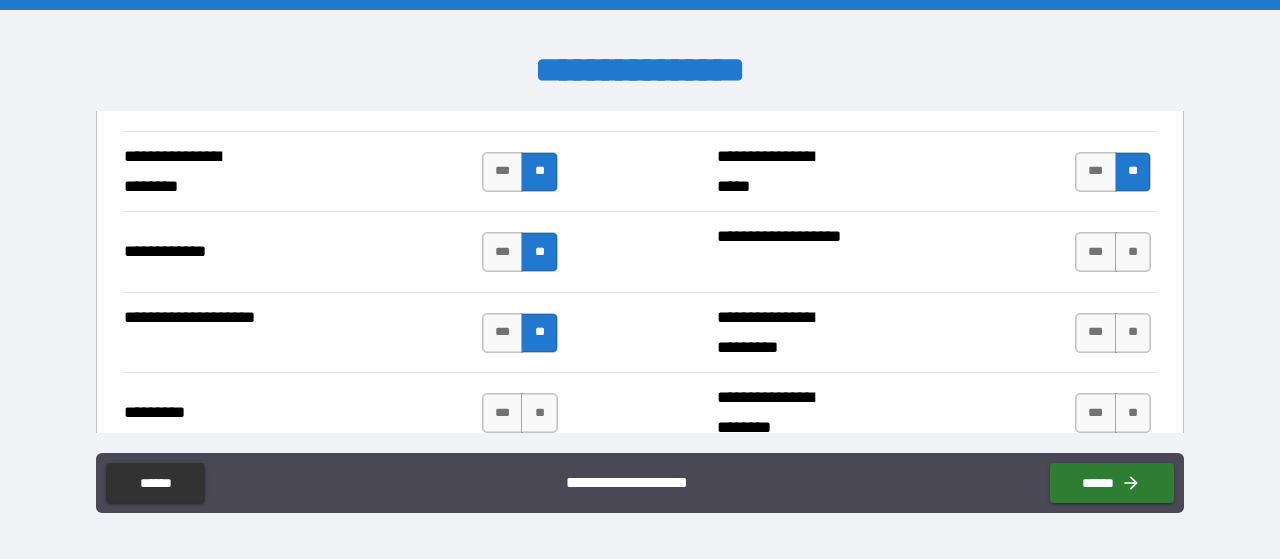 drag, startPoint x: 544, startPoint y: 386, endPoint x: 559, endPoint y: 383, distance: 15.297058 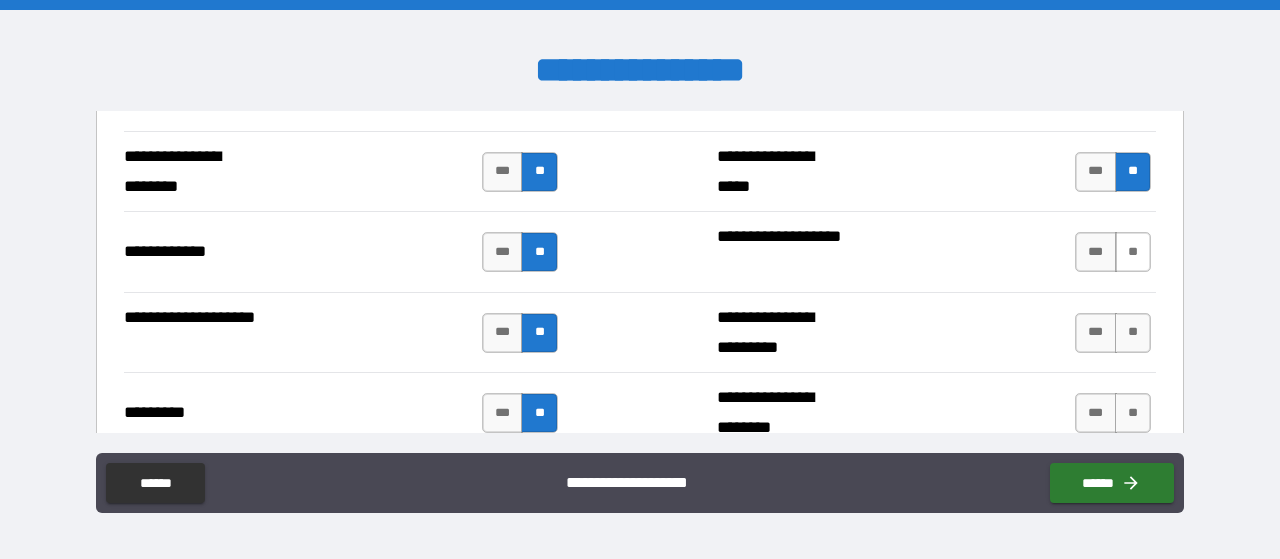 click on "**" at bounding box center (1133, 252) 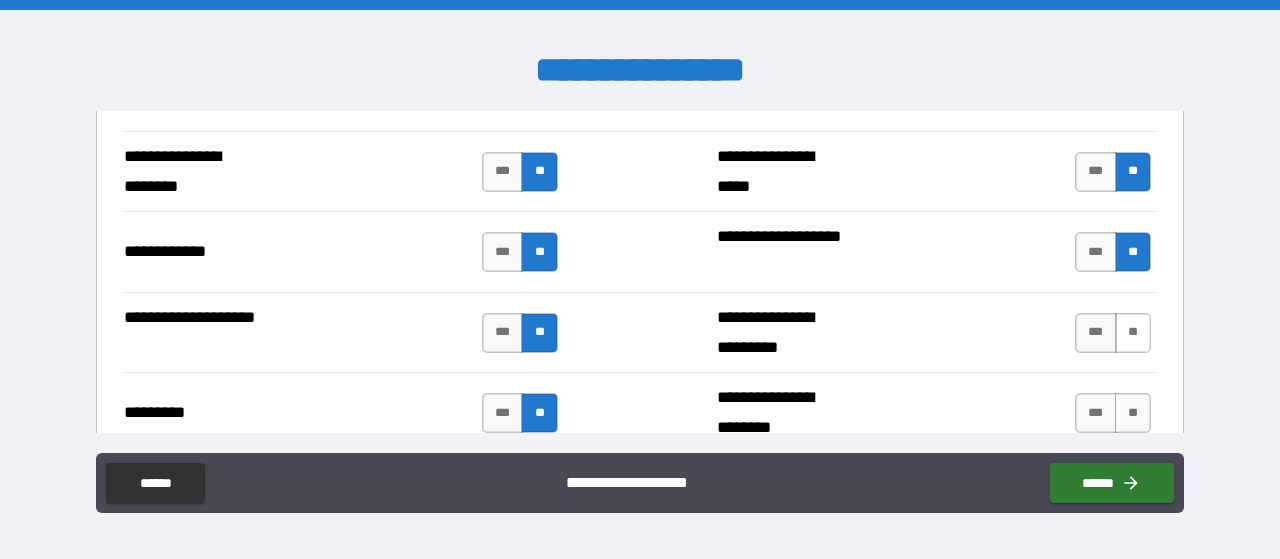 drag, startPoint x: 1122, startPoint y: 307, endPoint x: 1141, endPoint y: 351, distance: 47.92703 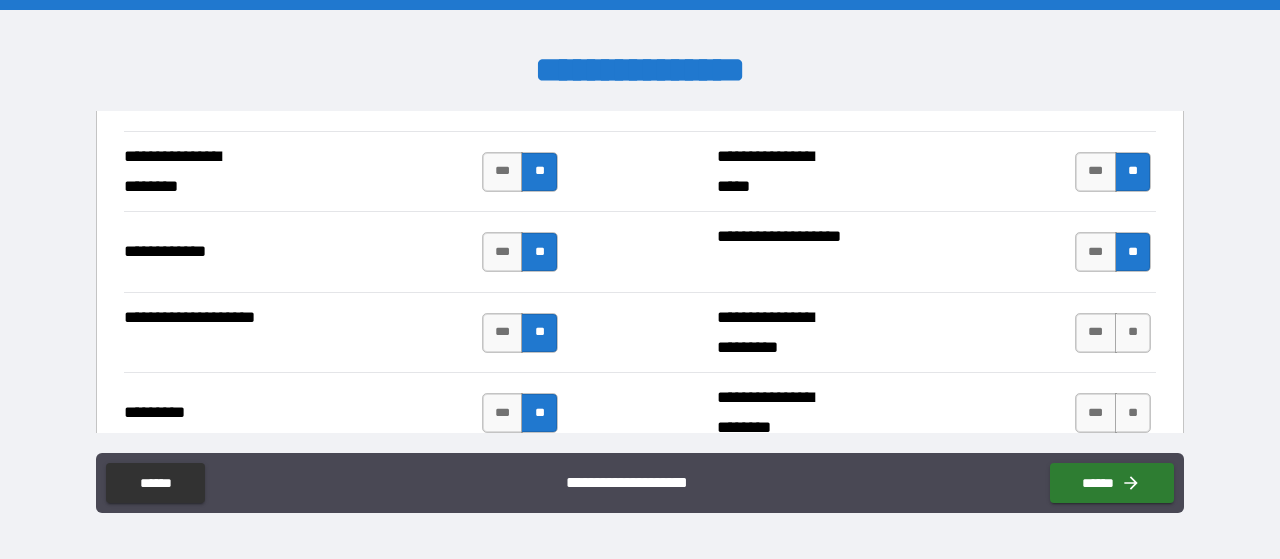 click on "**" at bounding box center [1133, 333] 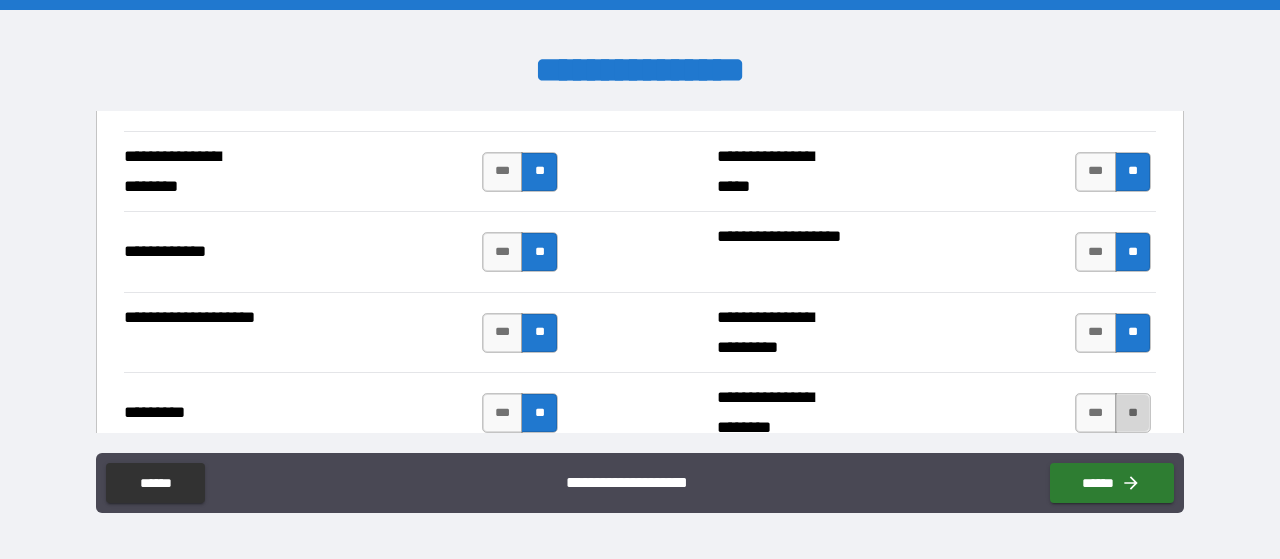 click on "**" at bounding box center (1133, 413) 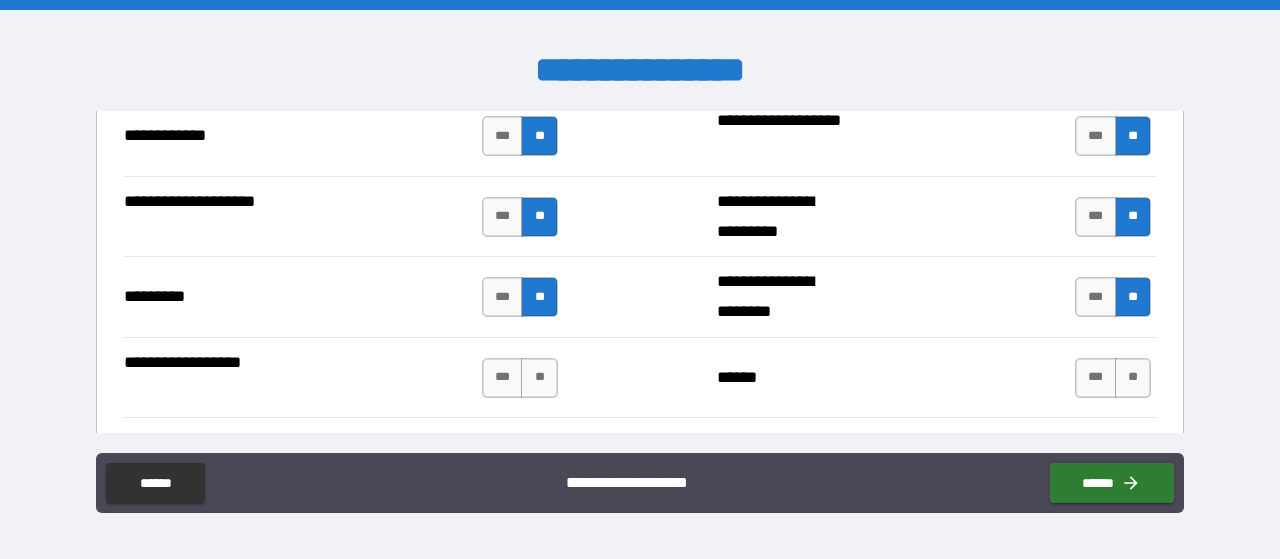 scroll, scrollTop: 3016, scrollLeft: 0, axis: vertical 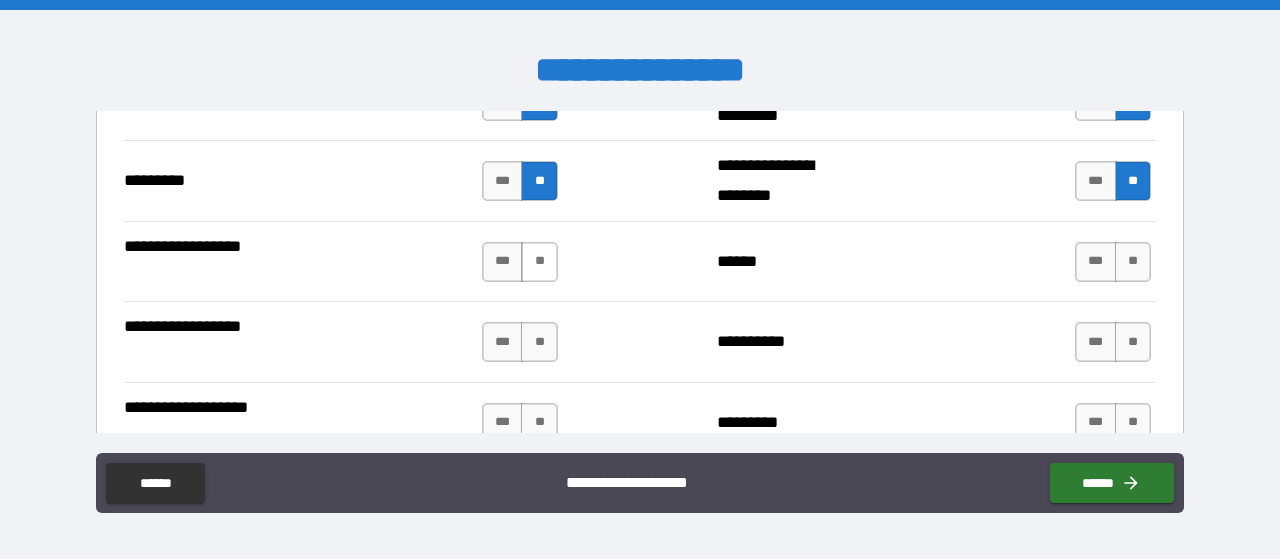 click on "**" at bounding box center [539, 262] 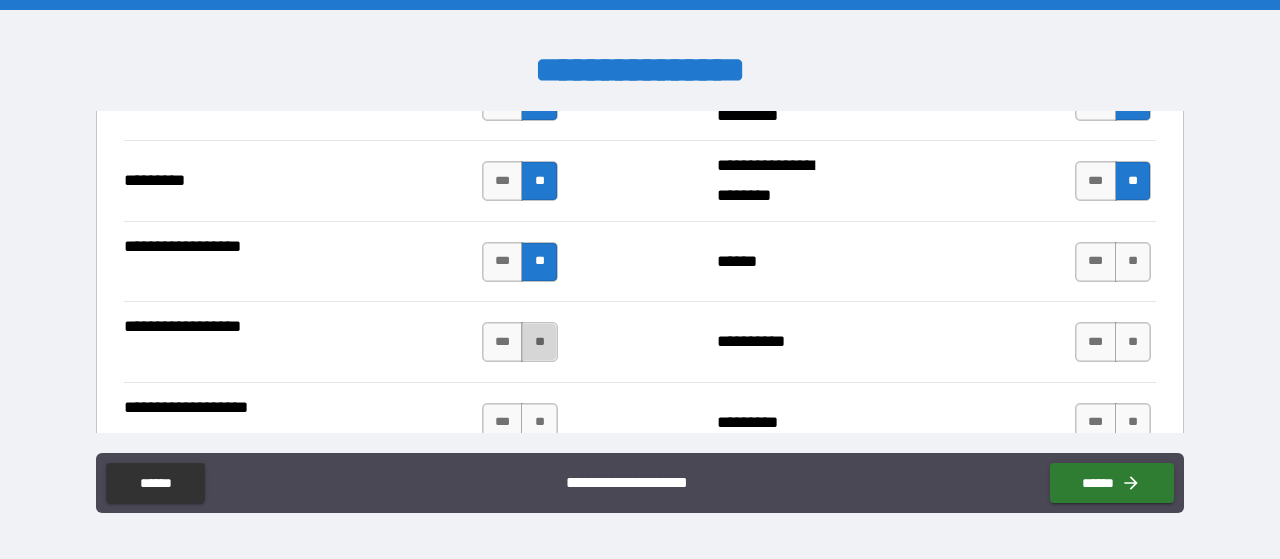 drag, startPoint x: 533, startPoint y: 318, endPoint x: 539, endPoint y: 328, distance: 11.661903 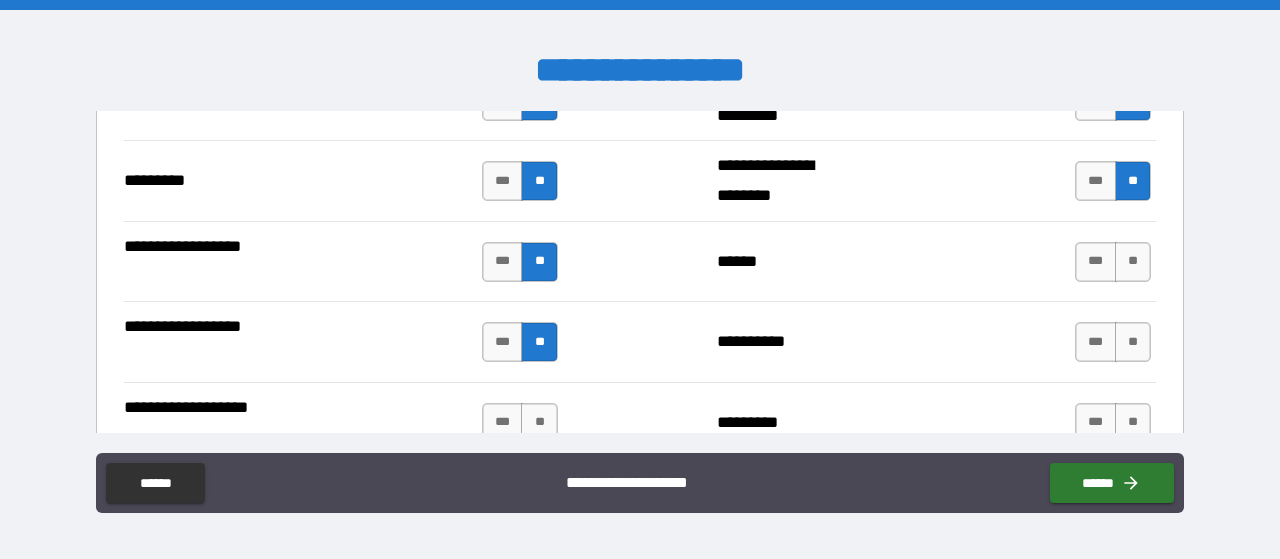 drag, startPoint x: 538, startPoint y: 403, endPoint x: 564, endPoint y: 387, distance: 30.528675 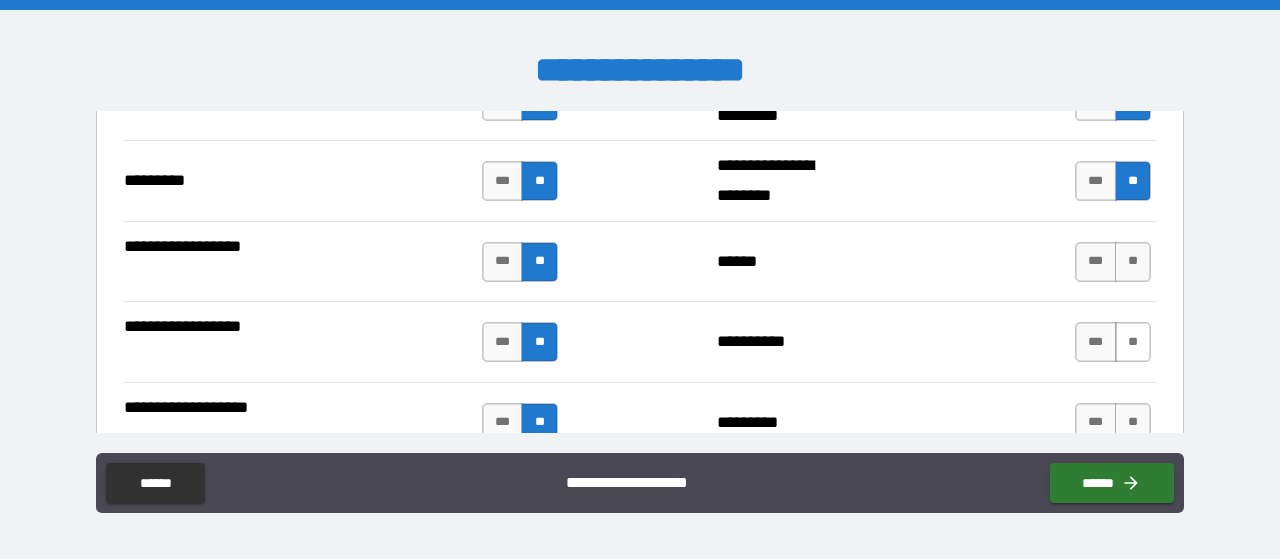 drag, startPoint x: 1129, startPoint y: 247, endPoint x: 1133, endPoint y: 324, distance: 77.10383 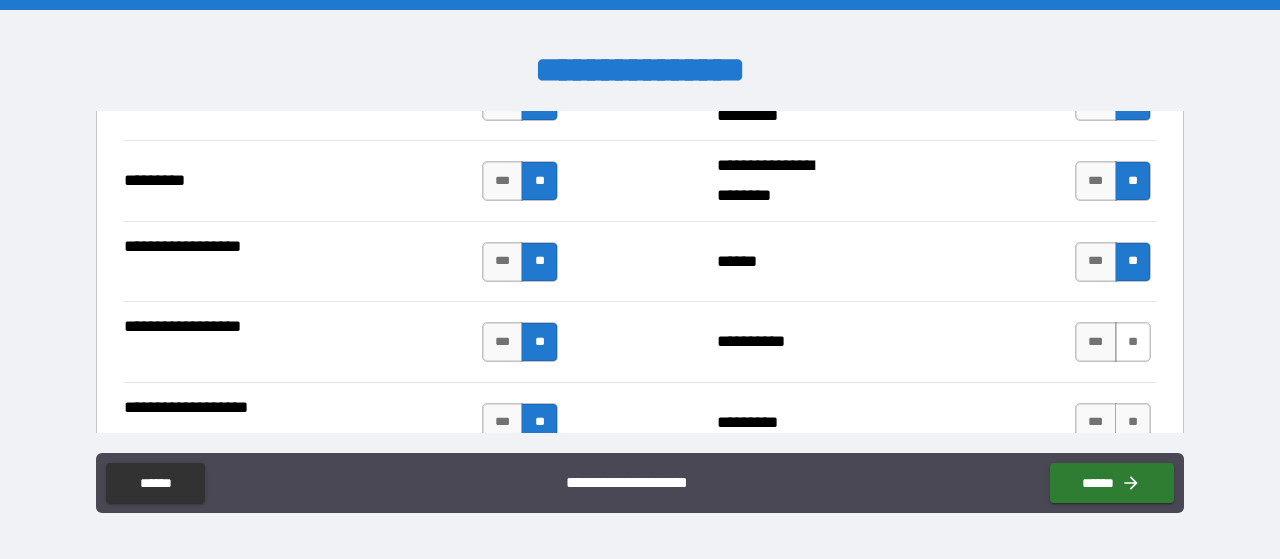 click on "**" at bounding box center (1133, 342) 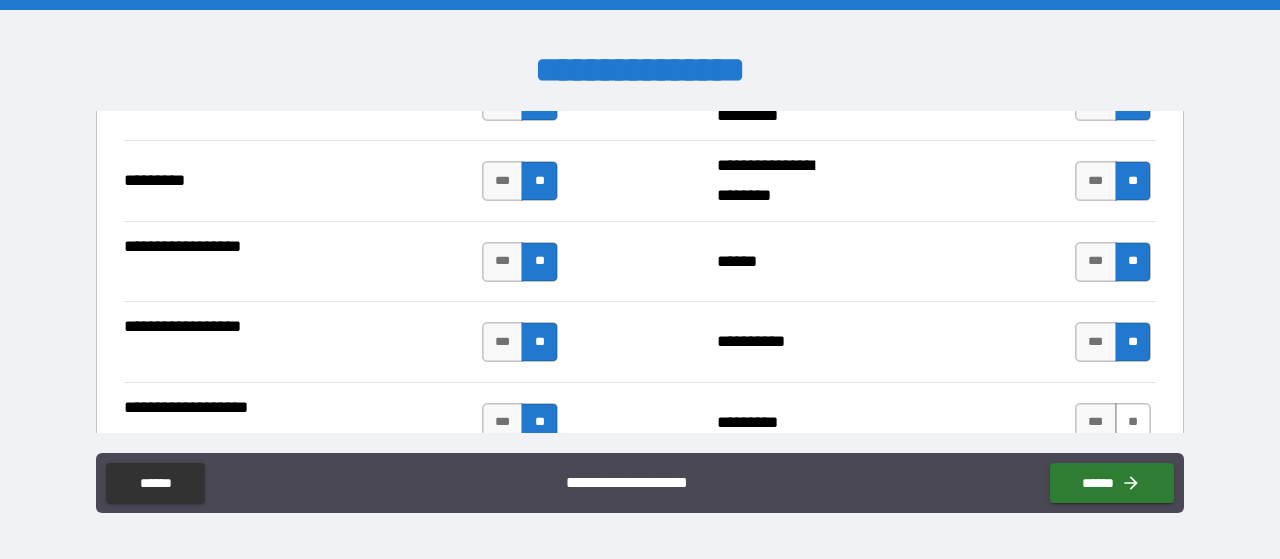 click on "**" at bounding box center [1133, 423] 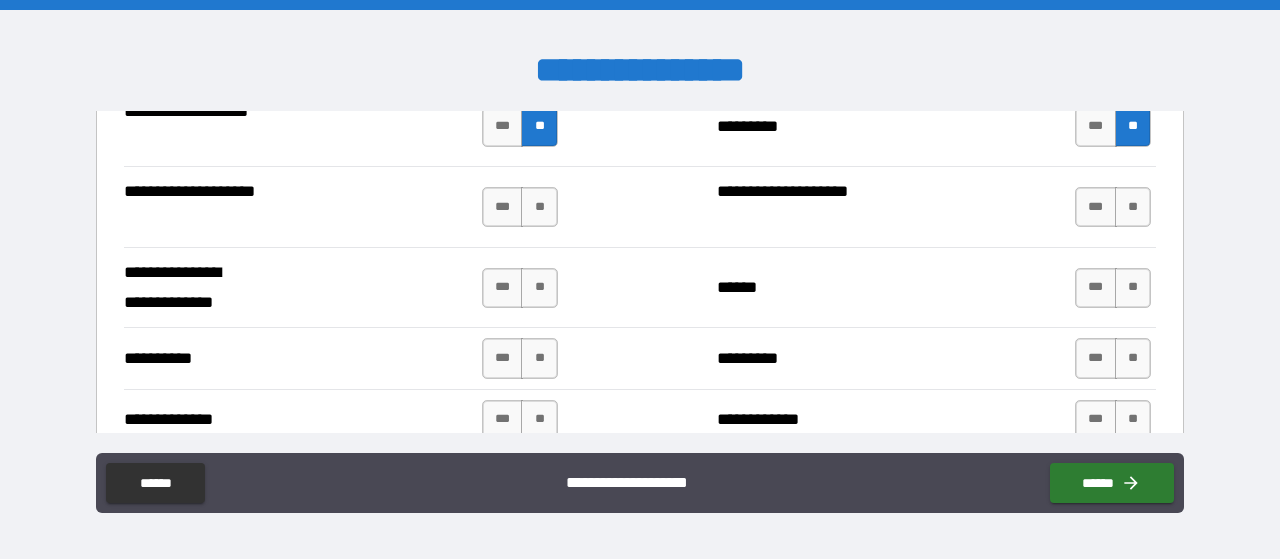 scroll, scrollTop: 3364, scrollLeft: 0, axis: vertical 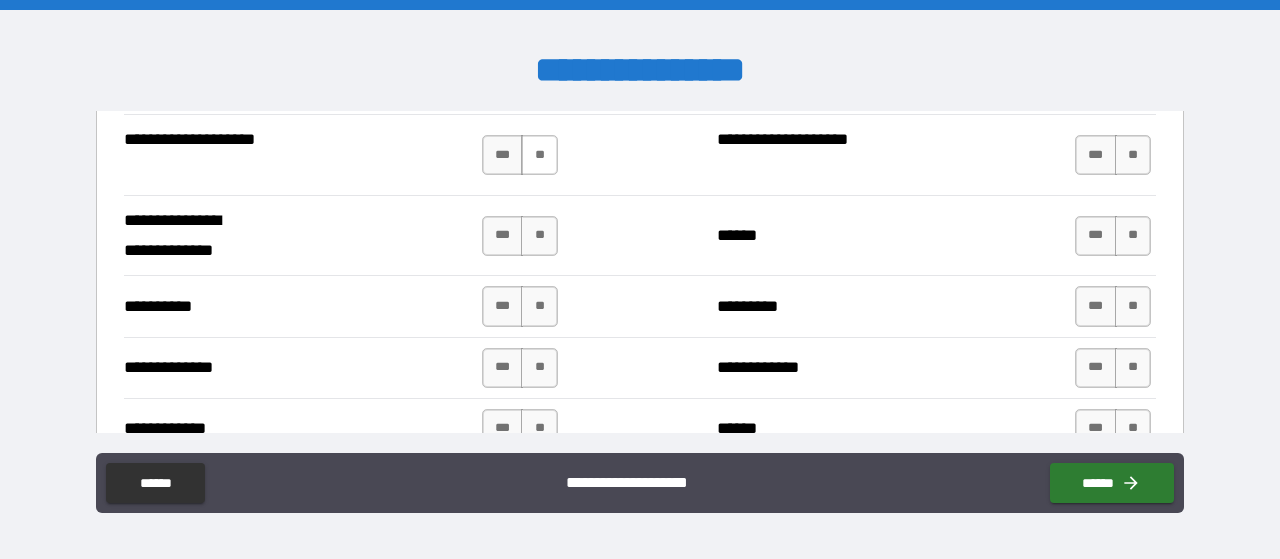 click on "**" at bounding box center (539, 155) 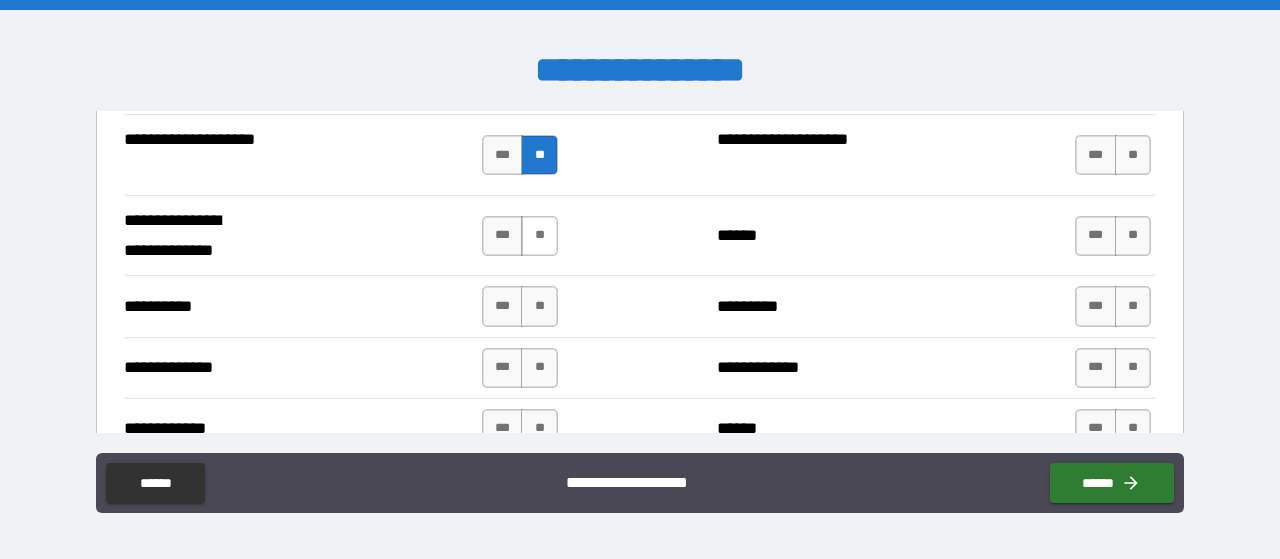 click on "**" at bounding box center (539, 236) 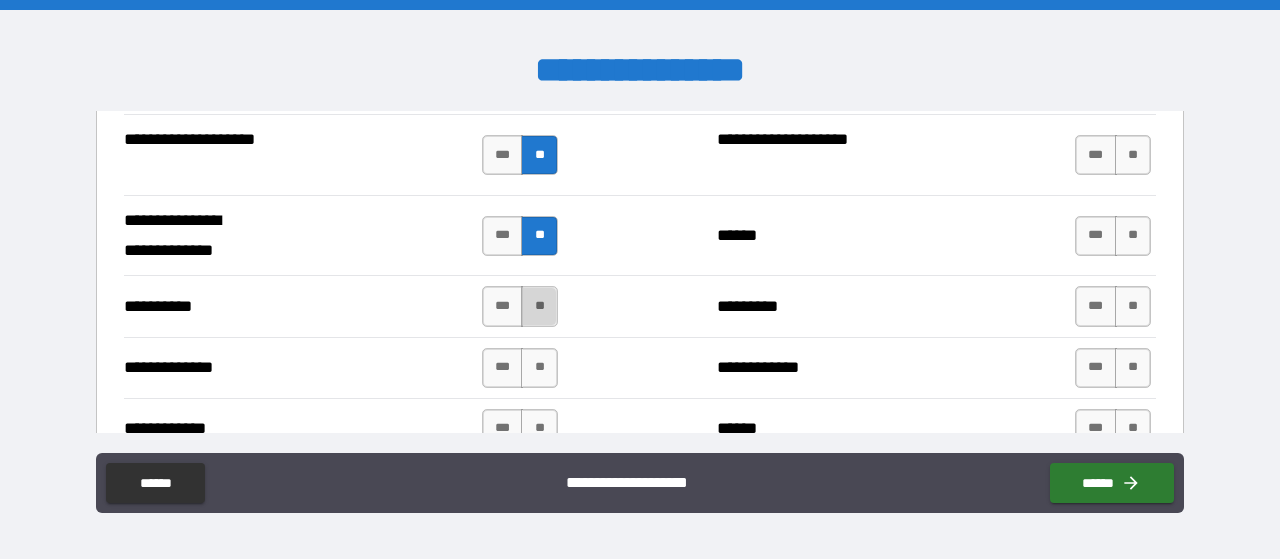 drag, startPoint x: 539, startPoint y: 277, endPoint x: 544, endPoint y: 303, distance: 26.476404 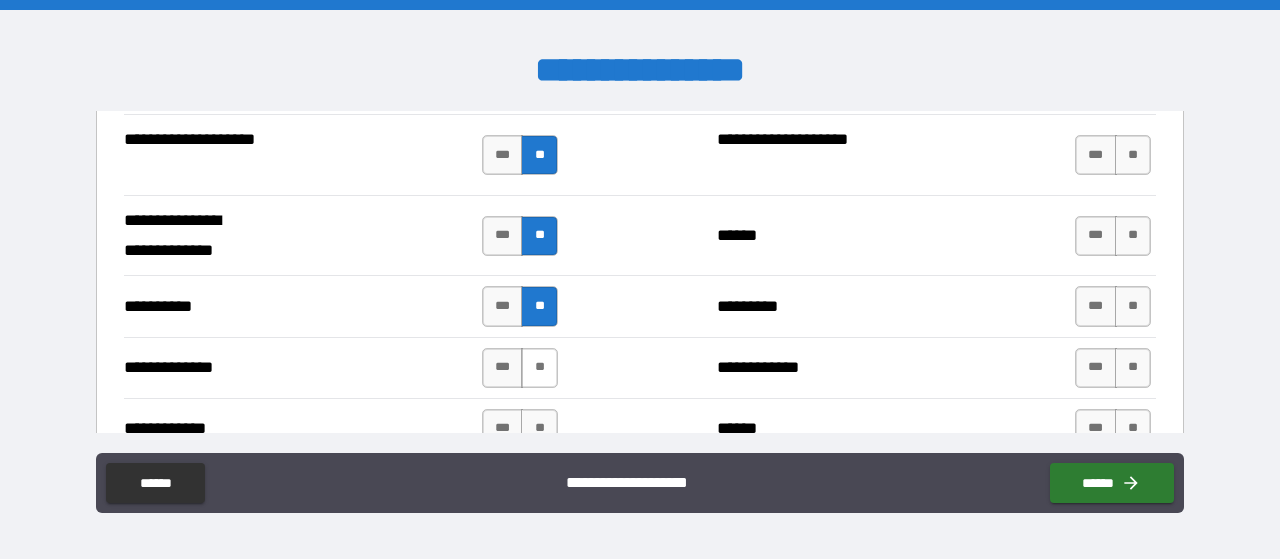 drag, startPoint x: 546, startPoint y: 346, endPoint x: 542, endPoint y: 363, distance: 17.464249 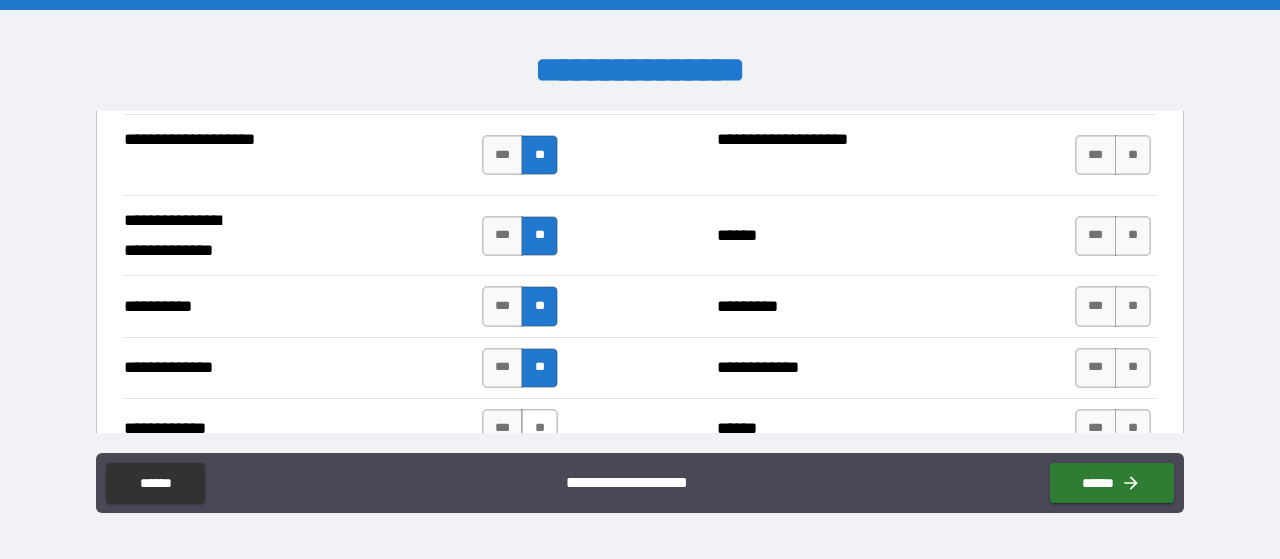 click on "**" at bounding box center [539, 429] 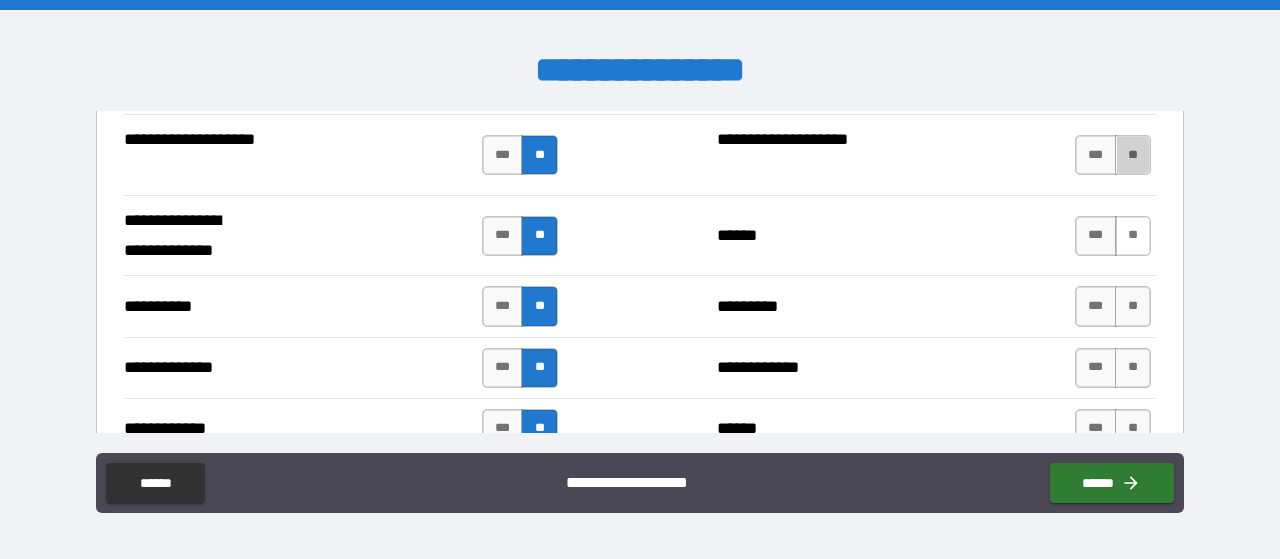 drag, startPoint x: 1133, startPoint y: 151, endPoint x: 1129, endPoint y: 208, distance: 57.14018 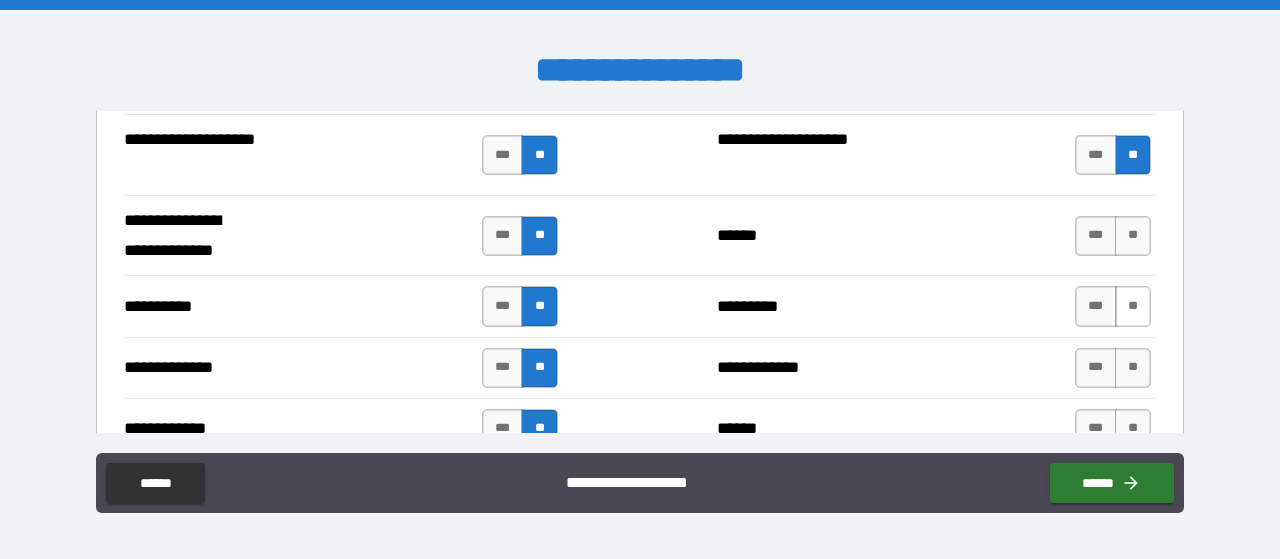 drag, startPoint x: 1129, startPoint y: 214, endPoint x: 1125, endPoint y: 273, distance: 59.135437 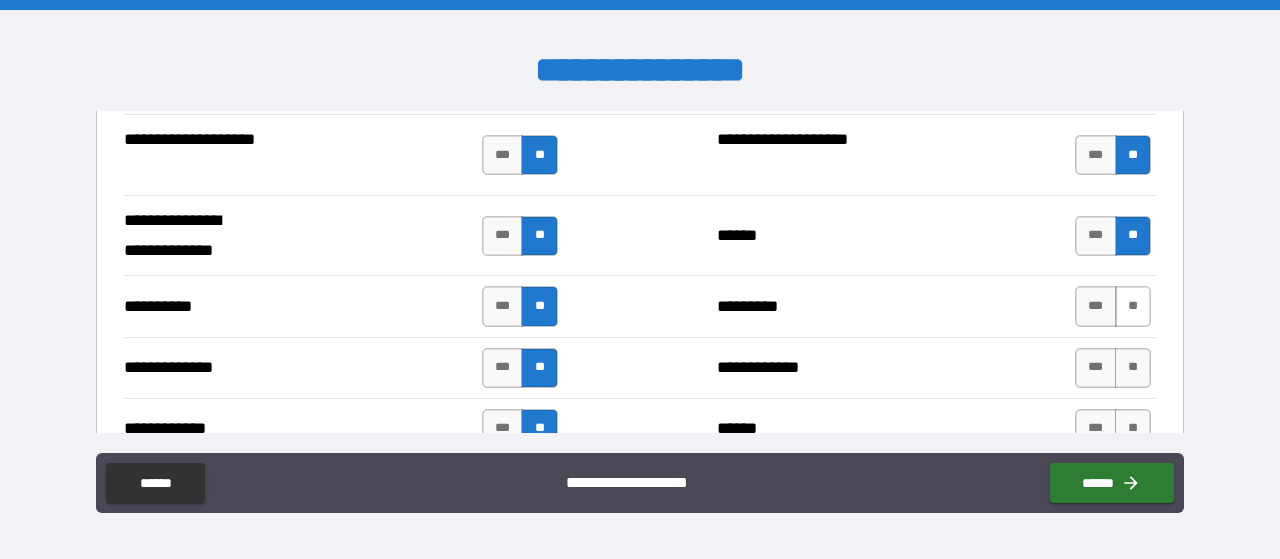 click on "**" at bounding box center [1133, 306] 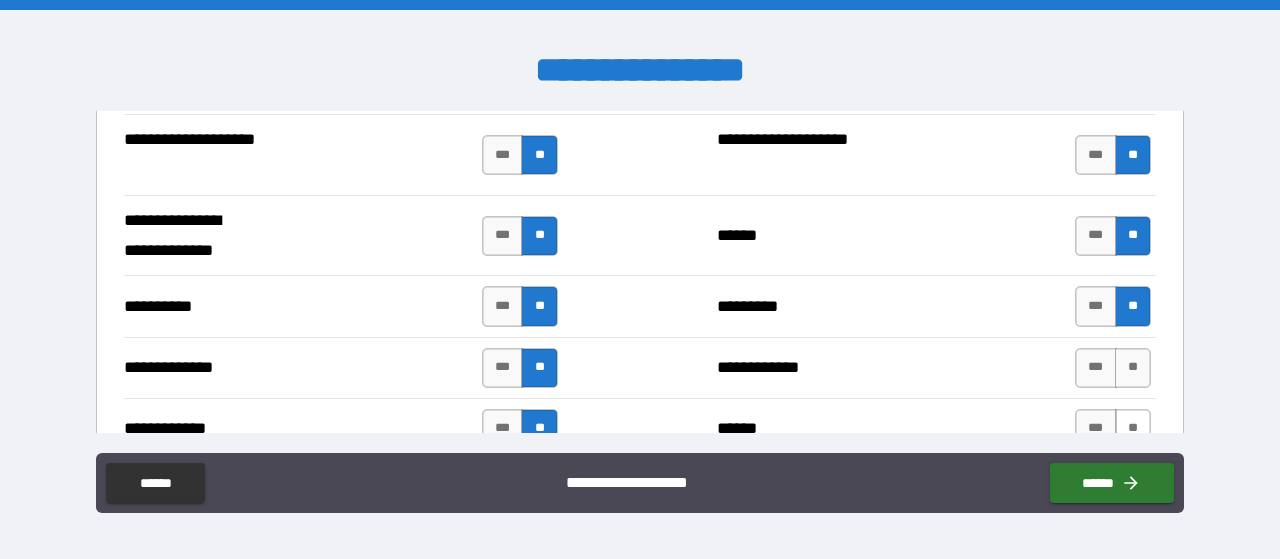 drag, startPoint x: 1130, startPoint y: 357, endPoint x: 1130, endPoint y: 413, distance: 56 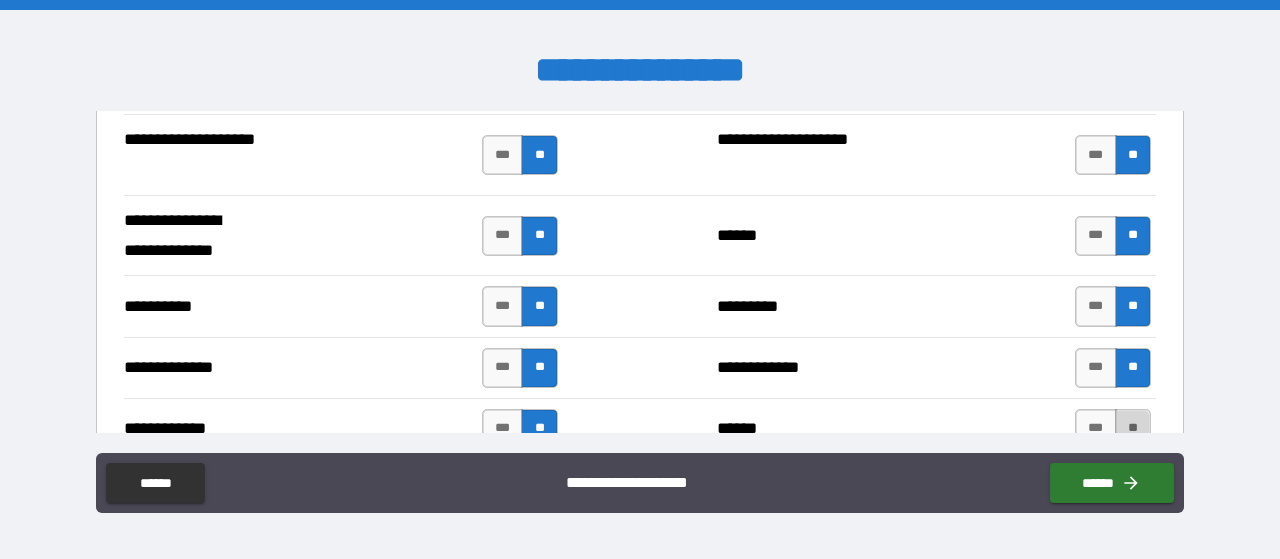 click on "**" at bounding box center [1133, 429] 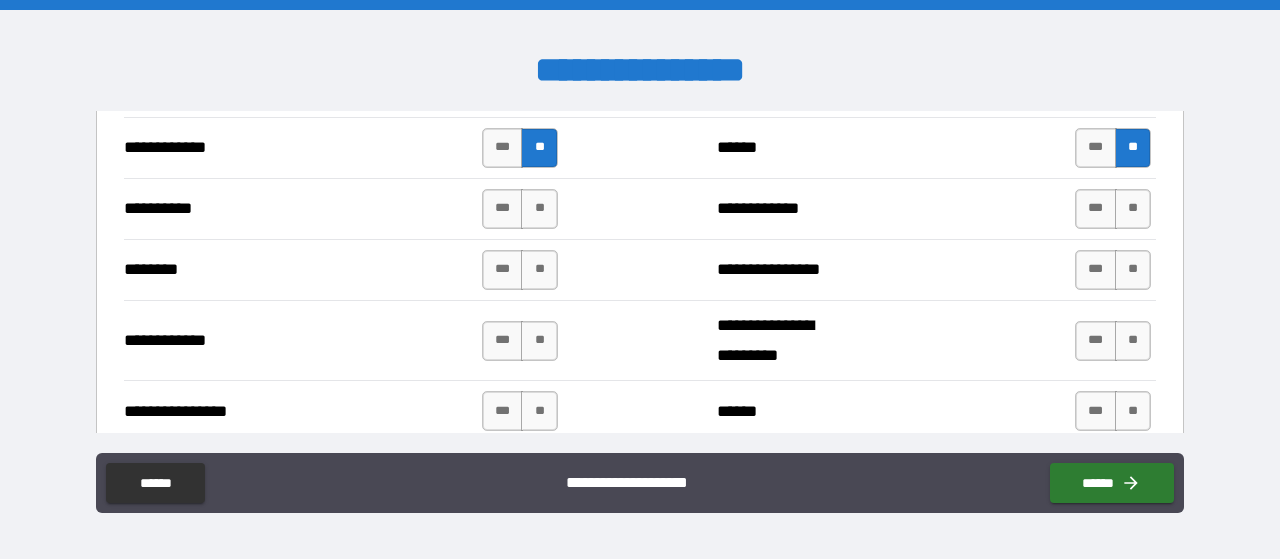 scroll, scrollTop: 3596, scrollLeft: 0, axis: vertical 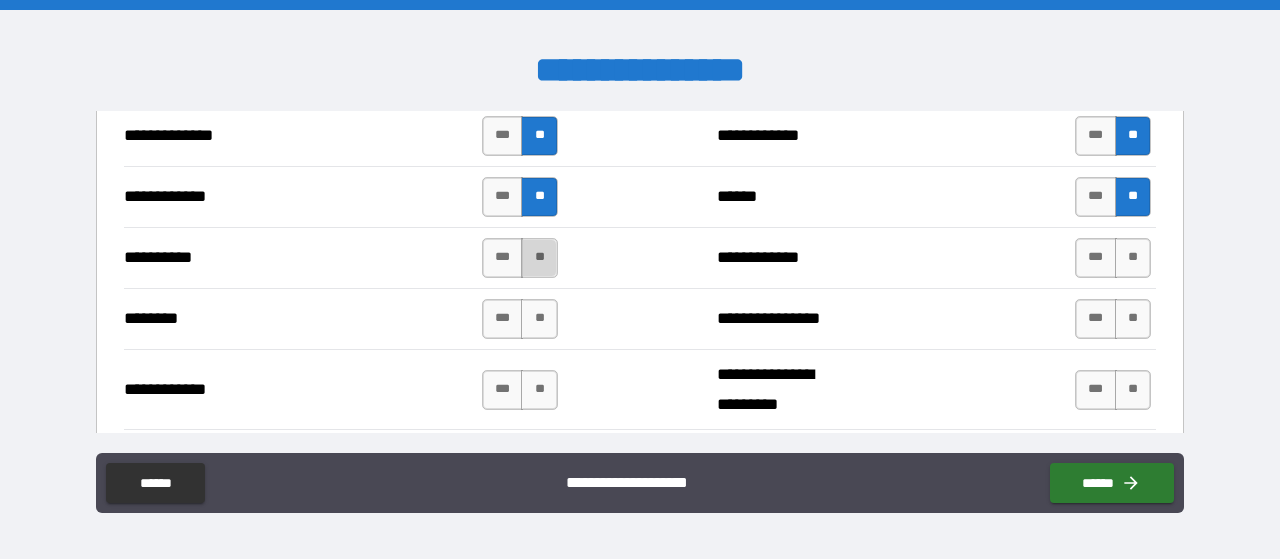 click on "**" at bounding box center (539, 258) 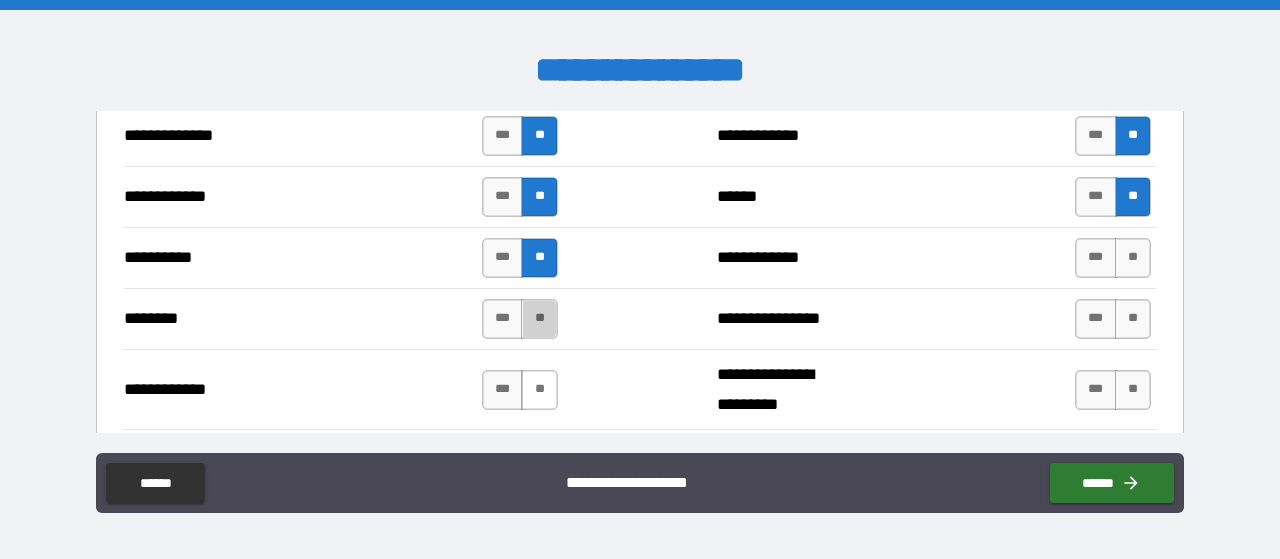 drag, startPoint x: 540, startPoint y: 294, endPoint x: 536, endPoint y: 355, distance: 61.13101 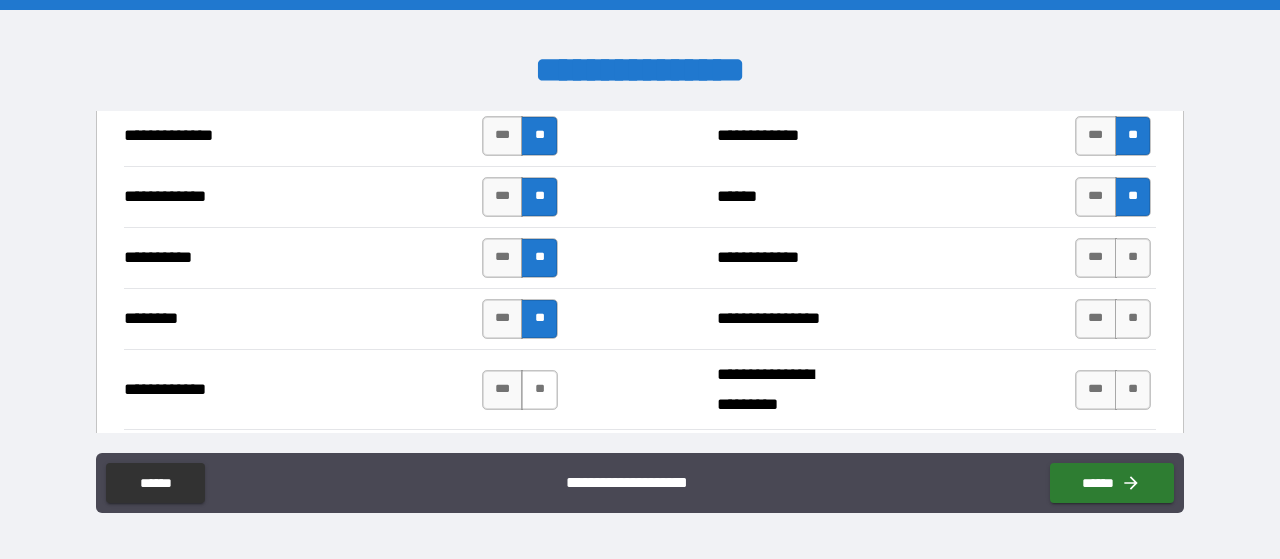 click on "**" at bounding box center (539, 390) 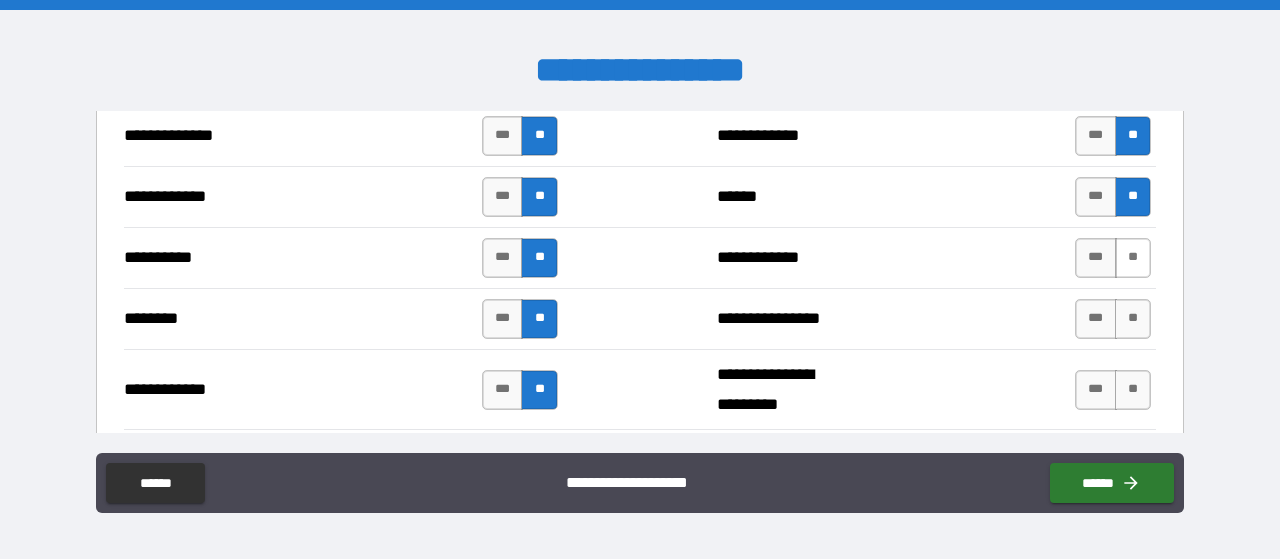 click on "**" at bounding box center [1133, 258] 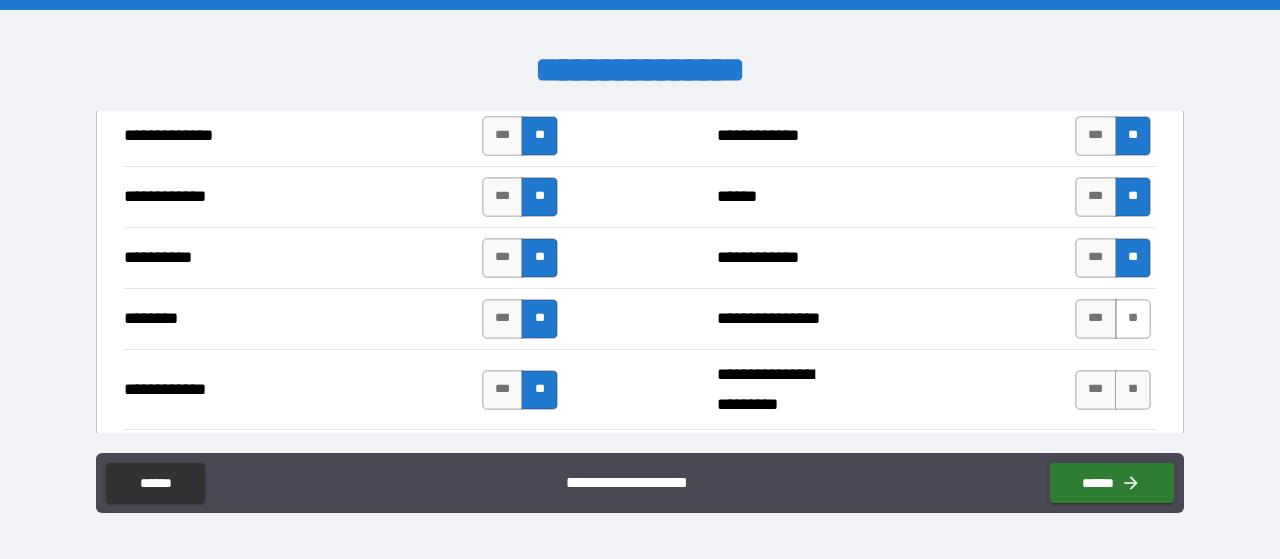 click on "**" at bounding box center (1133, 319) 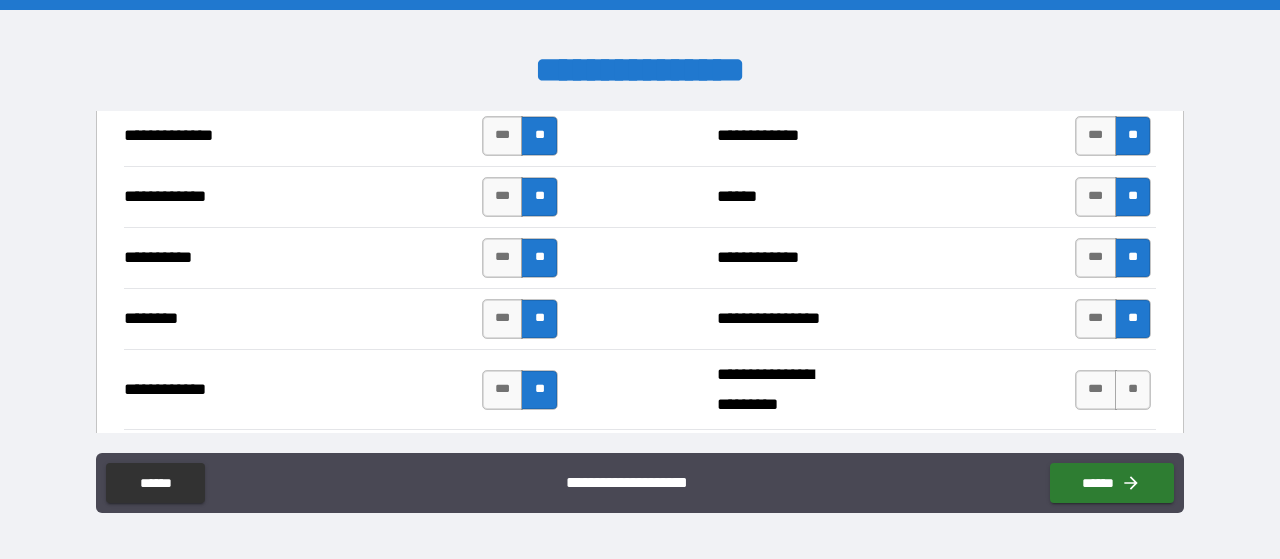 click on "*** **" at bounding box center (1115, 390) 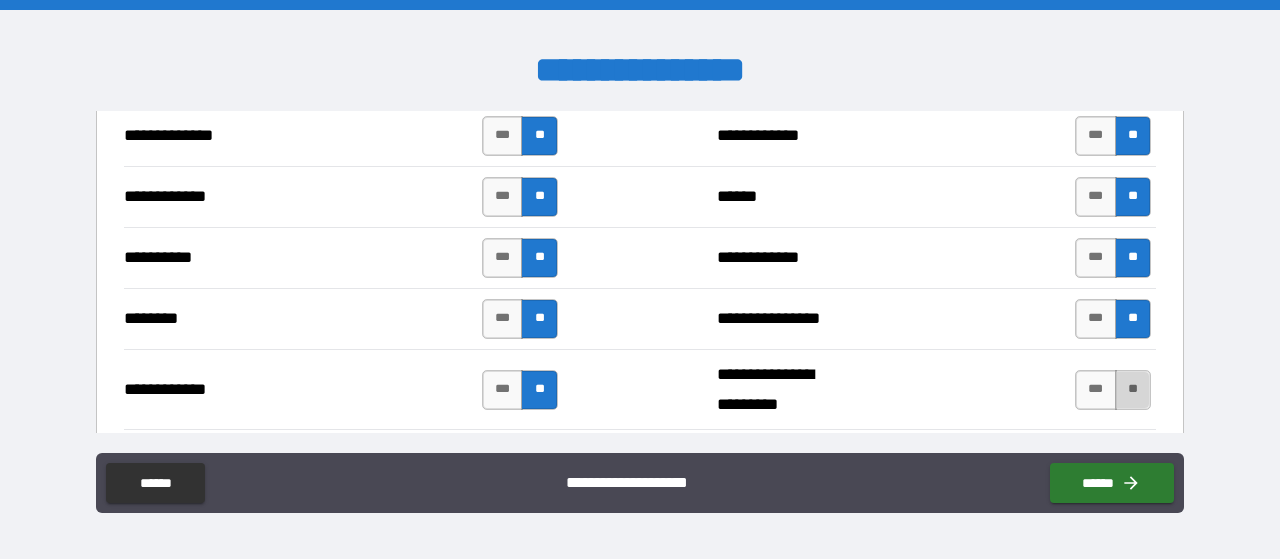 click on "**" at bounding box center (1133, 390) 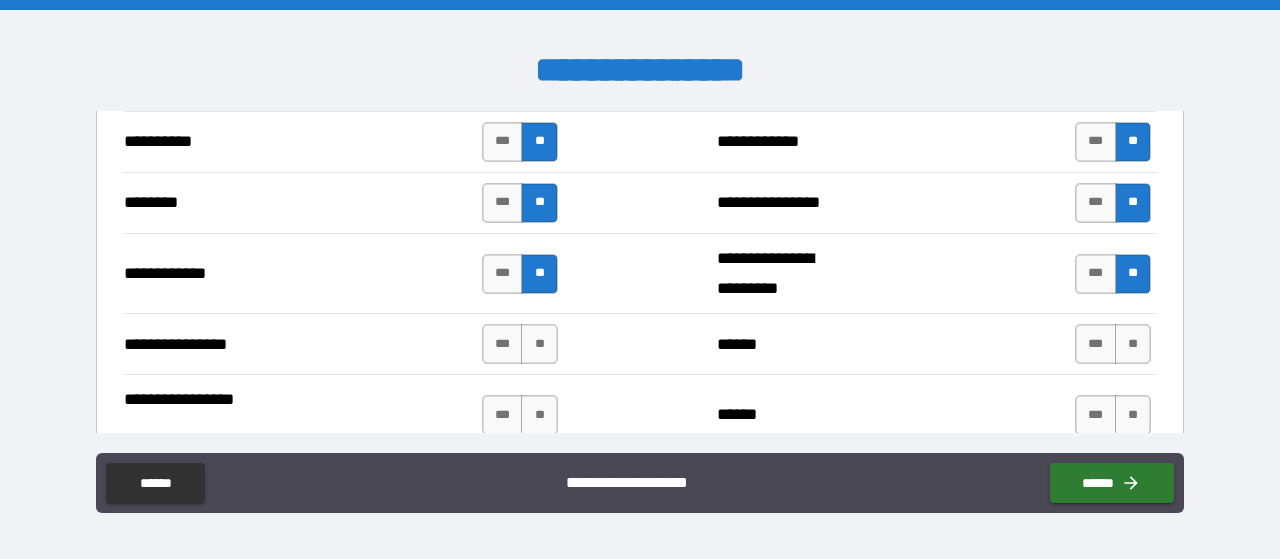 scroll, scrollTop: 3828, scrollLeft: 0, axis: vertical 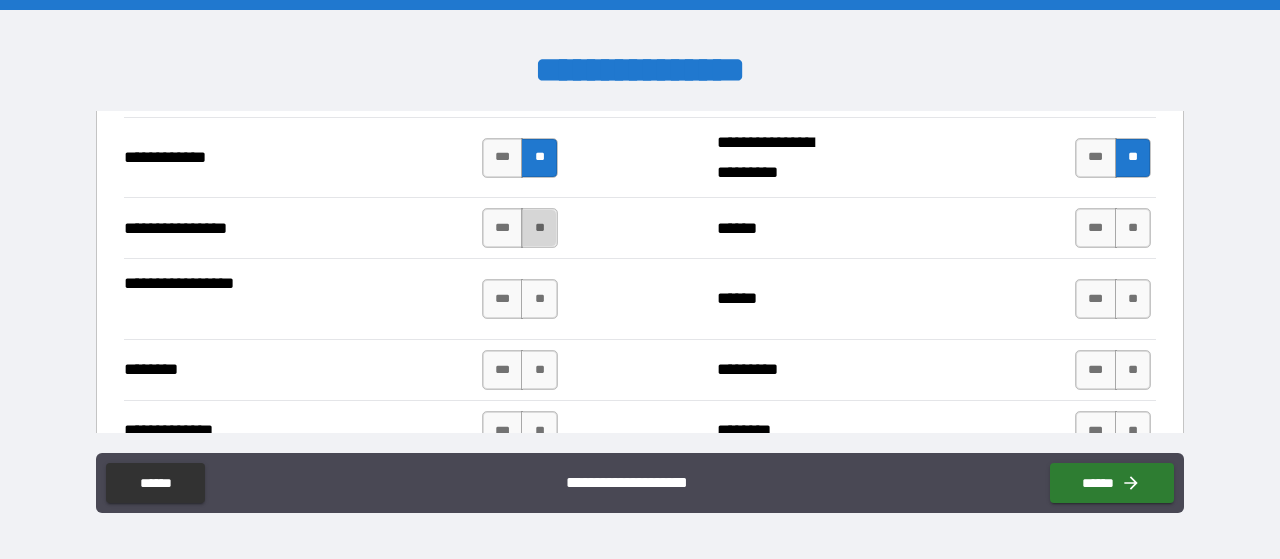click on "**" at bounding box center [539, 228] 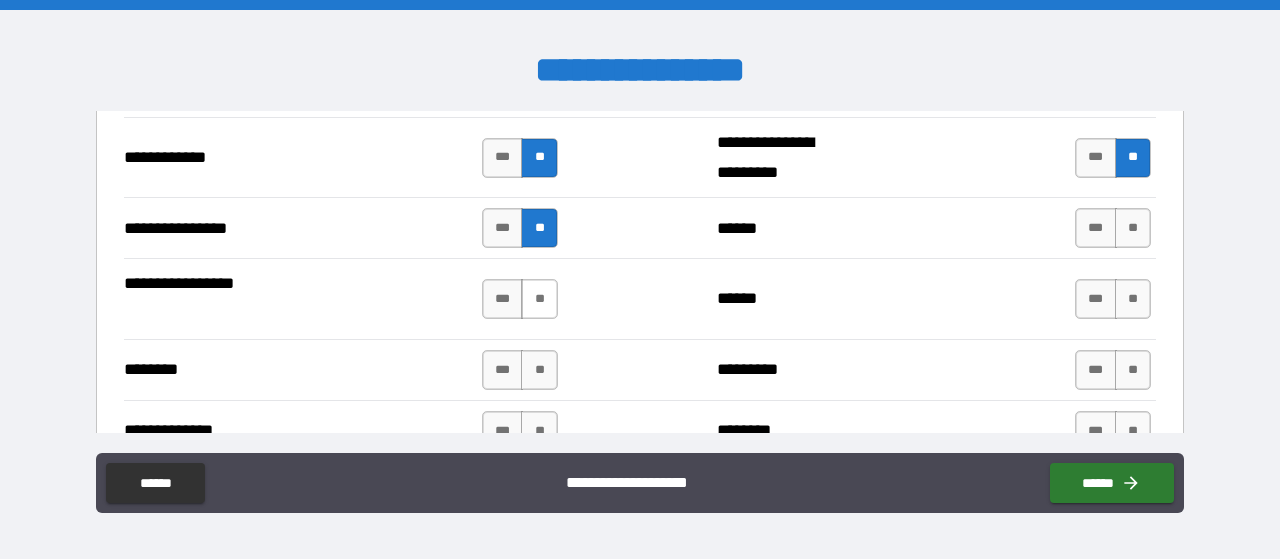 click on "**" at bounding box center [539, 299] 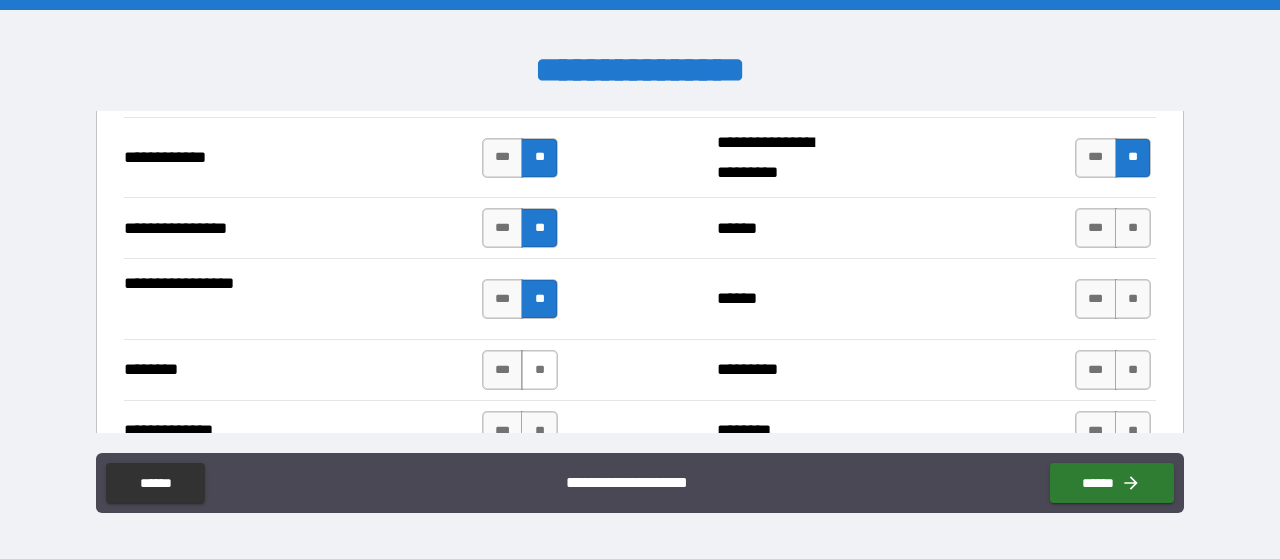 click on "**" at bounding box center (539, 370) 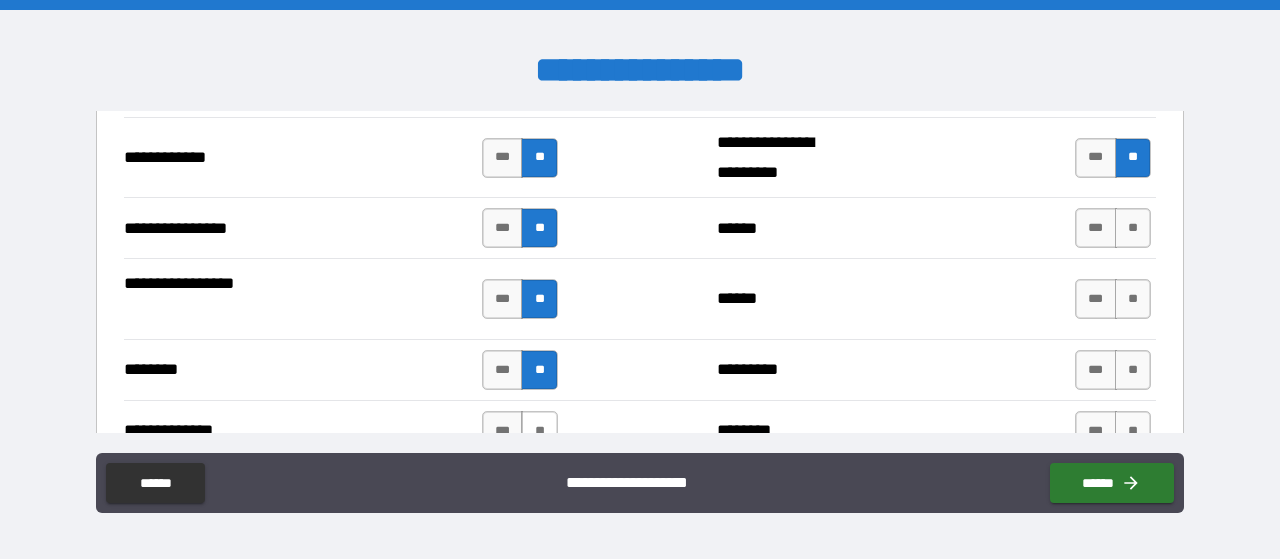 click on "**" at bounding box center (539, 431) 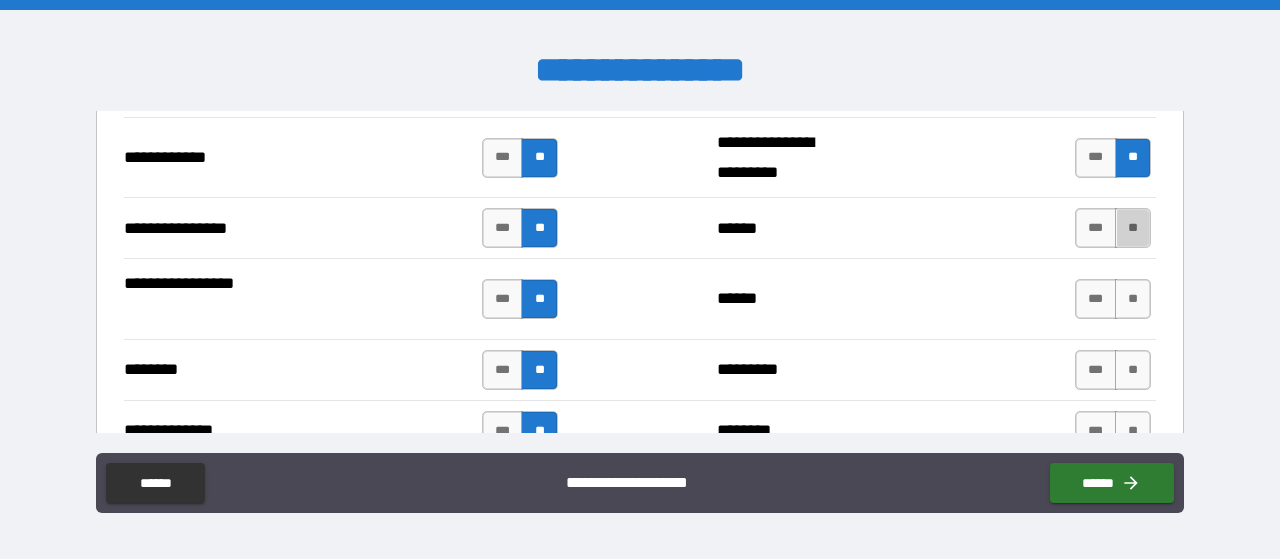 drag, startPoint x: 1141, startPoint y: 210, endPoint x: 1146, endPoint y: 261, distance: 51.24451 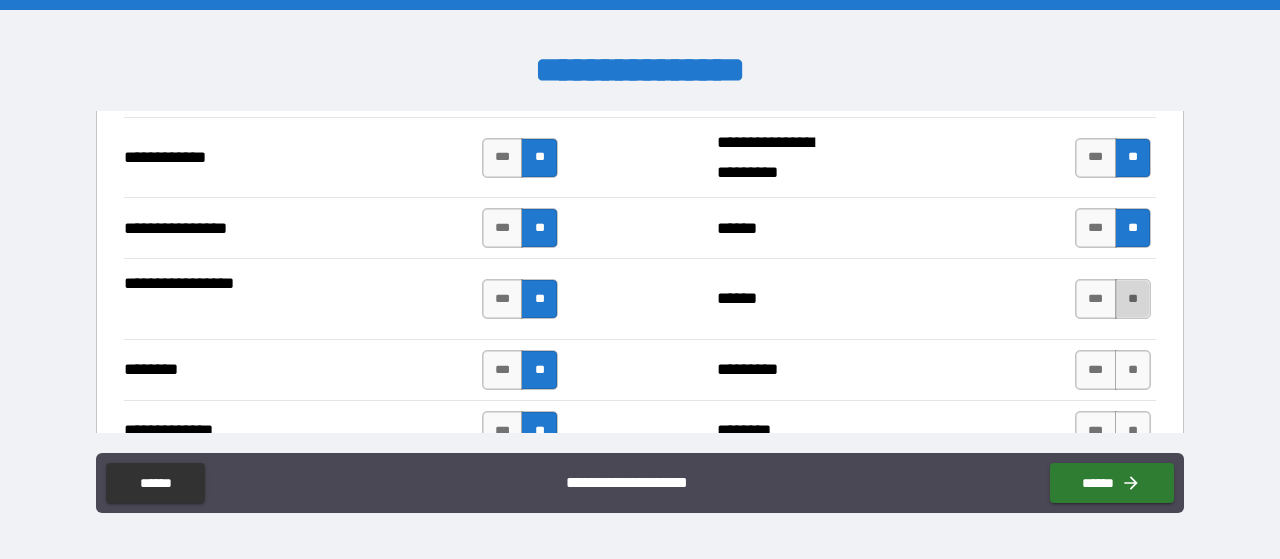 click on "**" at bounding box center [1133, 299] 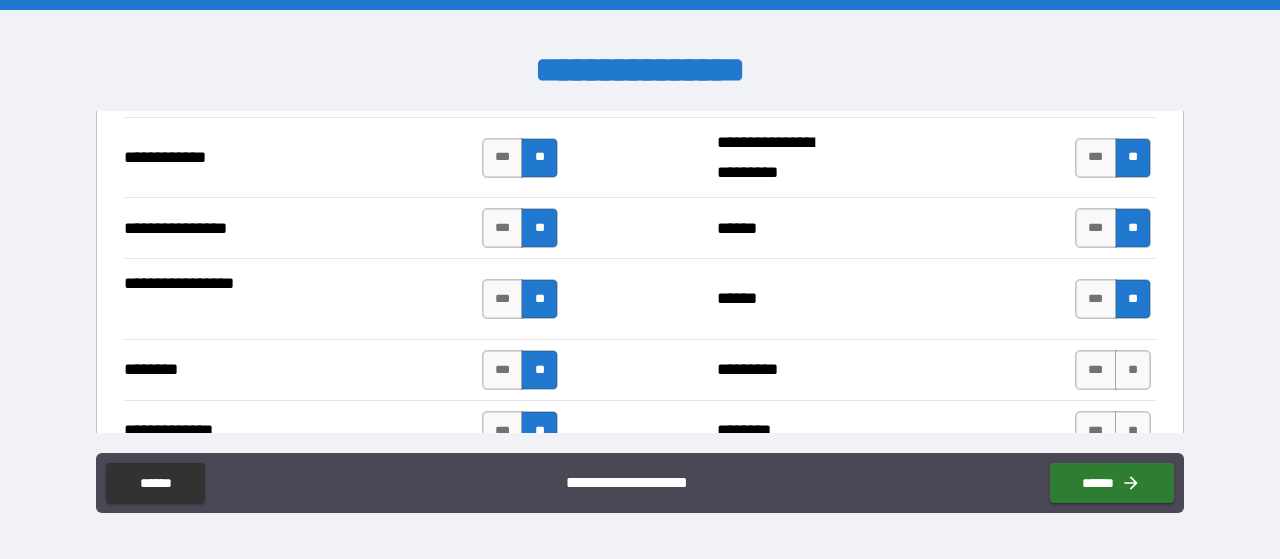 drag, startPoint x: 1145, startPoint y: 347, endPoint x: 1143, endPoint y: 375, distance: 28.071337 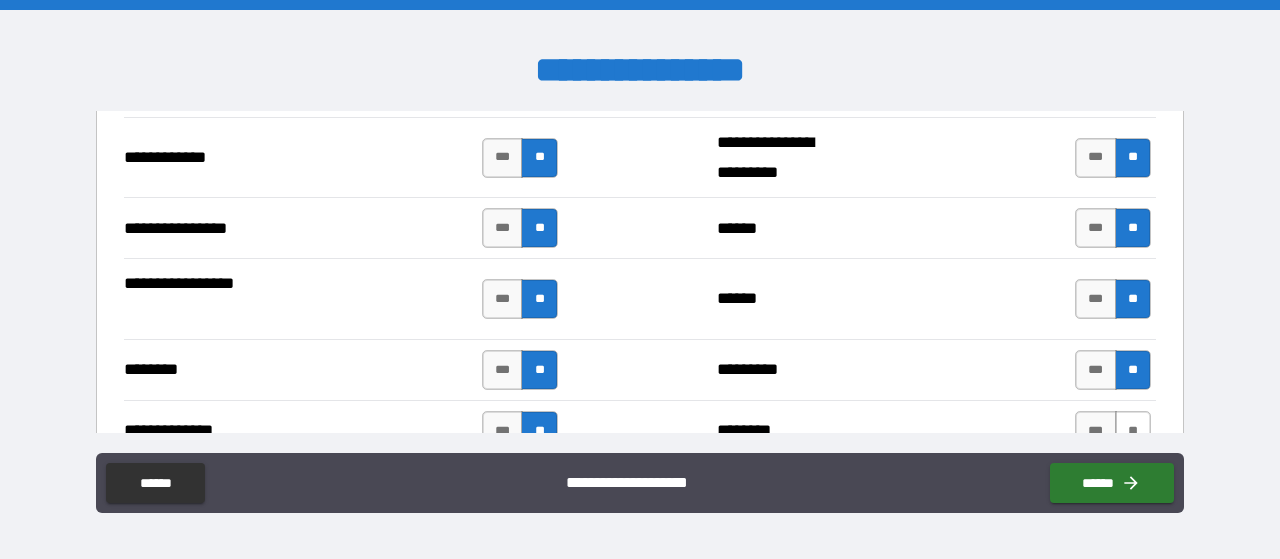 click on "**" at bounding box center (1133, 431) 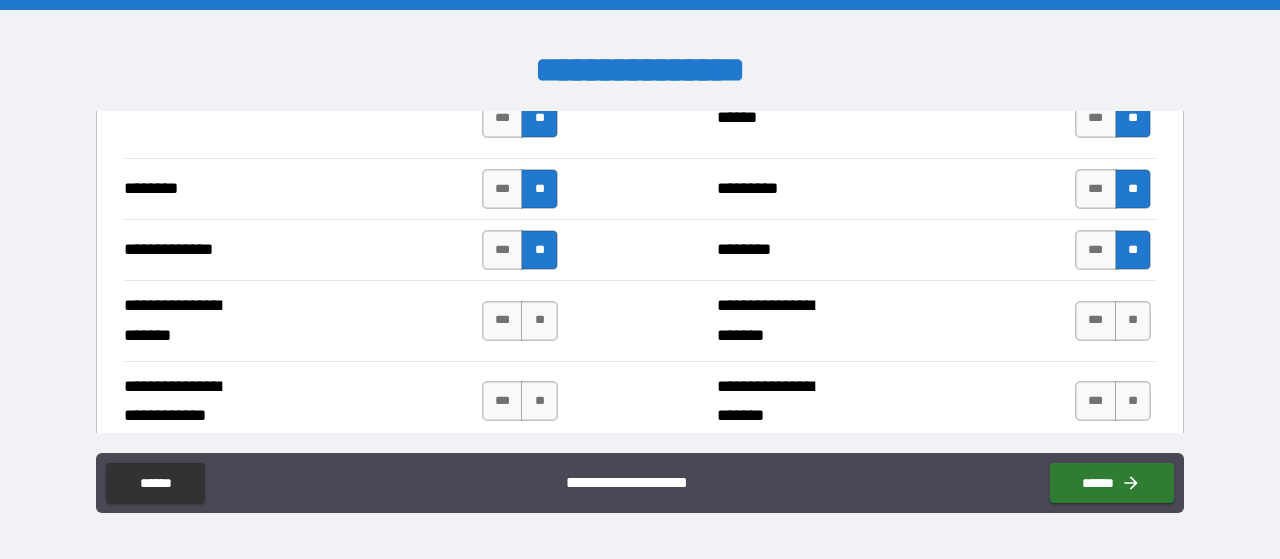 scroll, scrollTop: 4060, scrollLeft: 0, axis: vertical 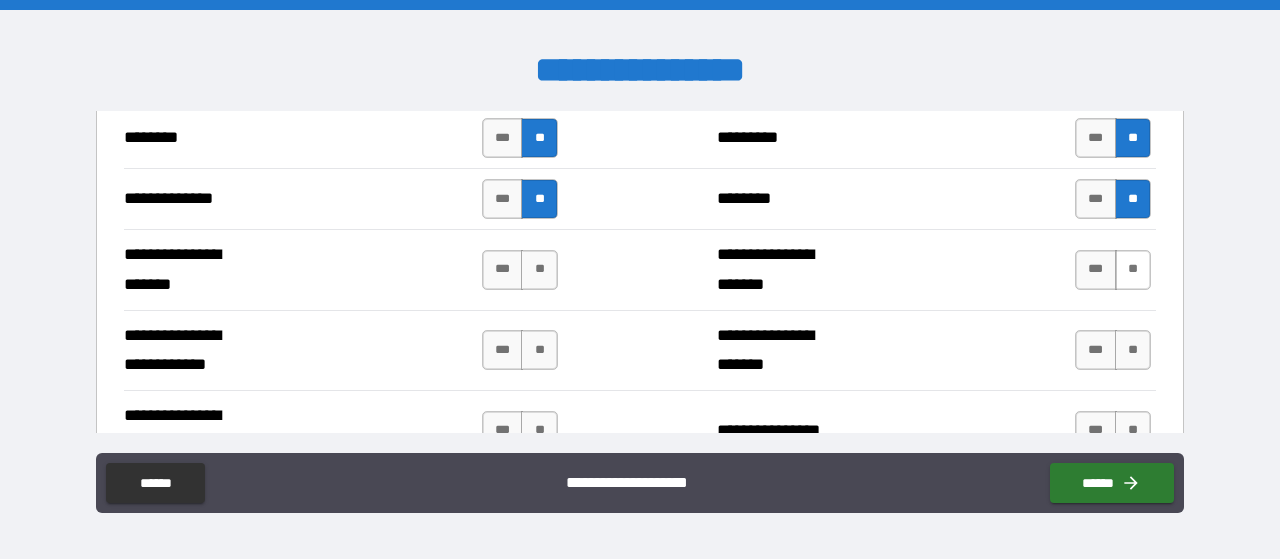 click on "**" at bounding box center (1133, 270) 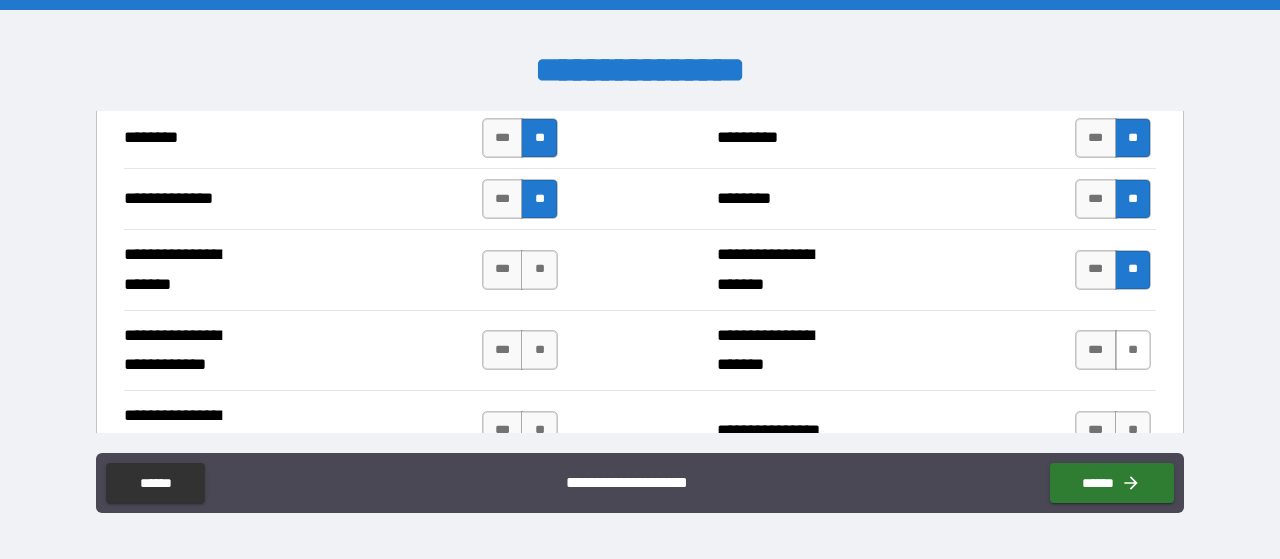click on "**" at bounding box center [1133, 350] 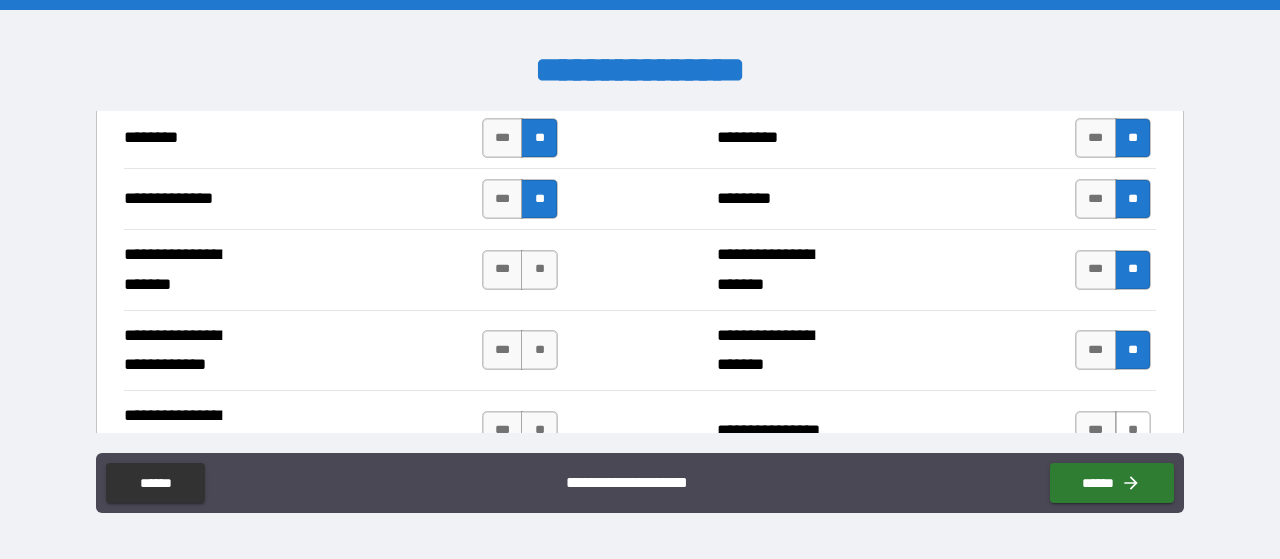 click on "**" at bounding box center [1133, 431] 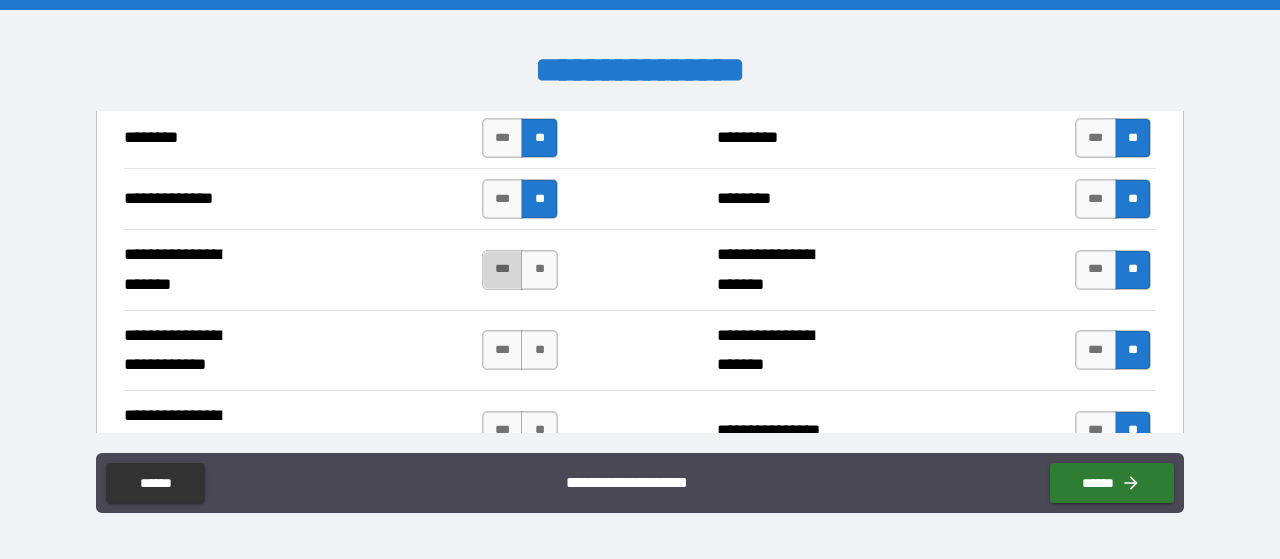 click on "***" at bounding box center [503, 270] 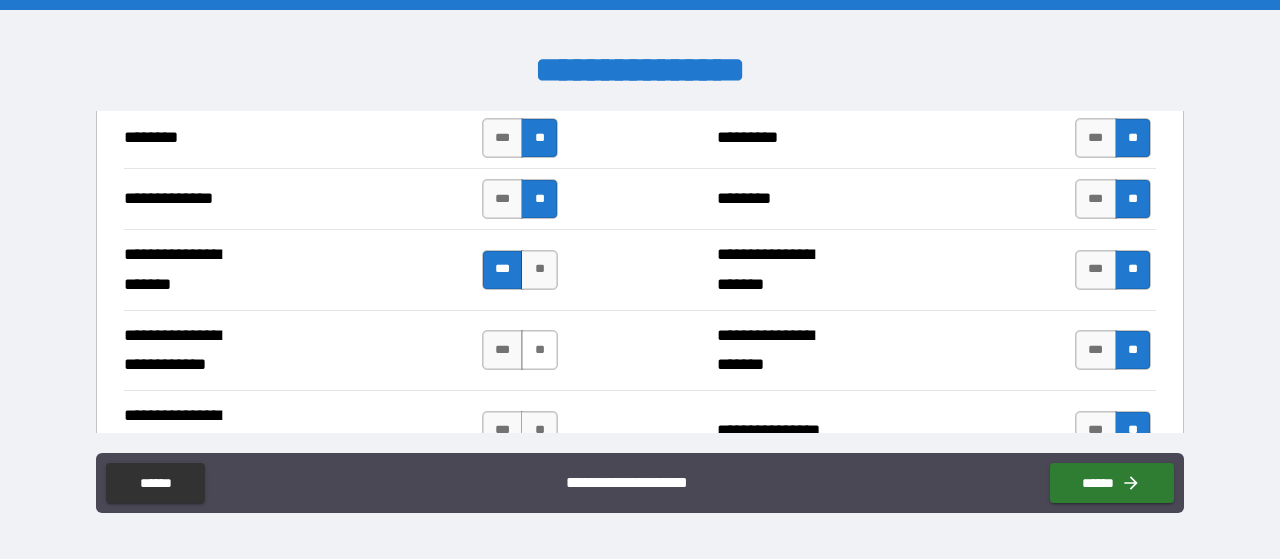 click on "**" at bounding box center (539, 350) 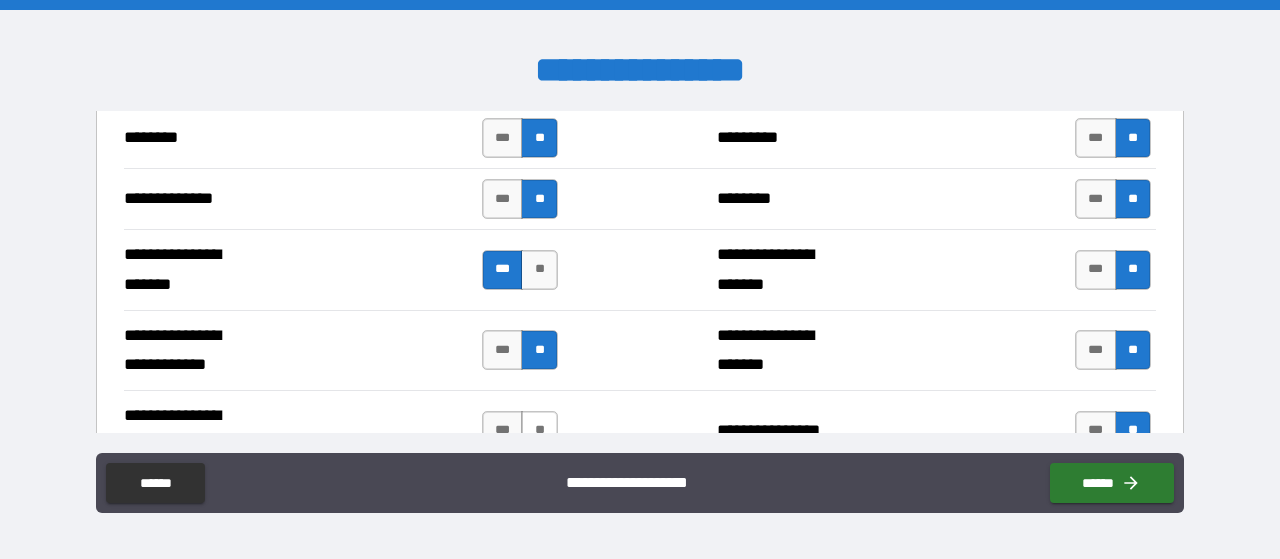 click on "**" at bounding box center [539, 431] 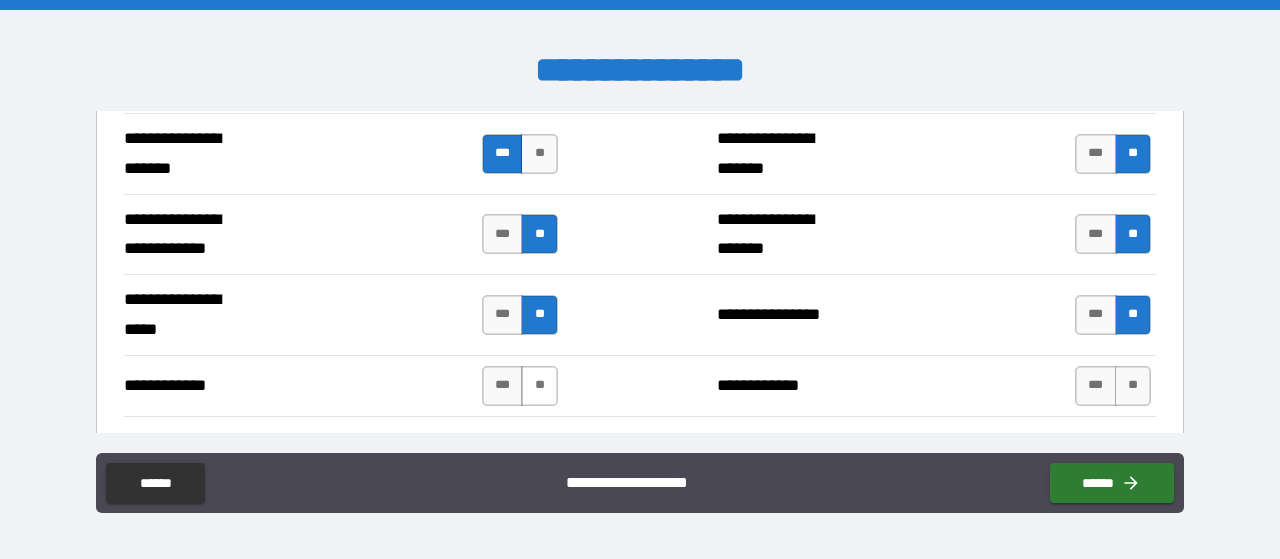 scroll, scrollTop: 4292, scrollLeft: 0, axis: vertical 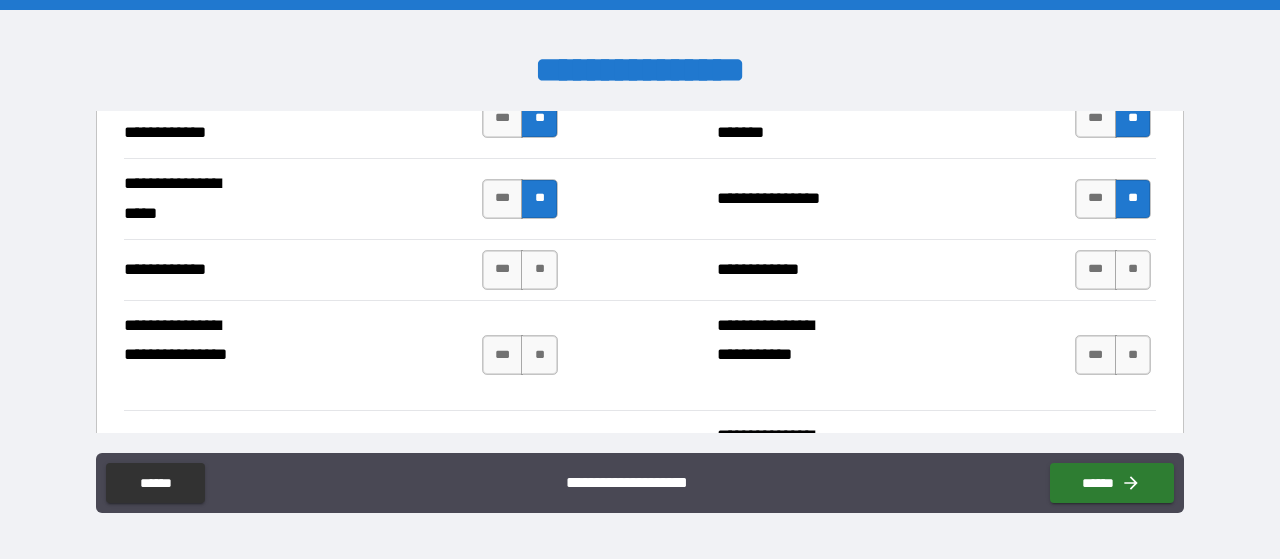 drag, startPoint x: 541, startPoint y: 254, endPoint x: 711, endPoint y: 254, distance: 170 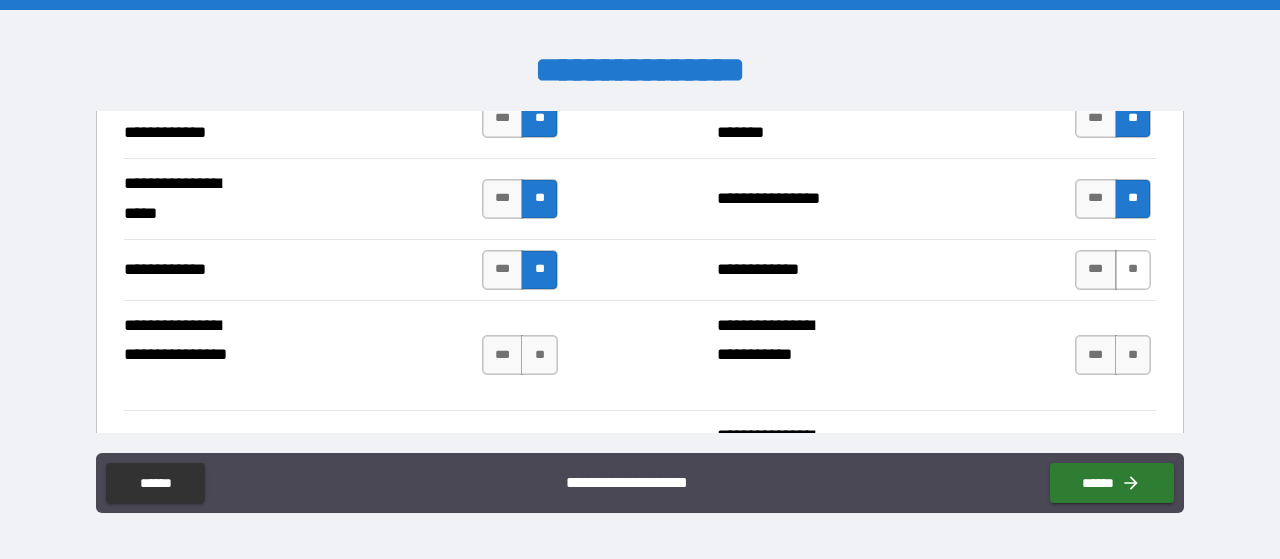 click on "**" at bounding box center (1133, 270) 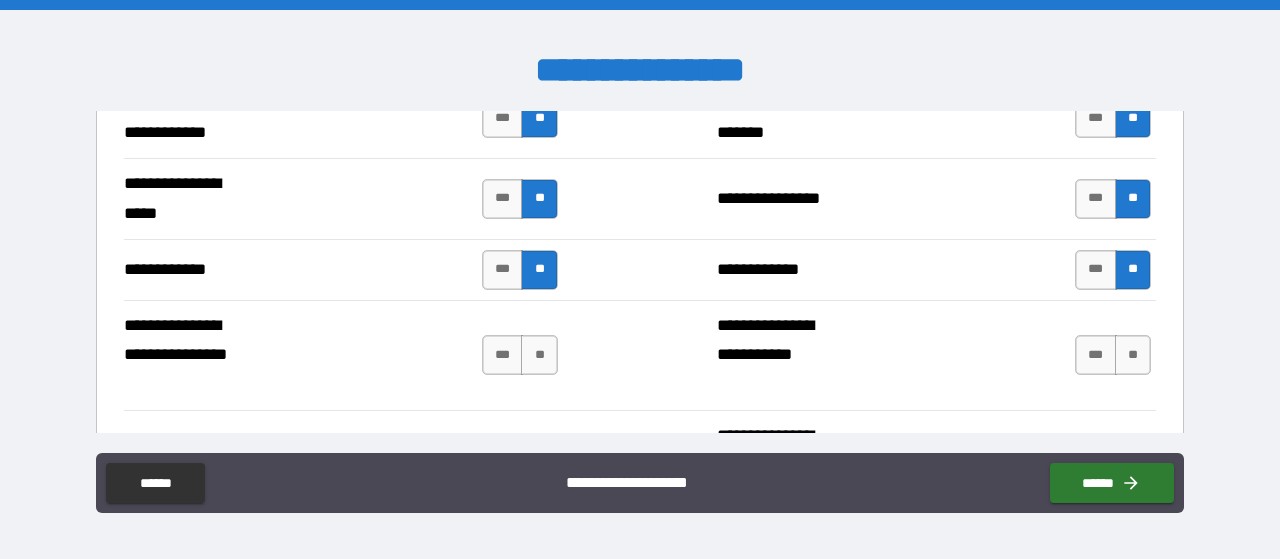 drag, startPoint x: 1095, startPoint y: 325, endPoint x: 1063, endPoint y: 331, distance: 32.55764 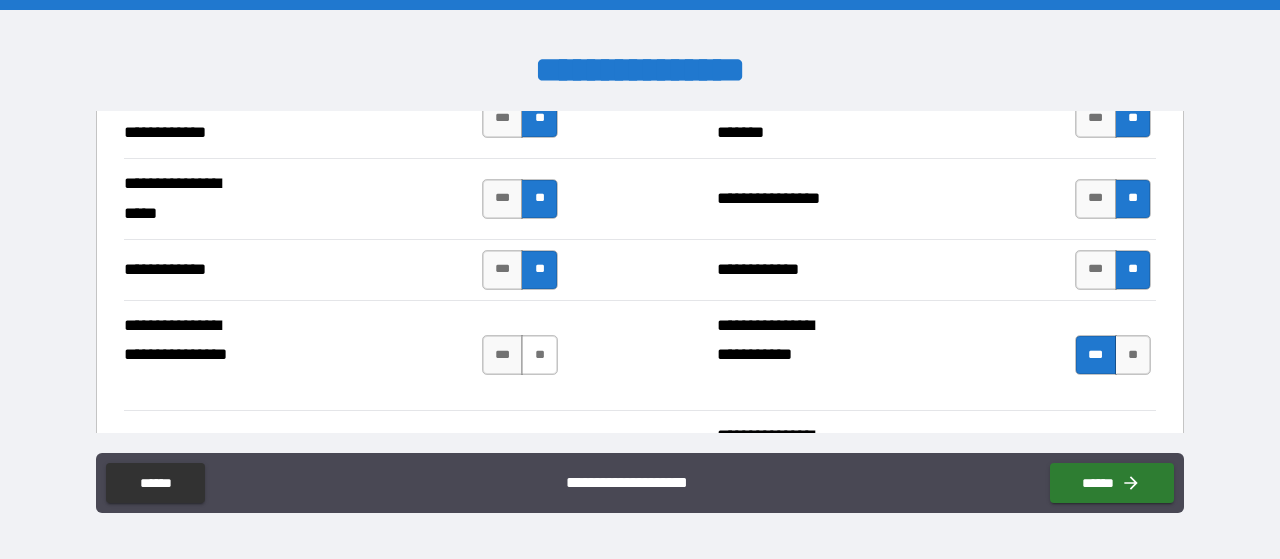 click on "**" at bounding box center [539, 355] 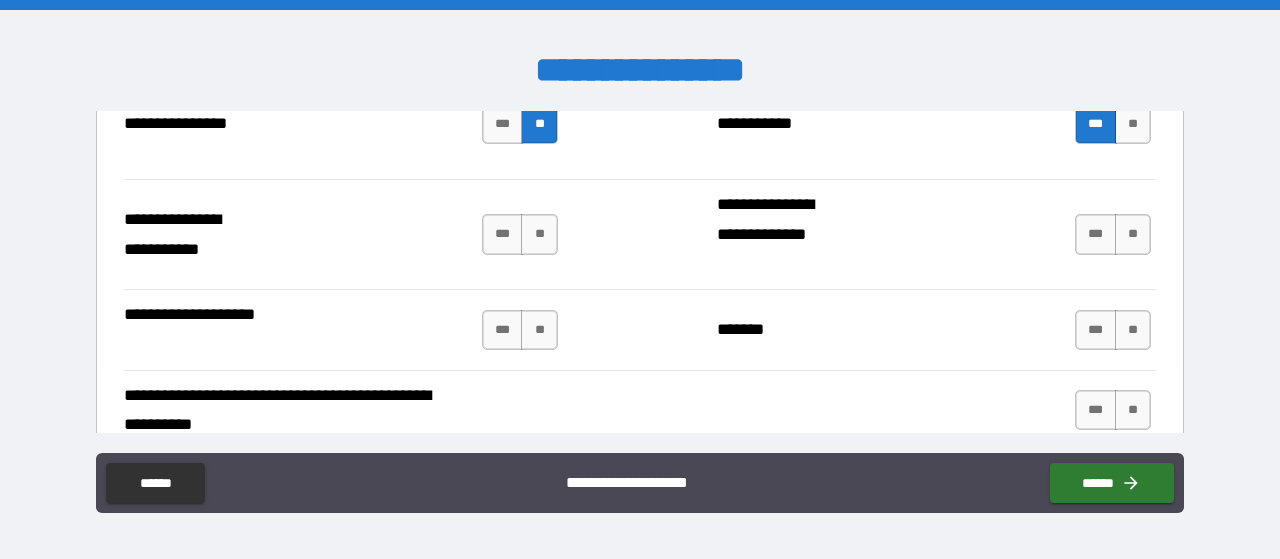scroll, scrollTop: 4467, scrollLeft: 0, axis: vertical 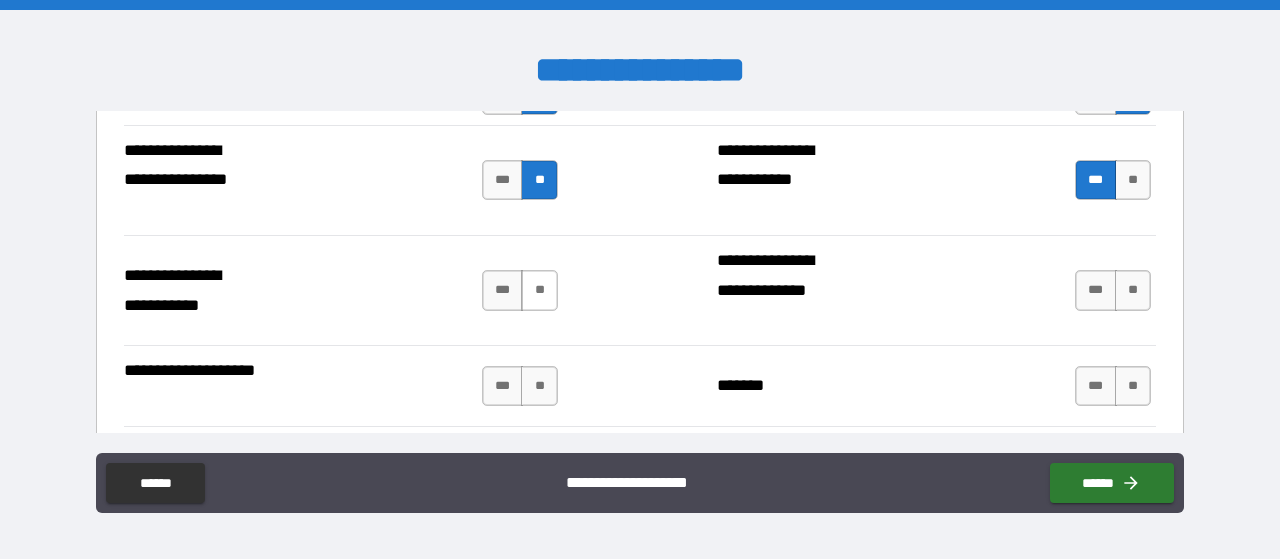 click on "**" at bounding box center [539, 290] 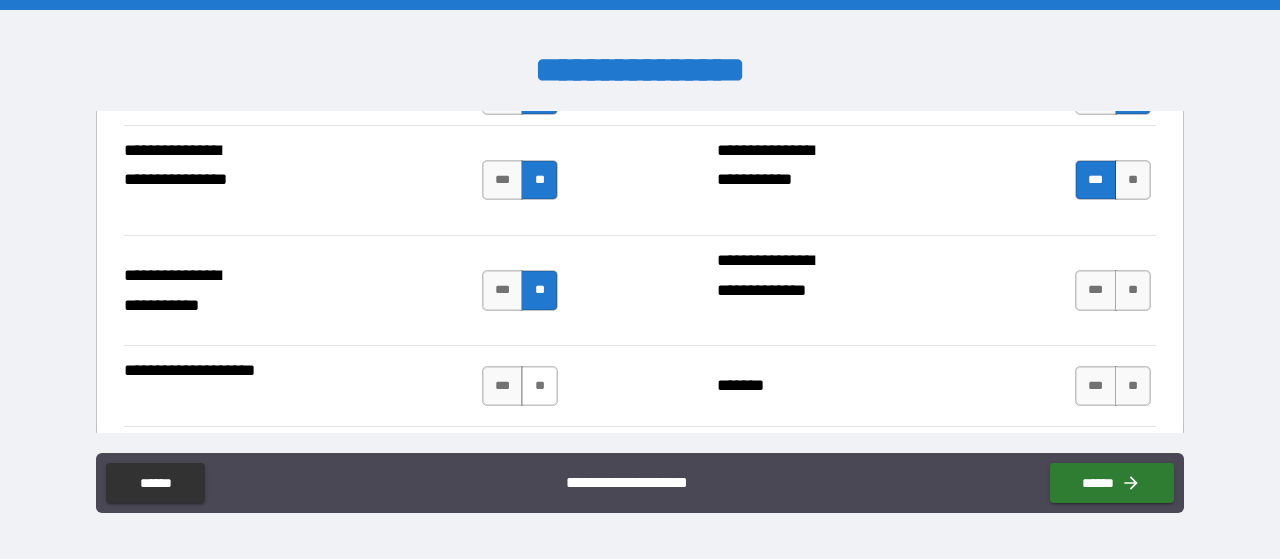 click on "**" at bounding box center (539, 386) 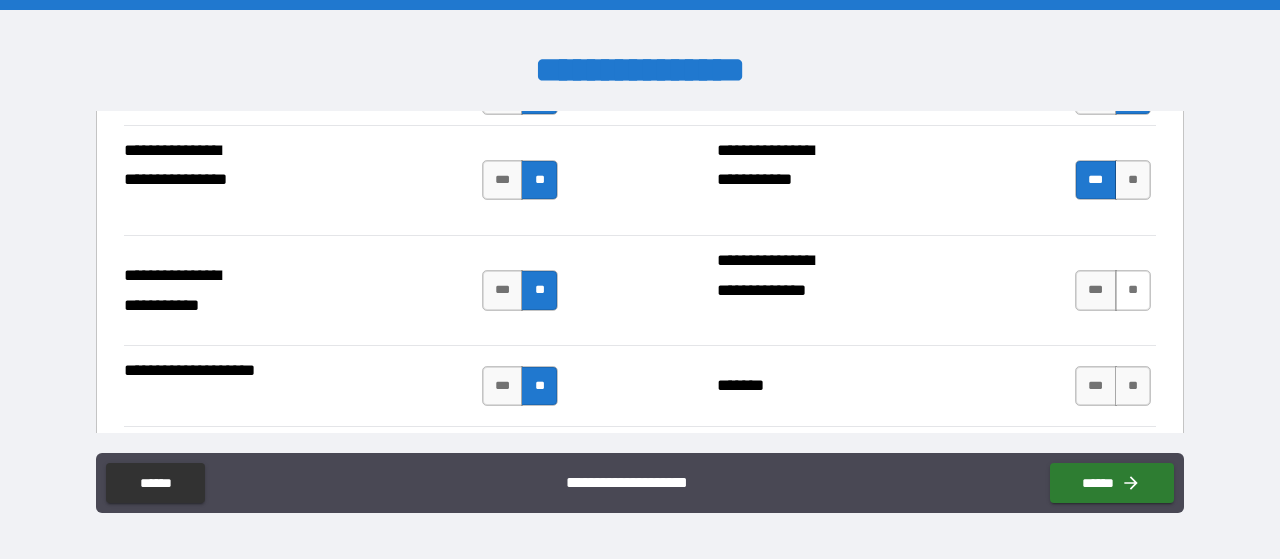 click on "**" at bounding box center (1133, 290) 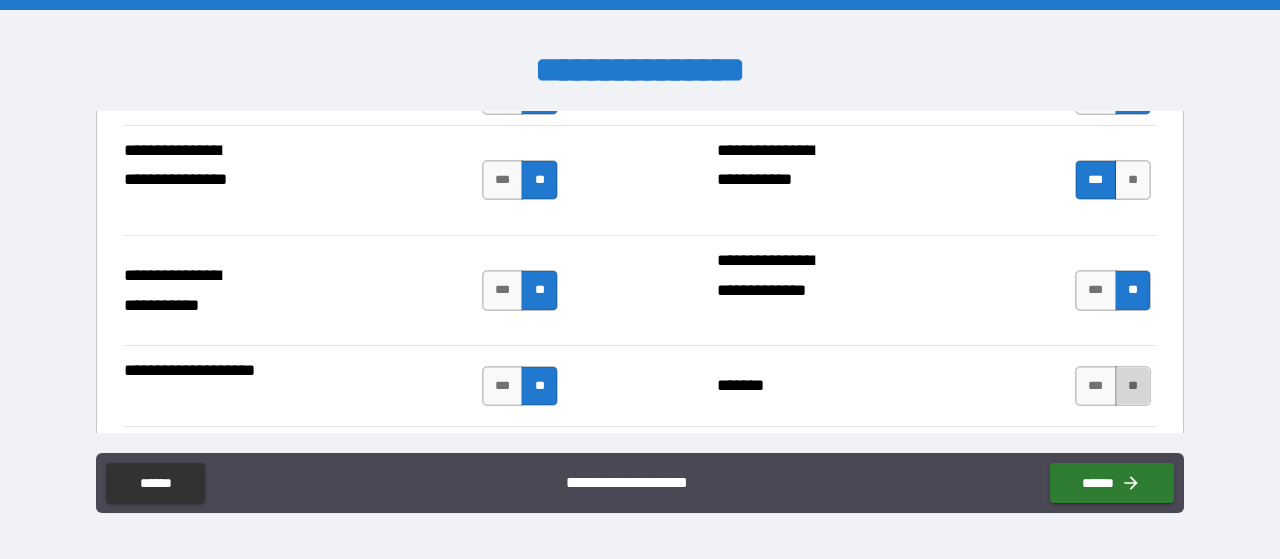 click on "**" at bounding box center (1133, 386) 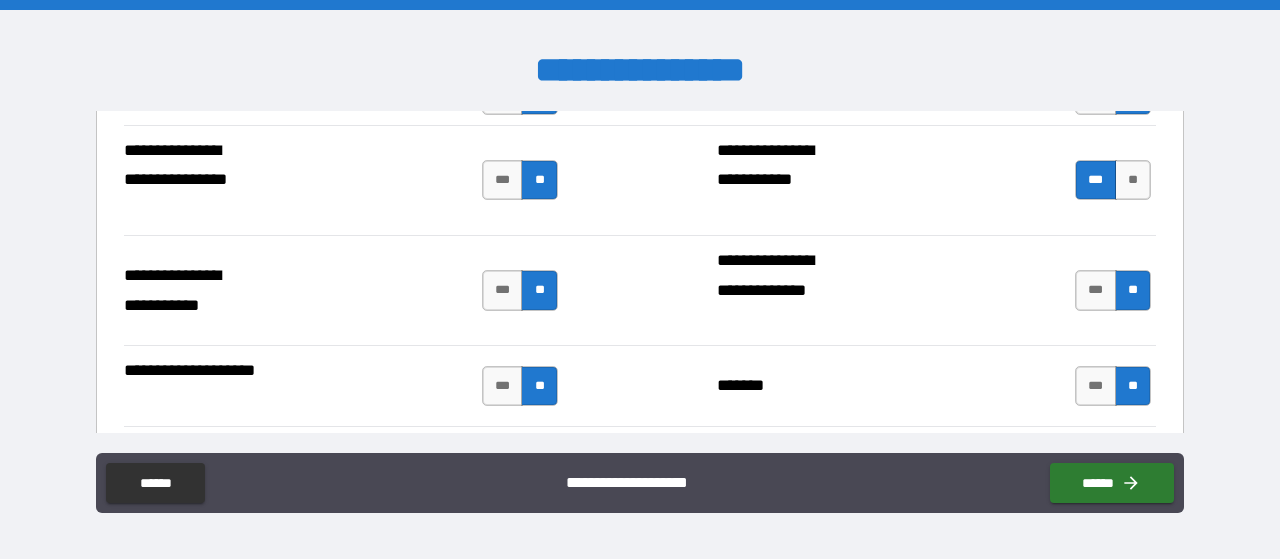 scroll, scrollTop: 4583, scrollLeft: 0, axis: vertical 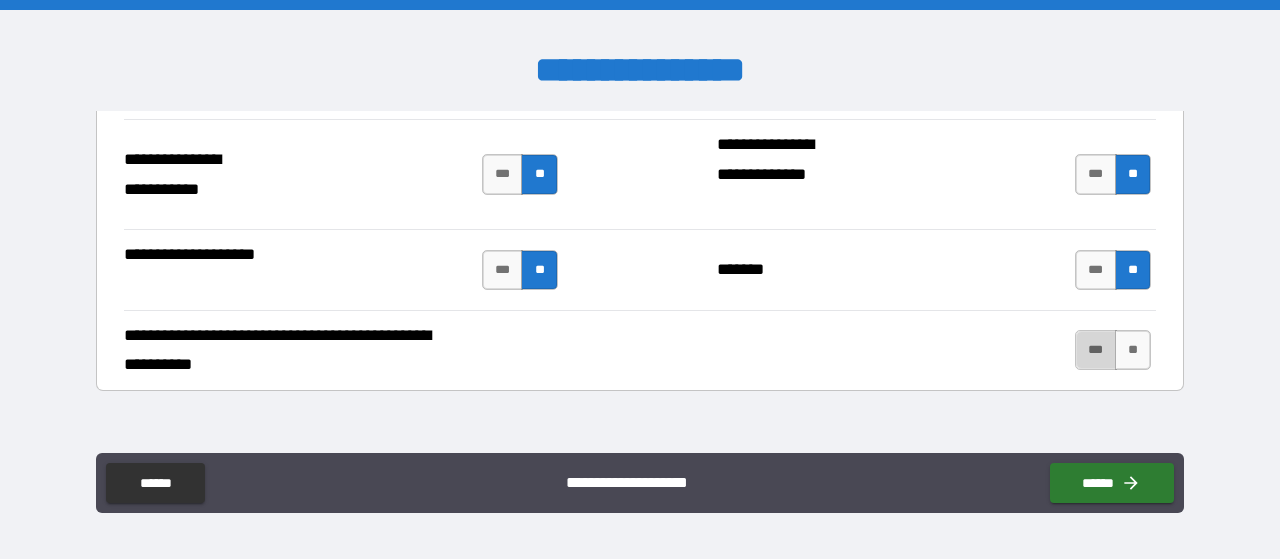 click on "***" at bounding box center [1096, 350] 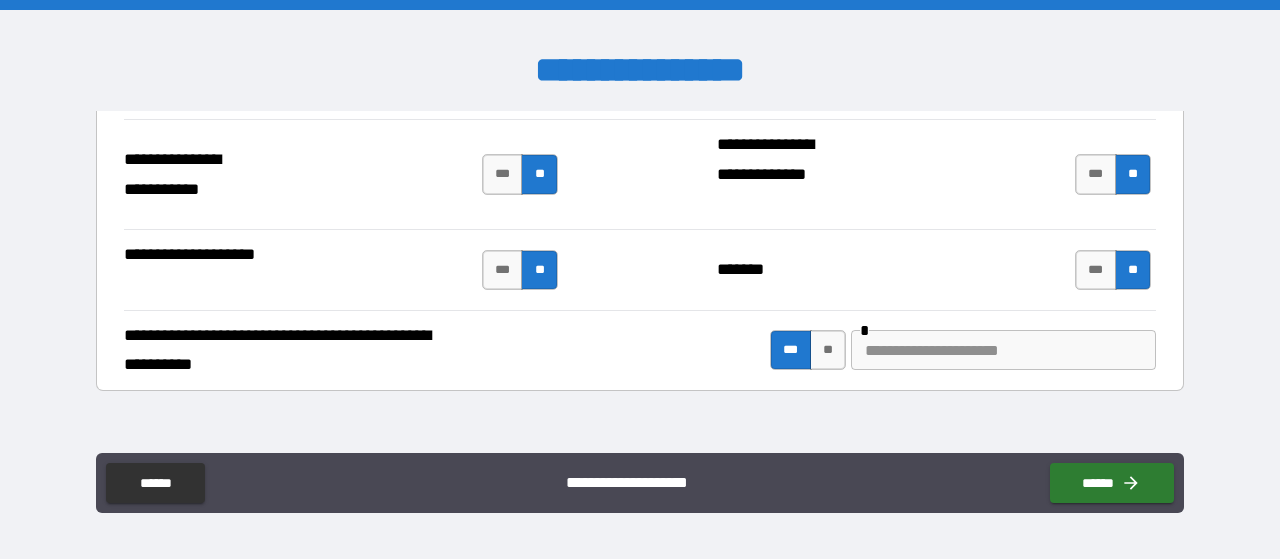 click at bounding box center (1003, 350) 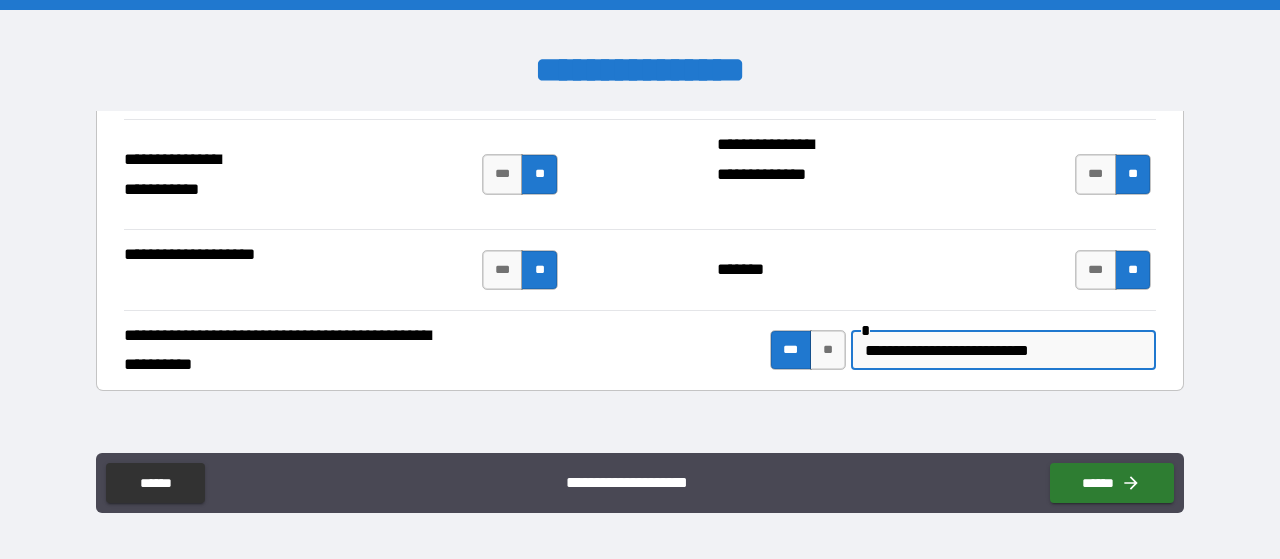 click on "**********" at bounding box center (640, 272) 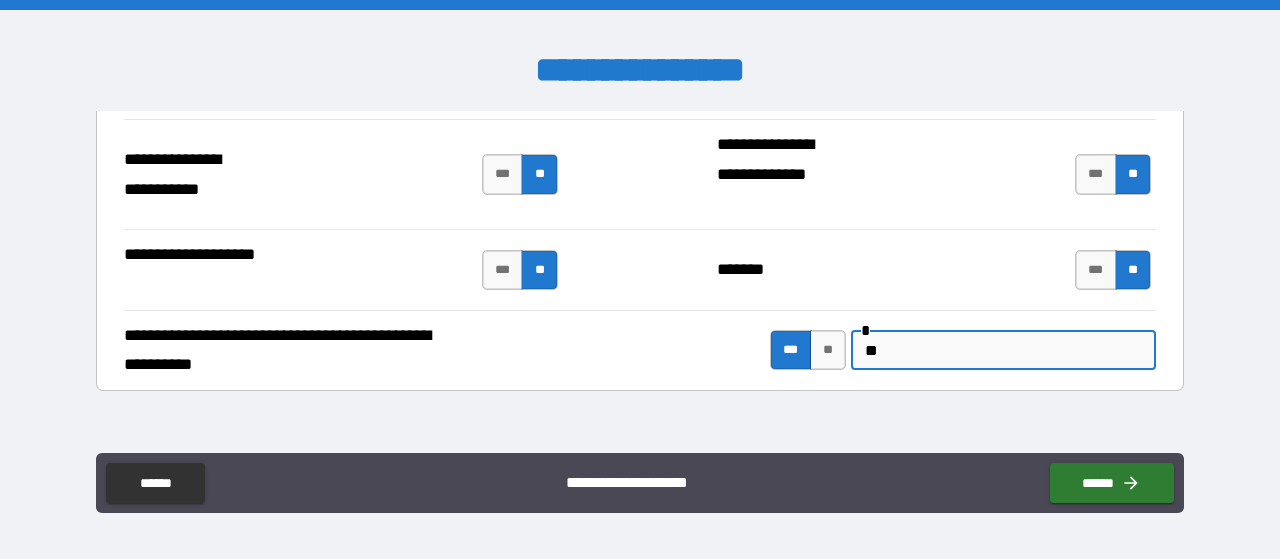 type on "*" 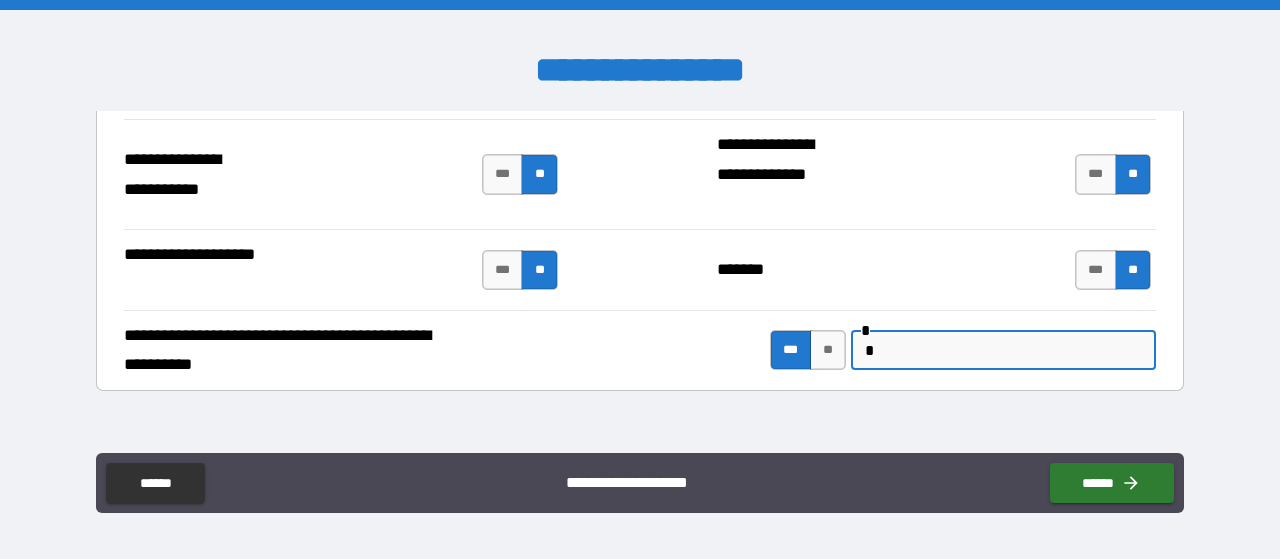 type 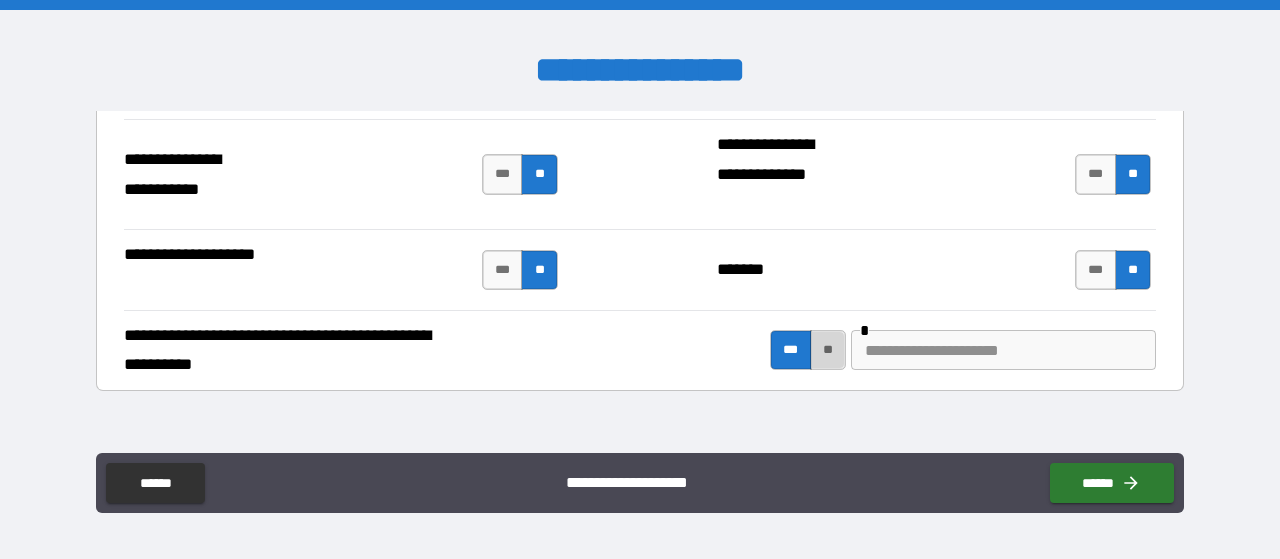 click on "**" at bounding box center (828, 350) 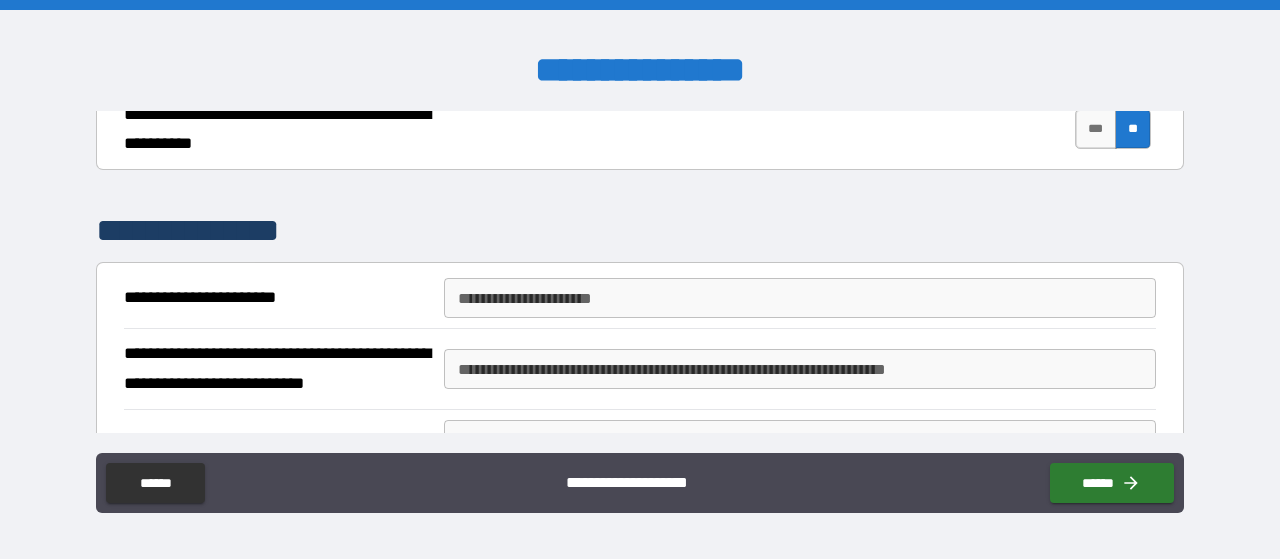 scroll, scrollTop: 4815, scrollLeft: 0, axis: vertical 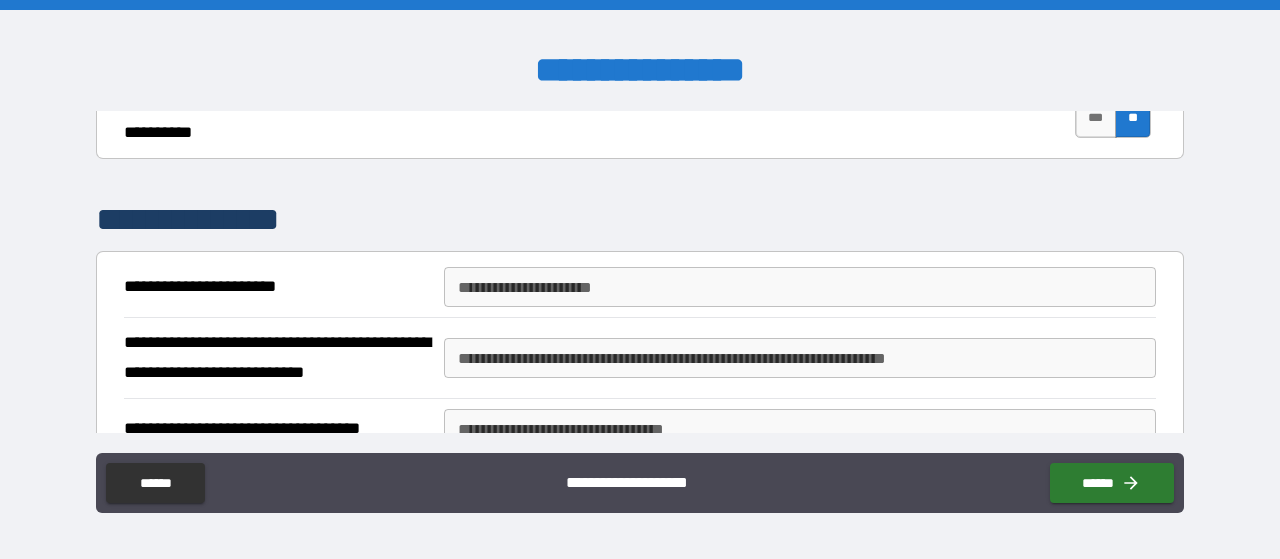 click on "**********" at bounding box center (800, 287) 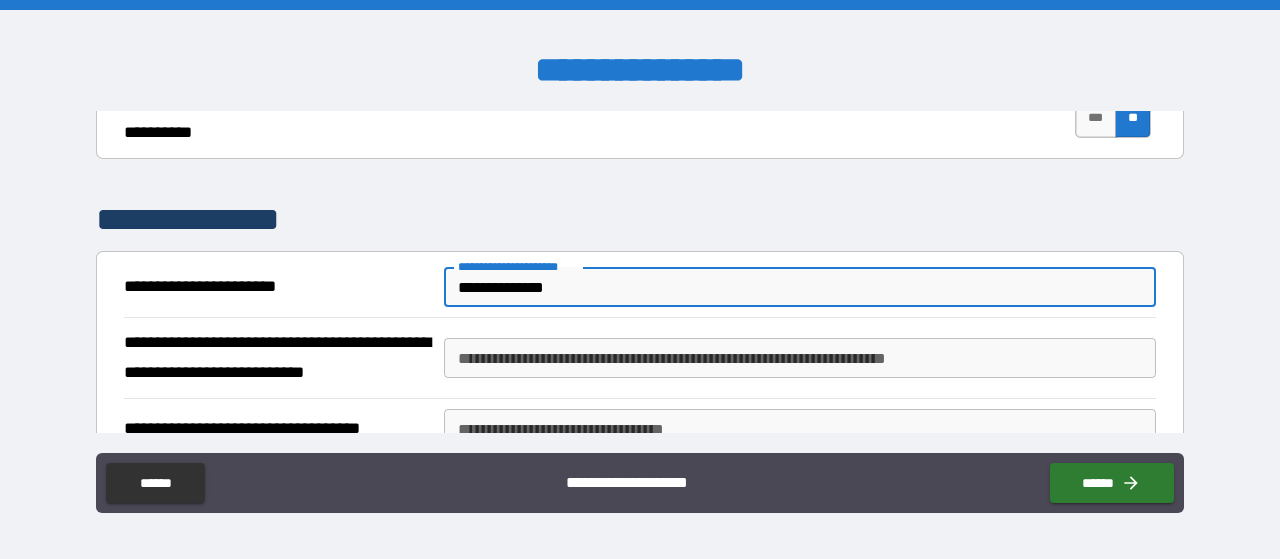 type on "**********" 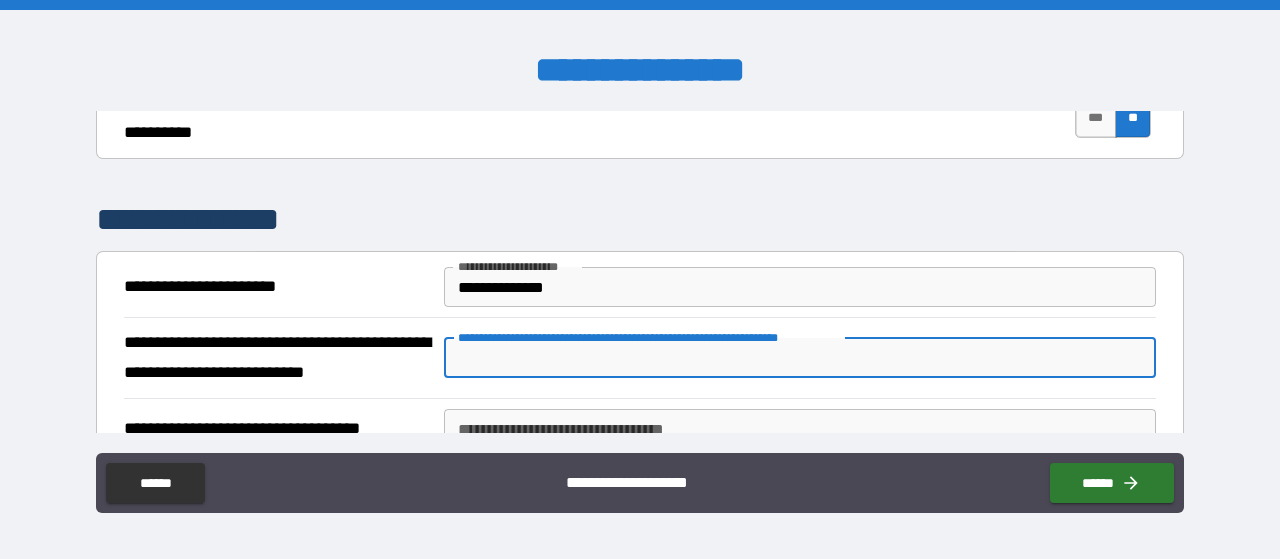 click on "**********" at bounding box center (800, 358) 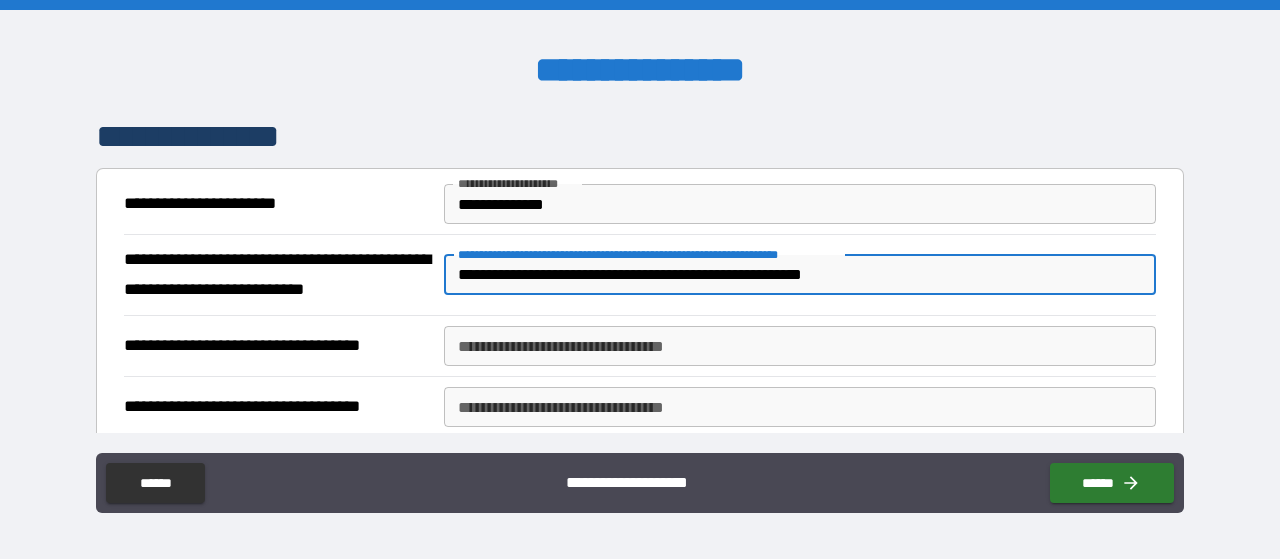 scroll, scrollTop: 4931, scrollLeft: 0, axis: vertical 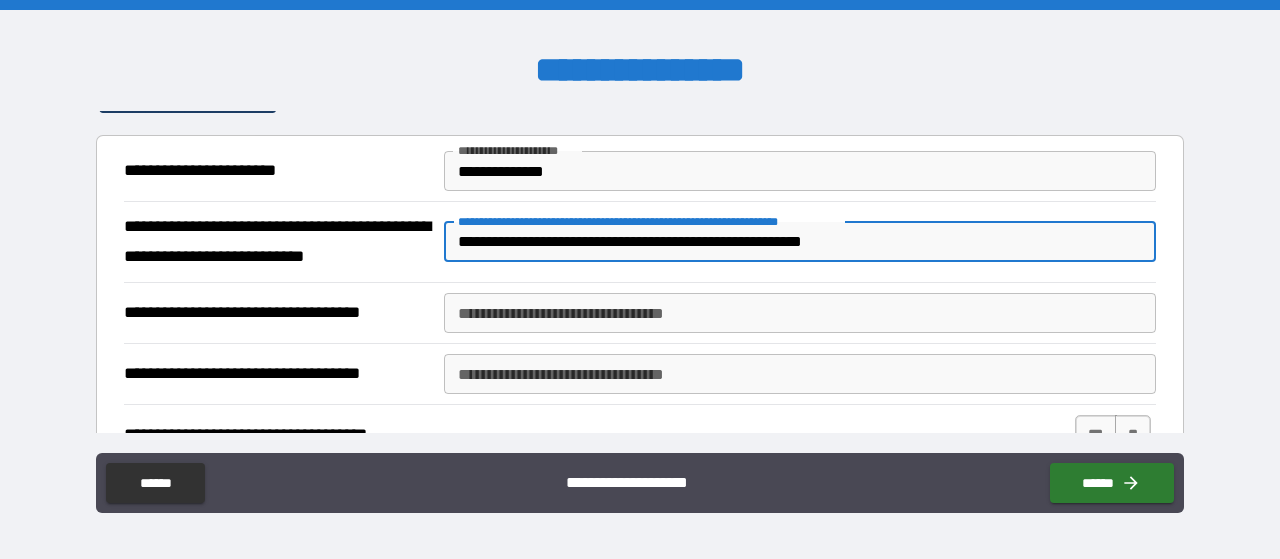 type on "**********" 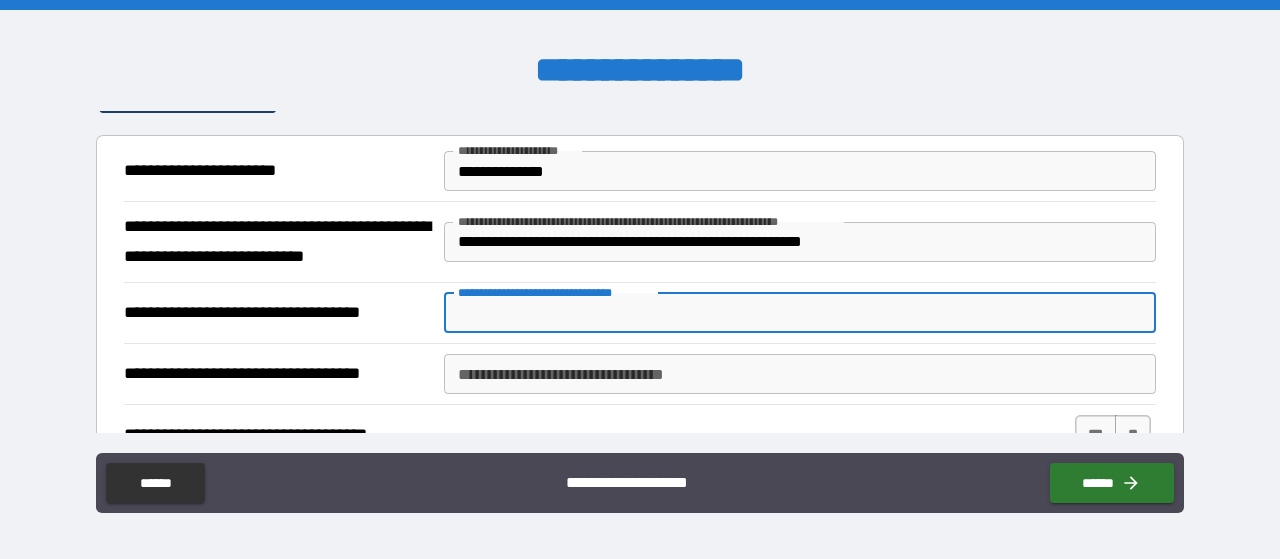 click on "**********" at bounding box center (800, 313) 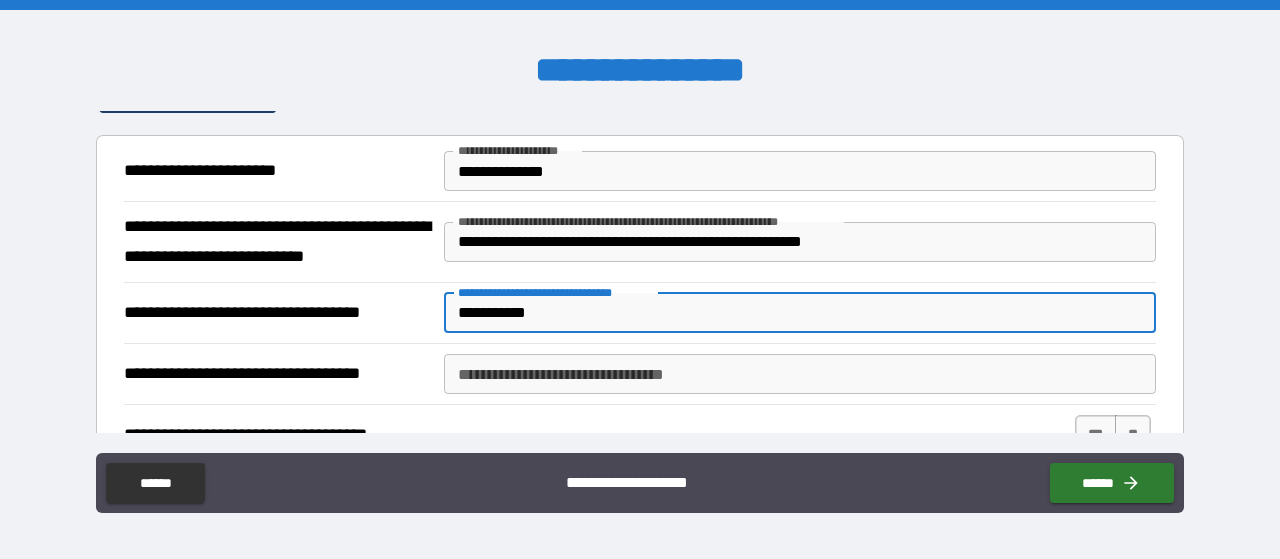 type on "**********" 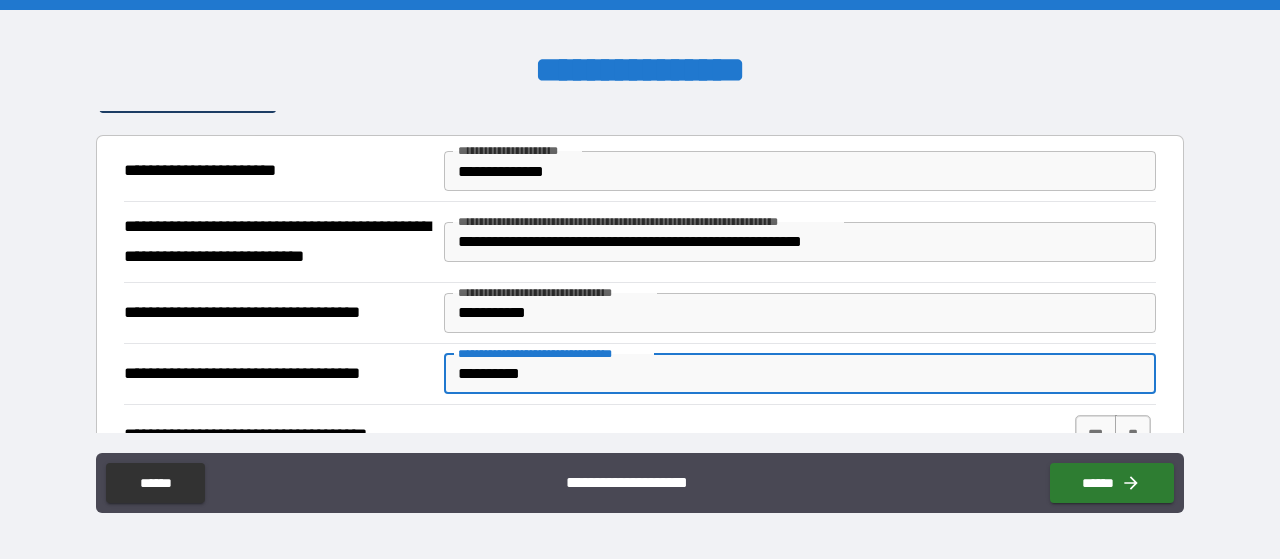 scroll, scrollTop: 5047, scrollLeft: 0, axis: vertical 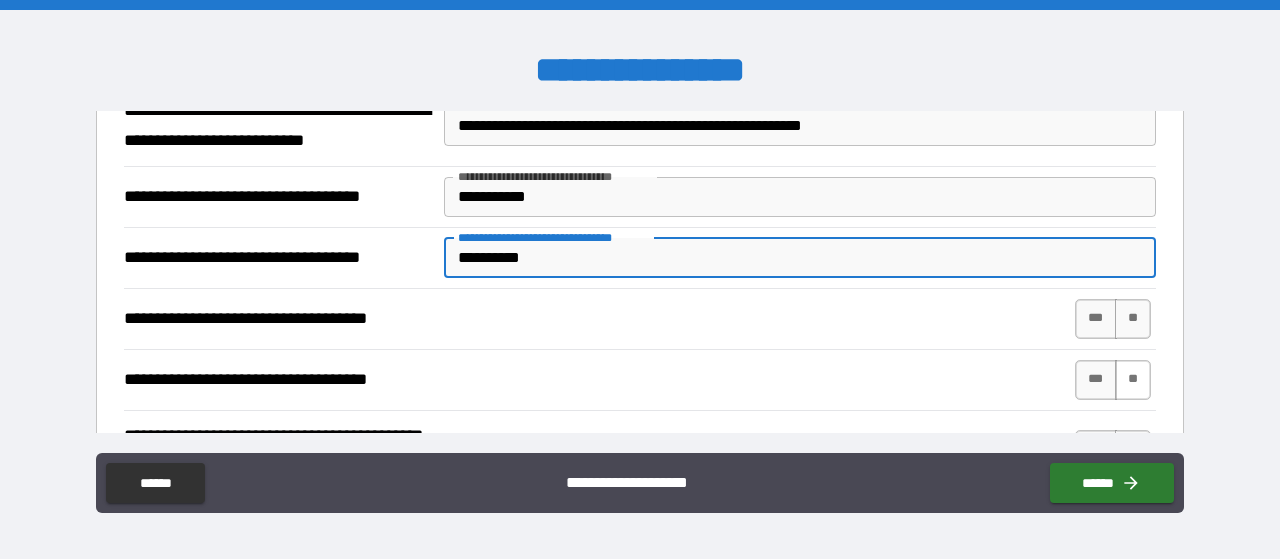 type on "**********" 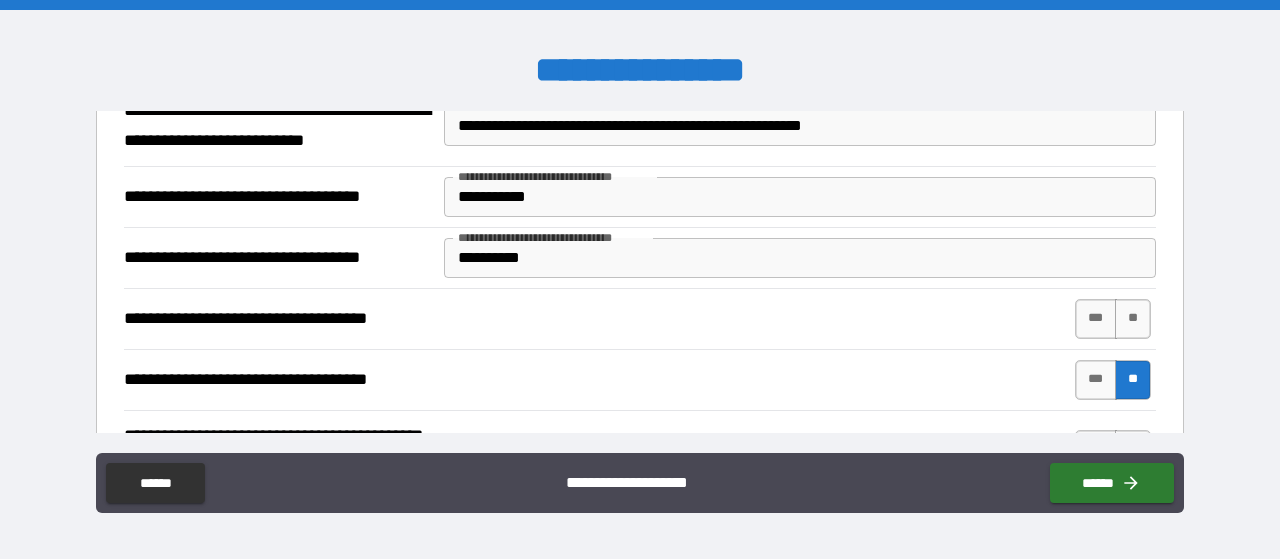 scroll, scrollTop: 5163, scrollLeft: 0, axis: vertical 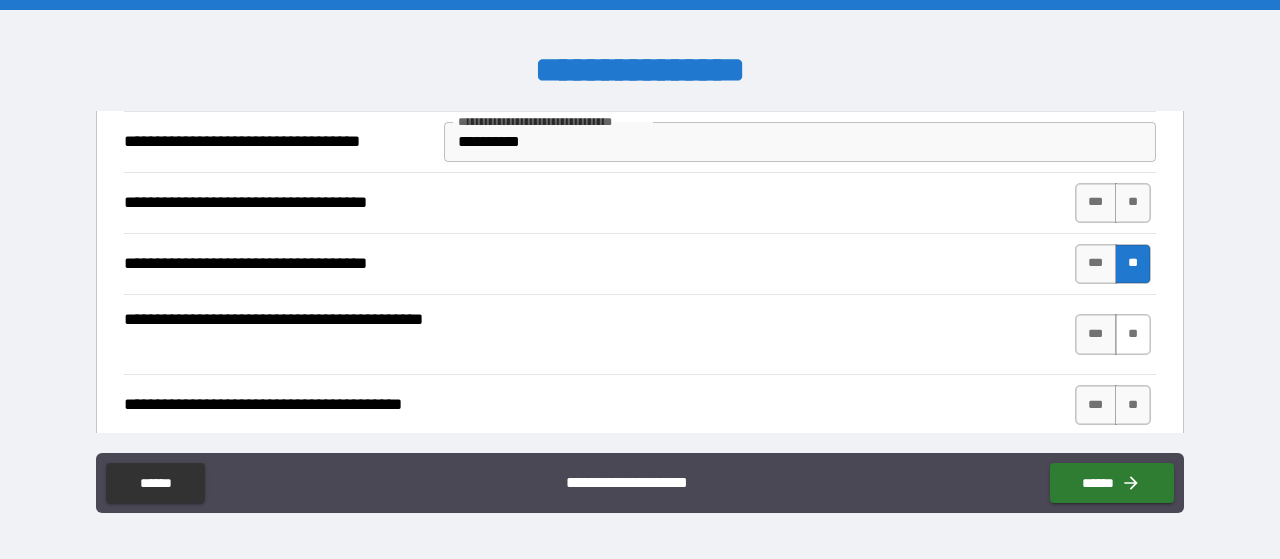 click on "**" at bounding box center (1133, 334) 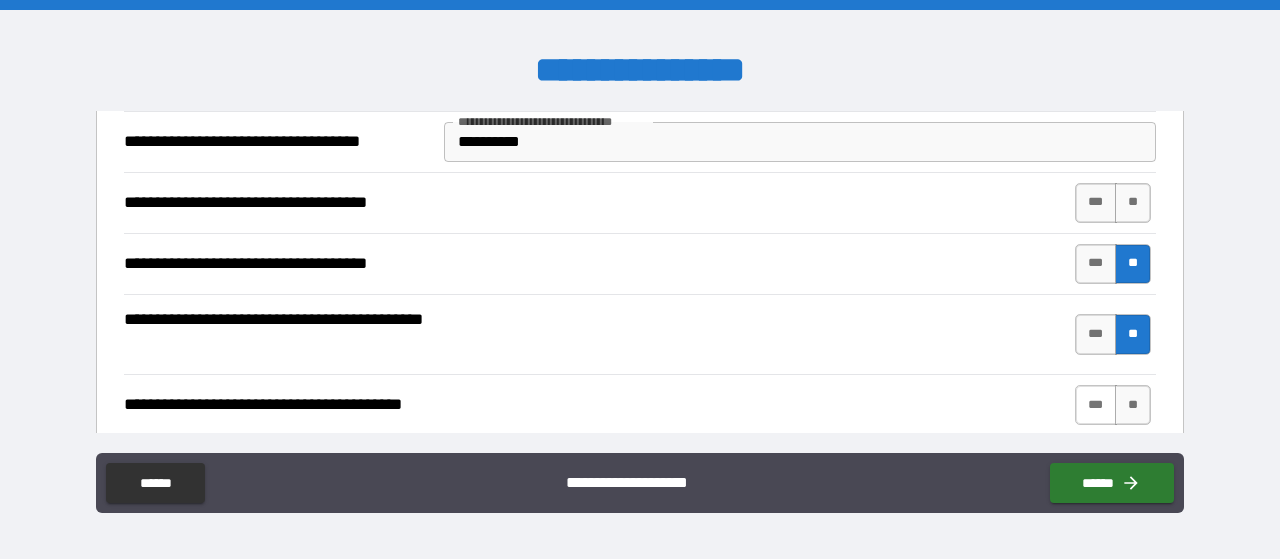 click on "***" at bounding box center [1096, 405] 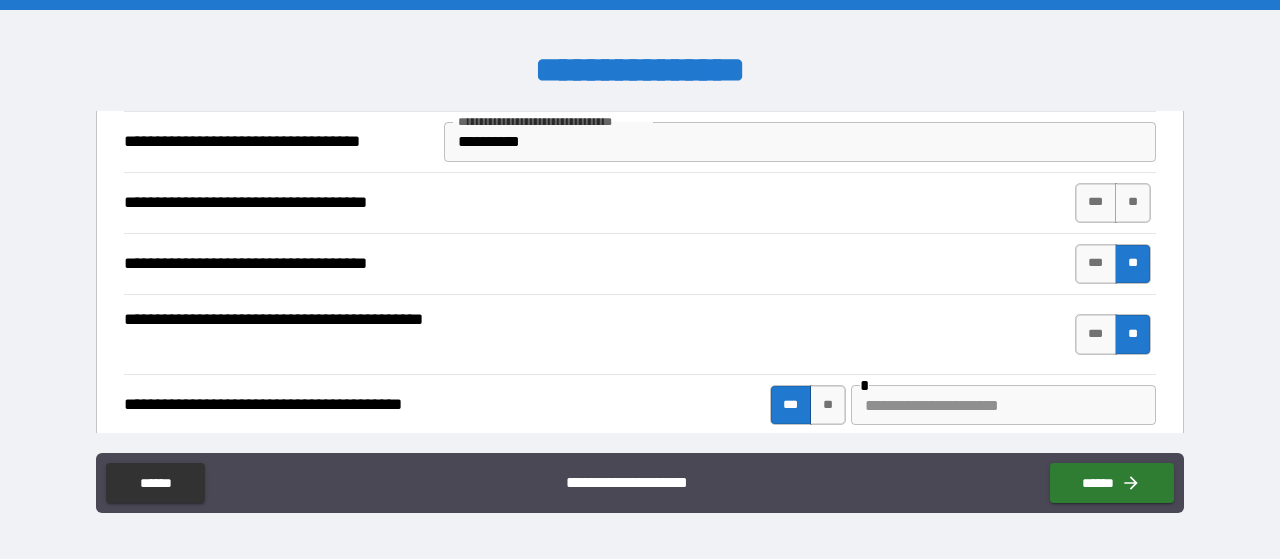 scroll, scrollTop: 5279, scrollLeft: 0, axis: vertical 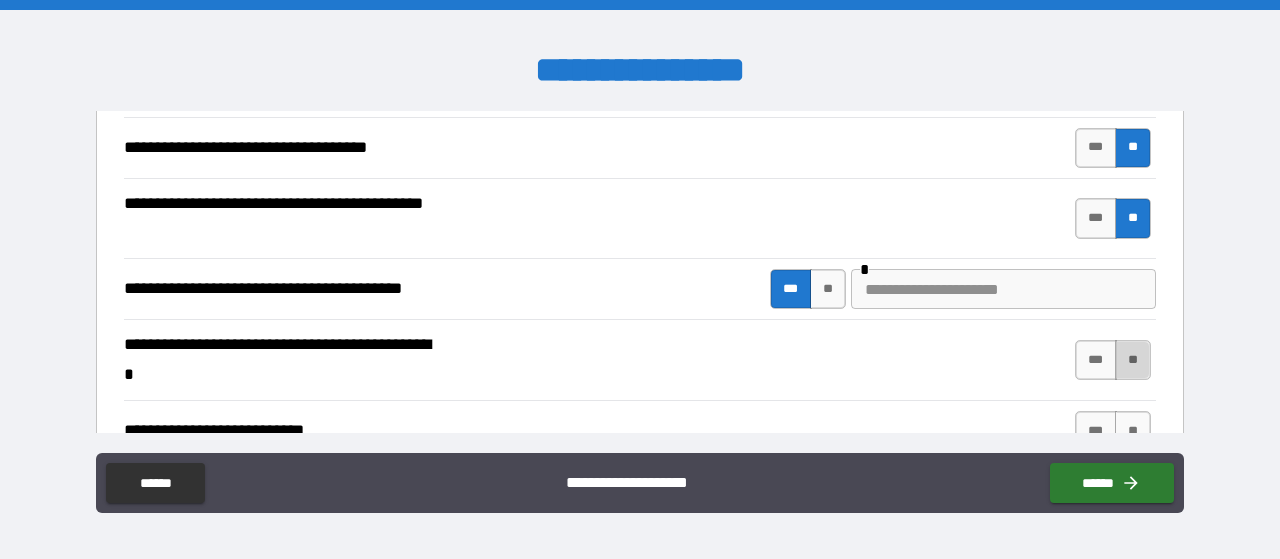 click on "**" at bounding box center [1133, 360] 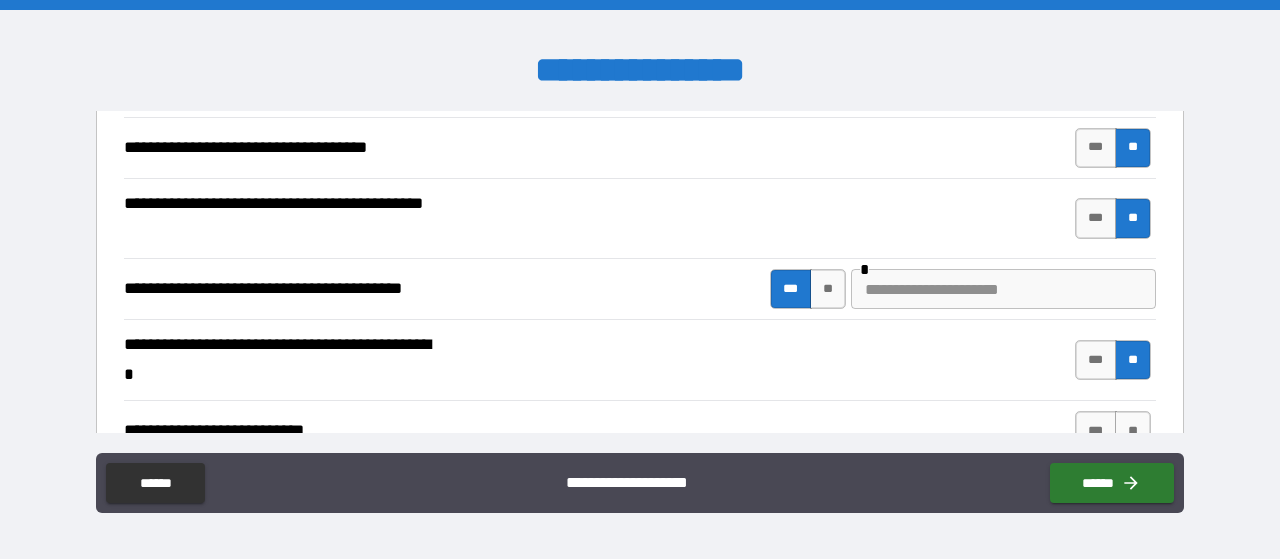 click at bounding box center (1003, 289) 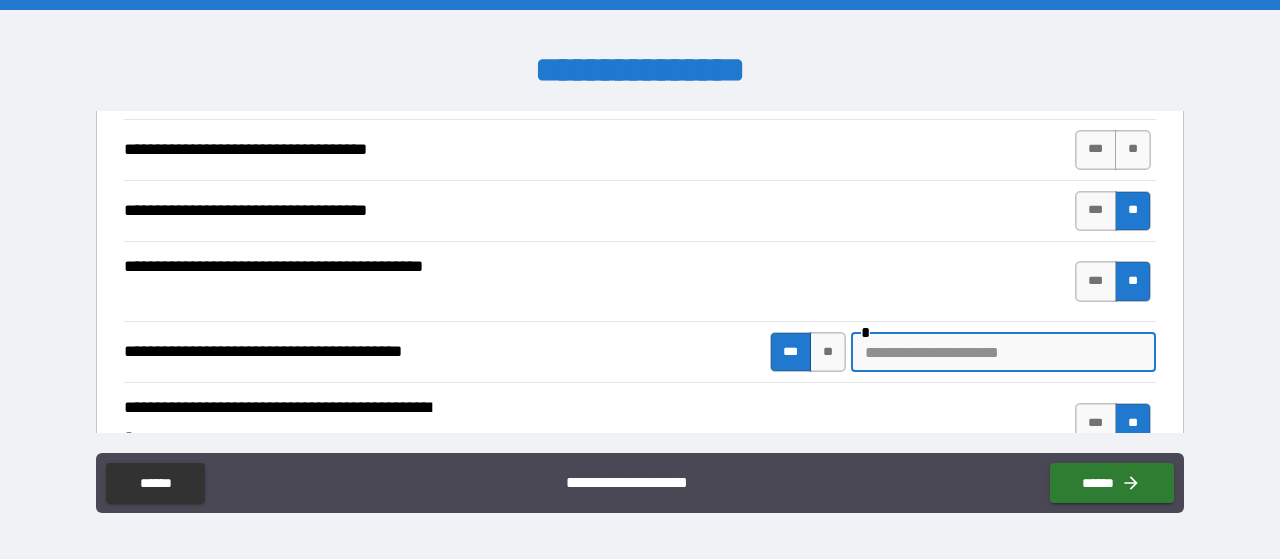 scroll, scrollTop: 5163, scrollLeft: 0, axis: vertical 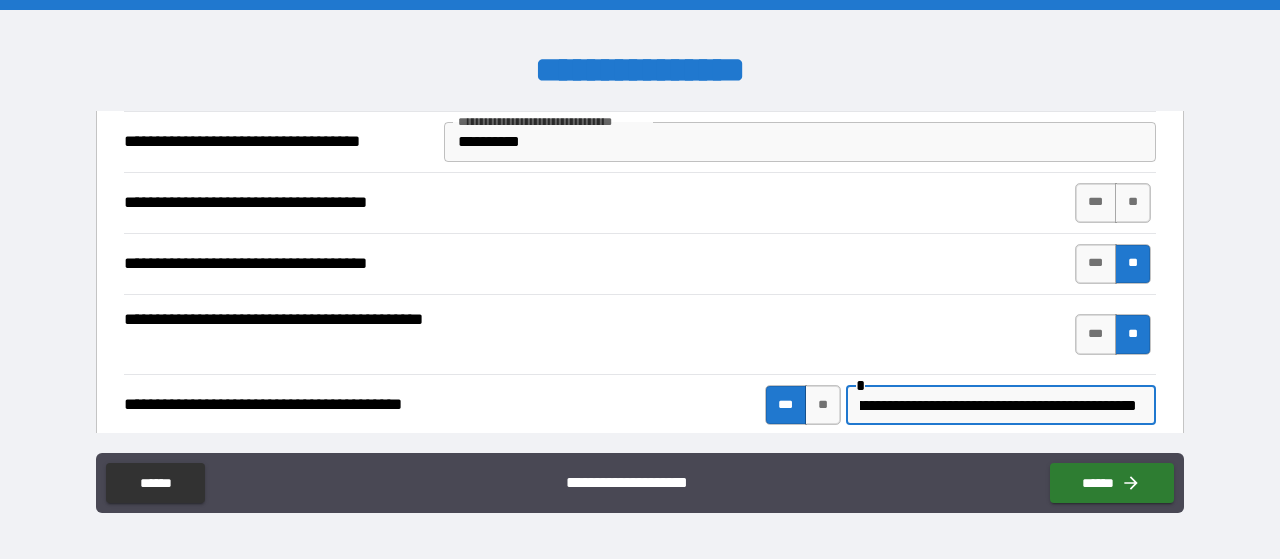 type on "**********" 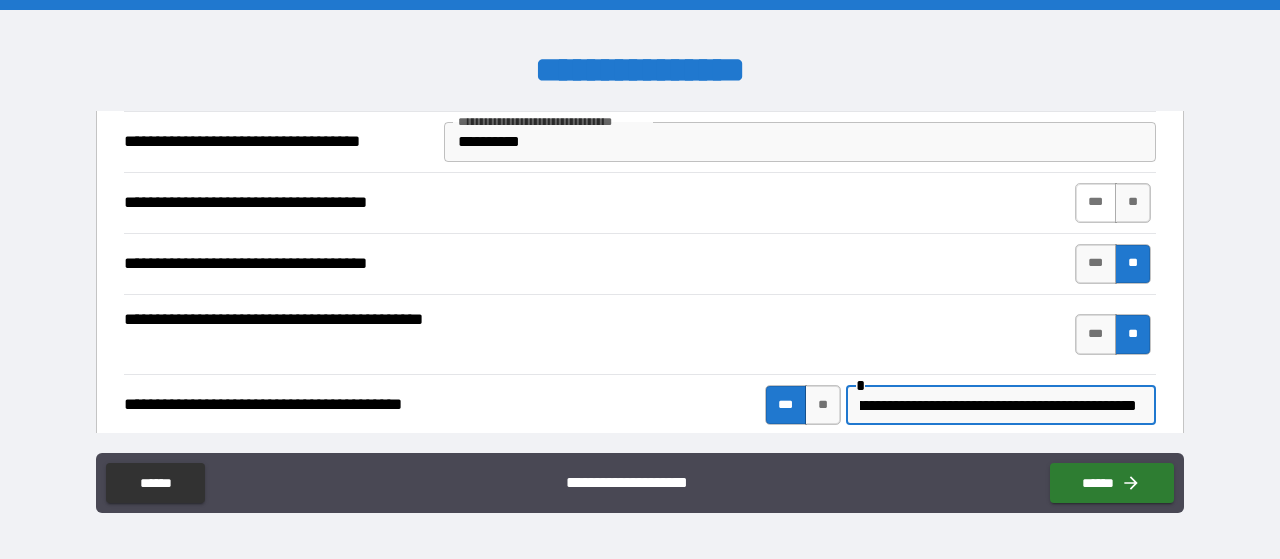 click on "***" at bounding box center (1096, 203) 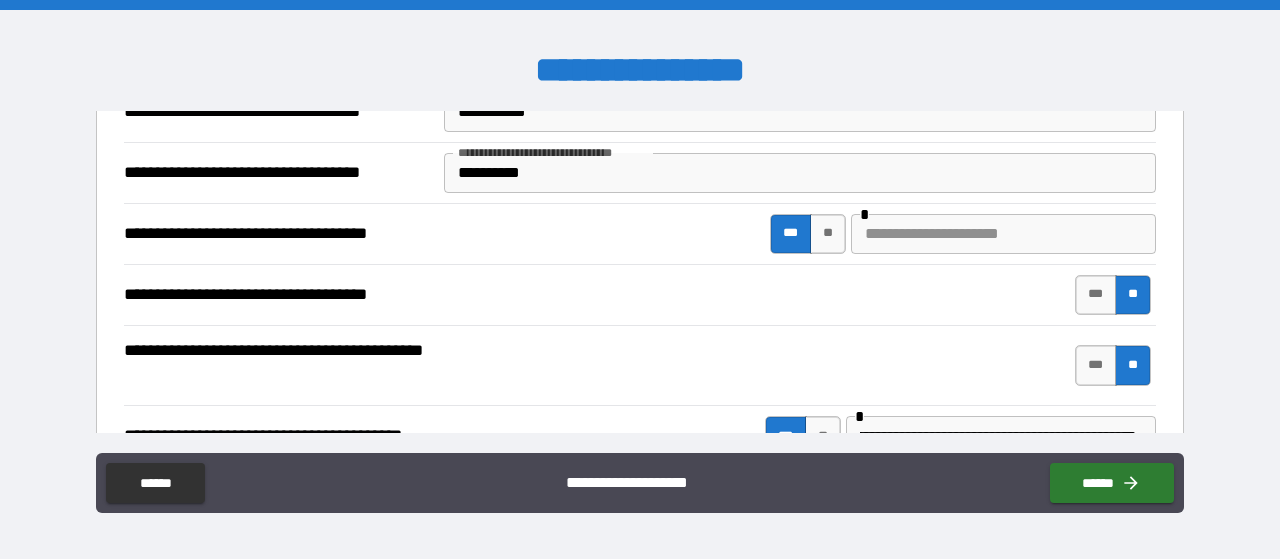 scroll, scrollTop: 5047, scrollLeft: 0, axis: vertical 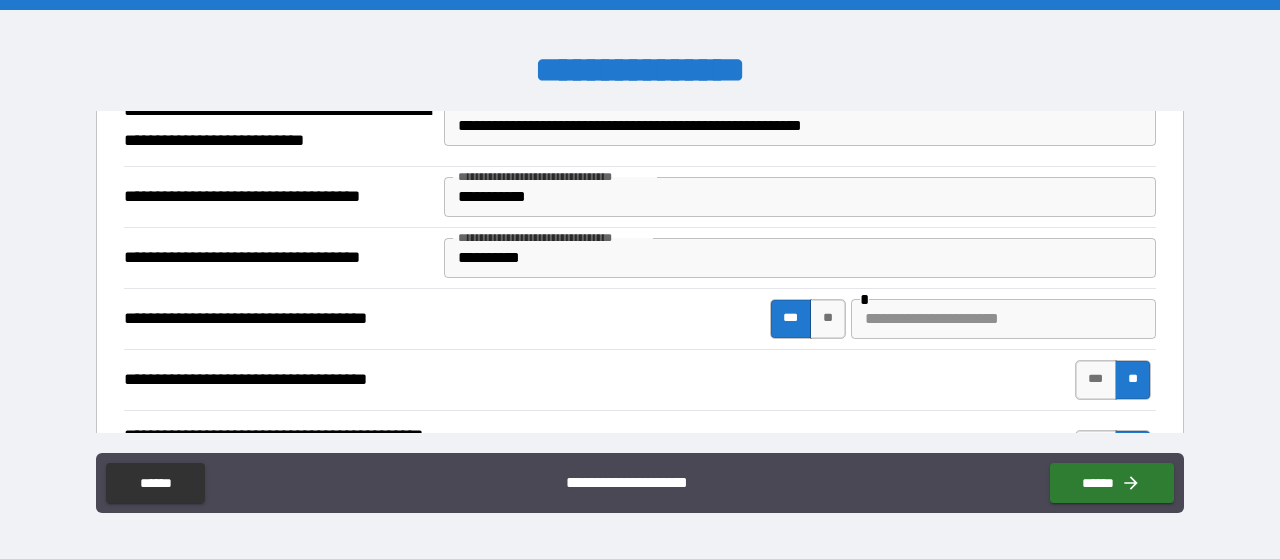 click at bounding box center (1003, 319) 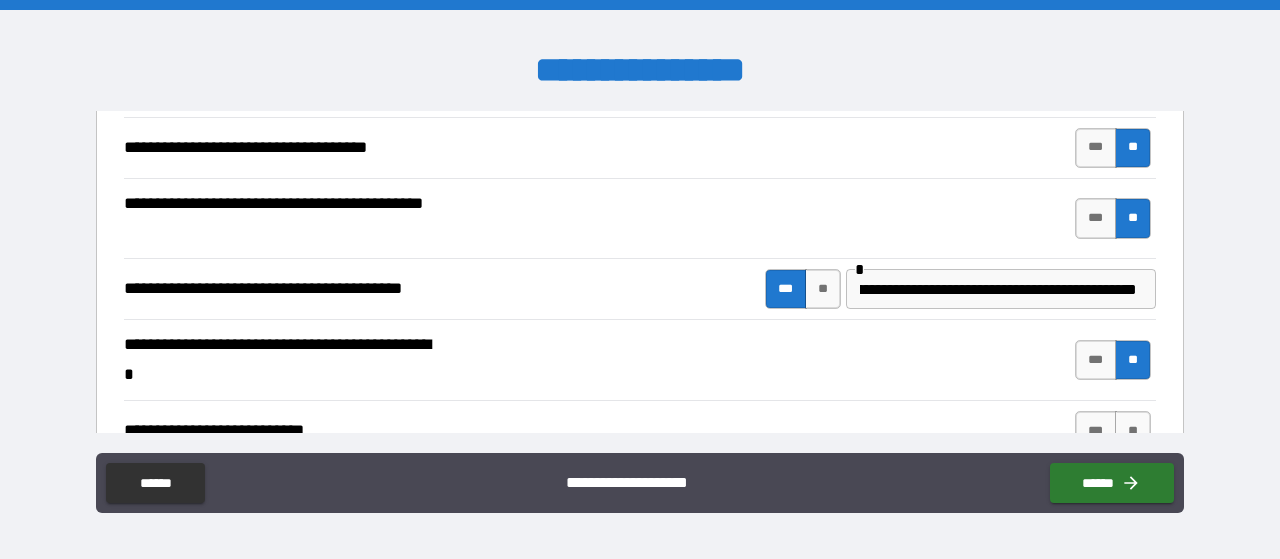 scroll, scrollTop: 5395, scrollLeft: 0, axis: vertical 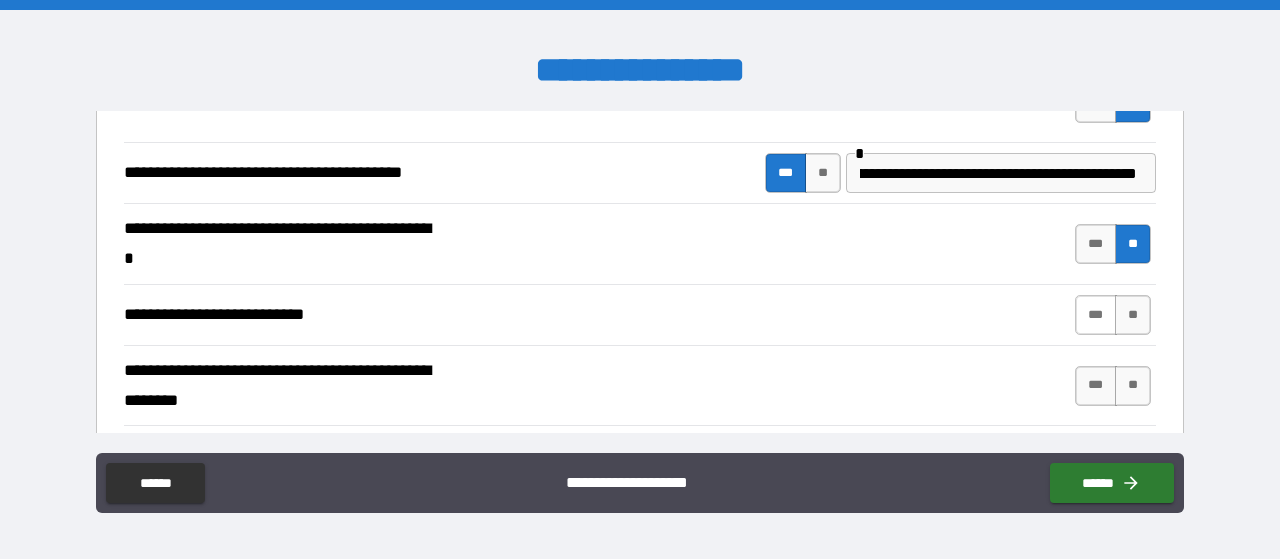 type on "**********" 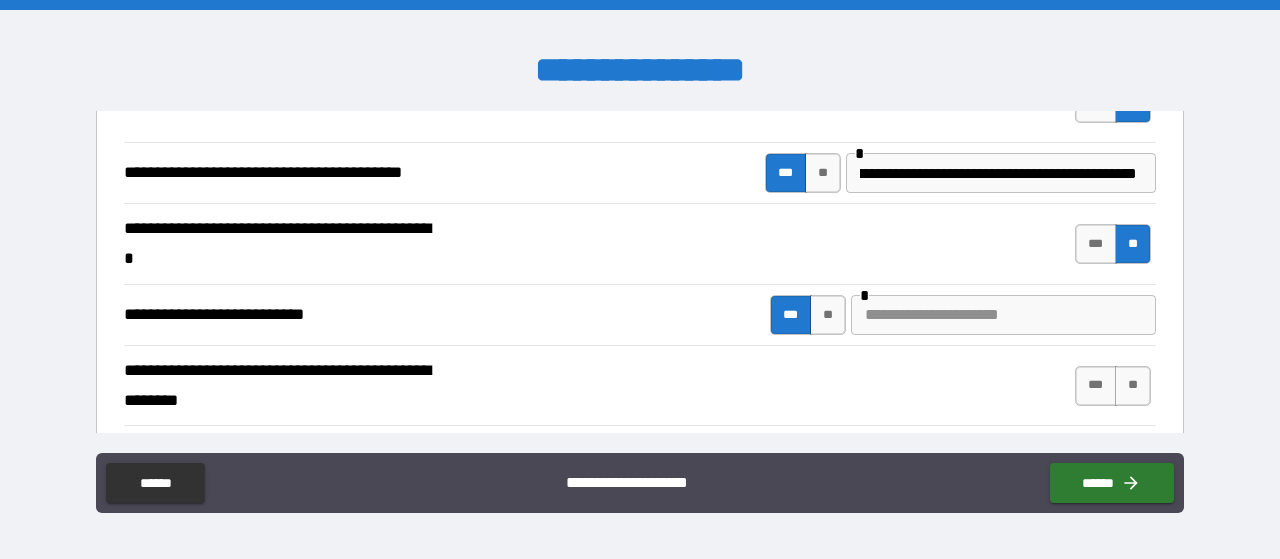 click at bounding box center (1003, 315) 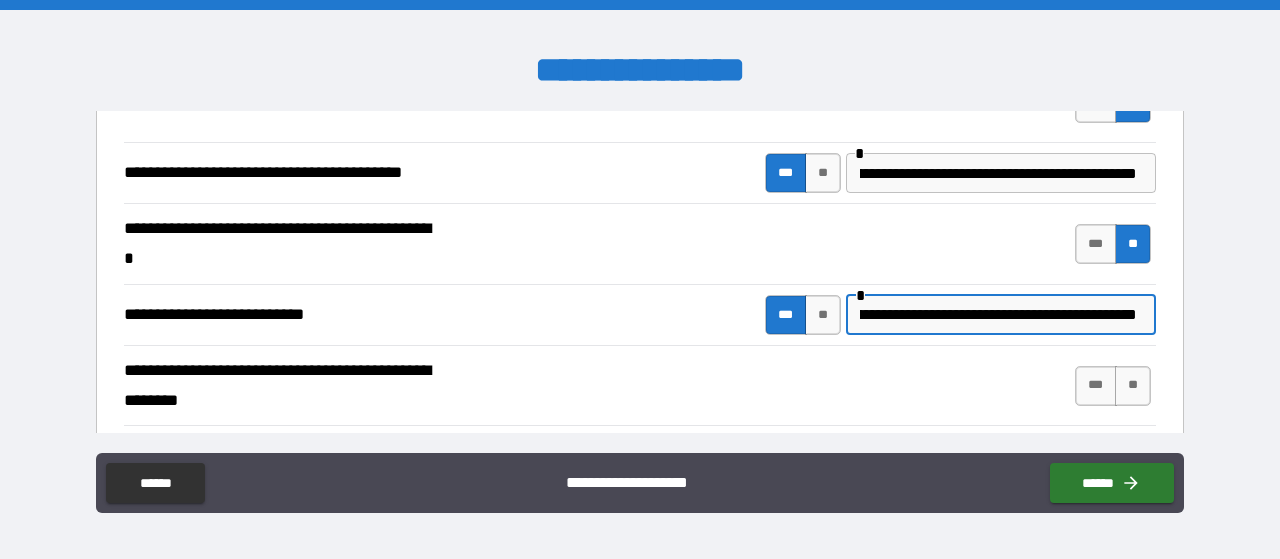 scroll, scrollTop: 0, scrollLeft: 409, axis: horizontal 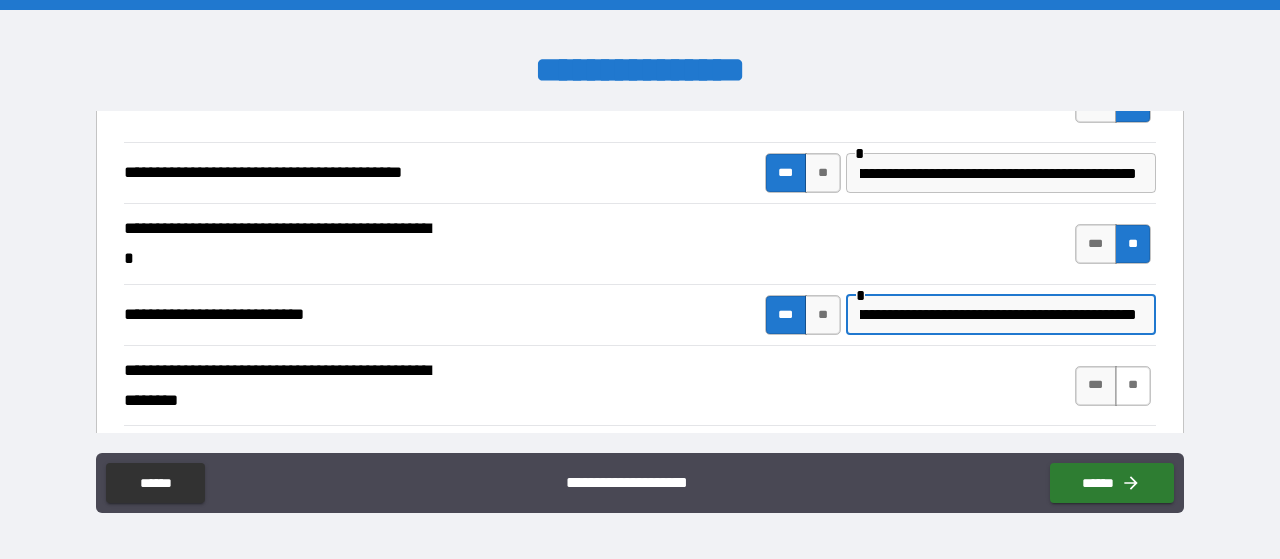 type on "**********" 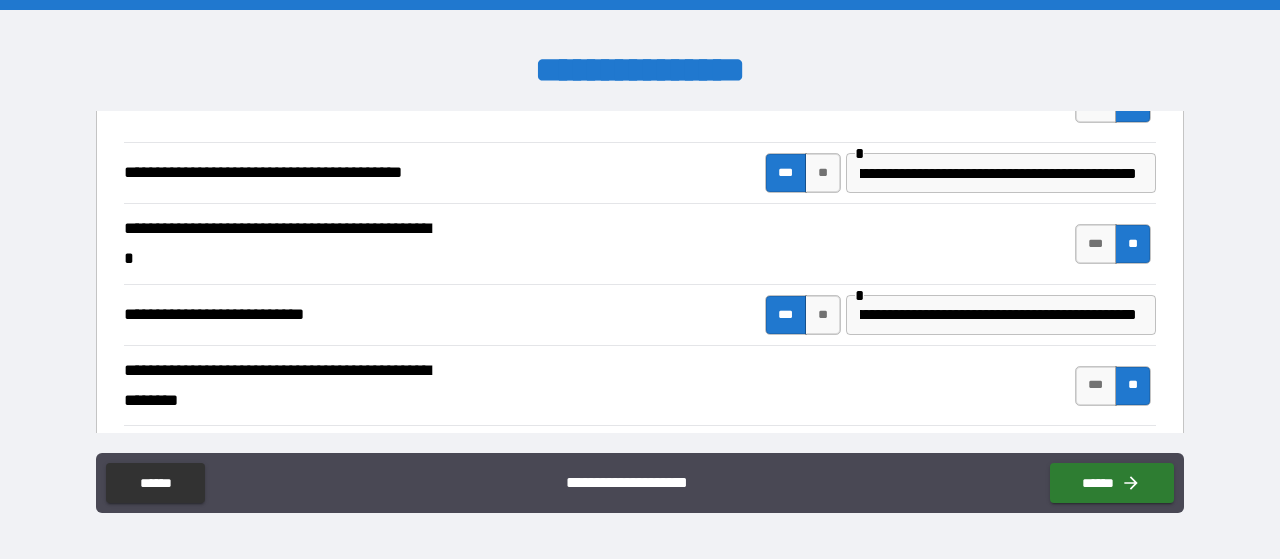 scroll, scrollTop: 5511, scrollLeft: 0, axis: vertical 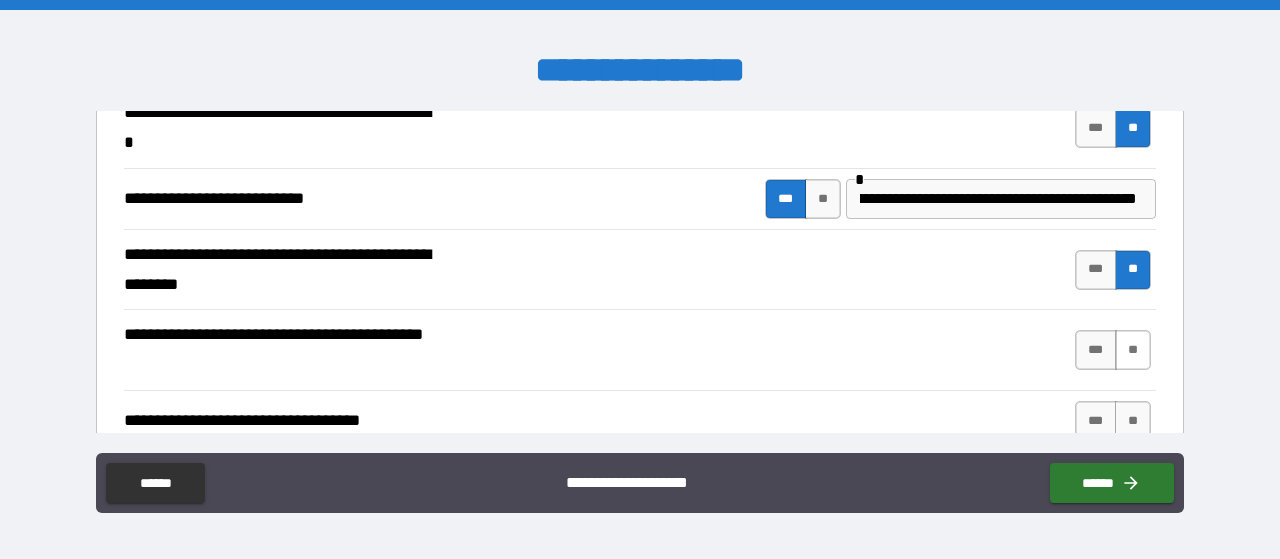 click on "**" at bounding box center [1133, 350] 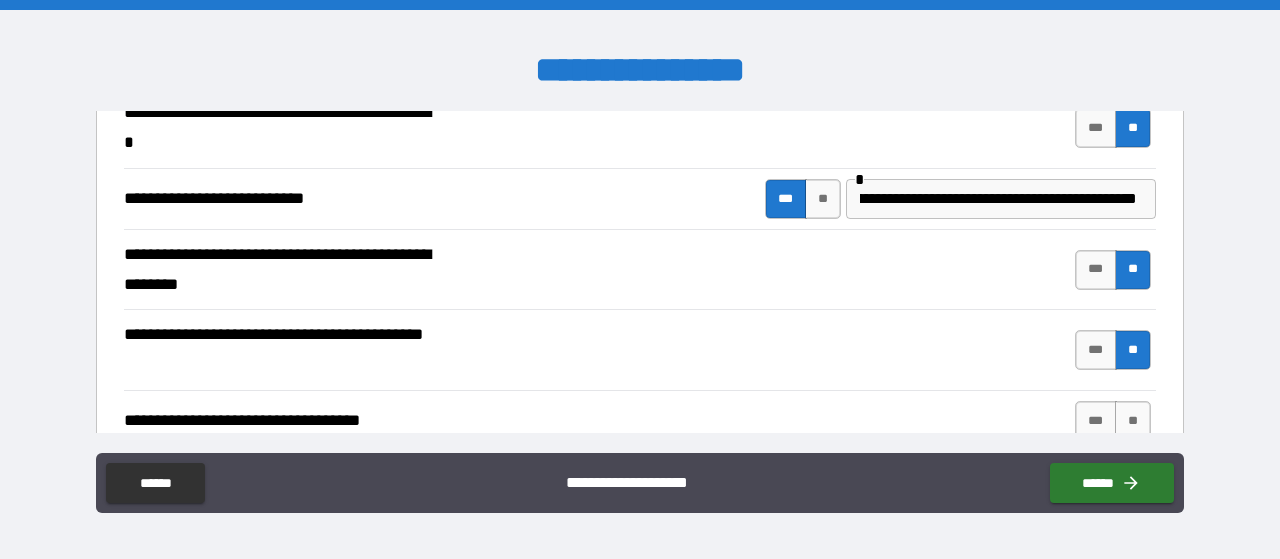 scroll, scrollTop: 5627, scrollLeft: 0, axis: vertical 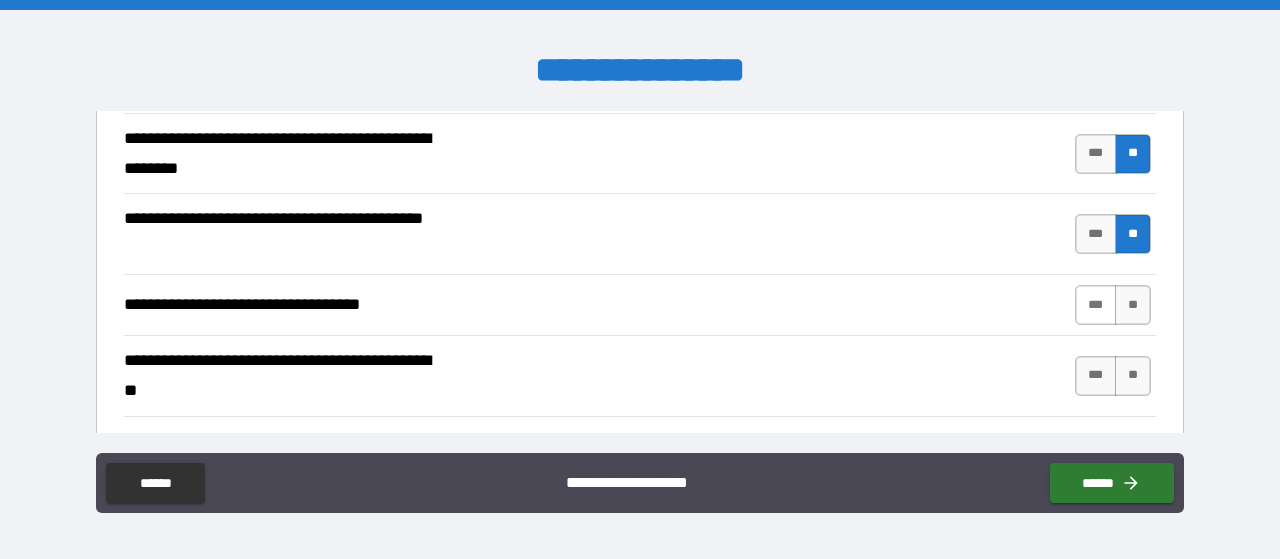 click on "***" at bounding box center (1096, 305) 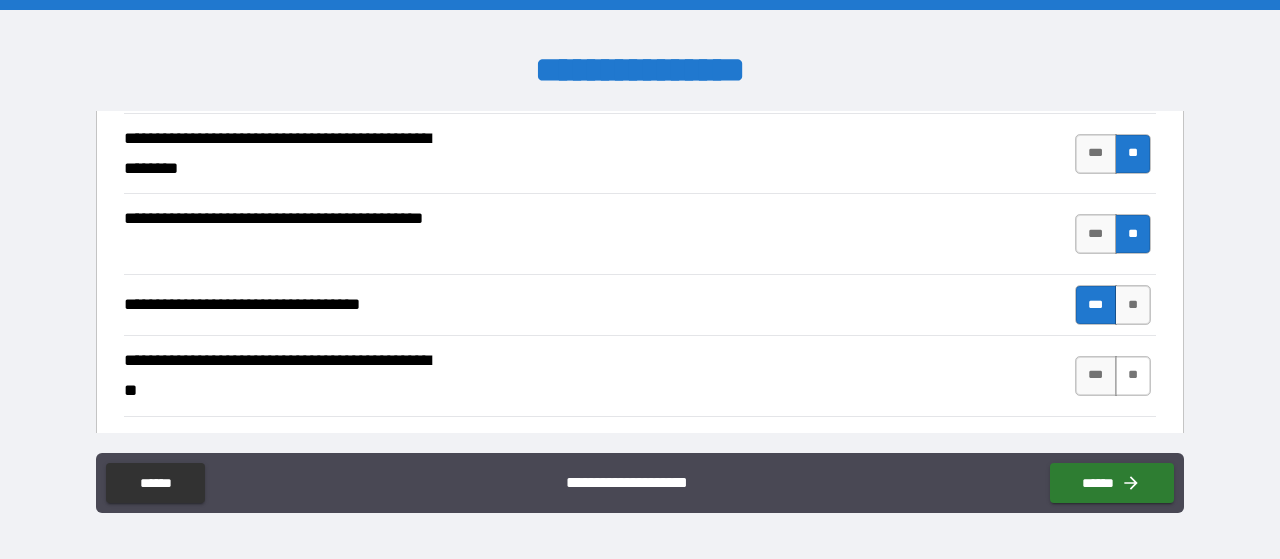 click on "**" at bounding box center (1133, 376) 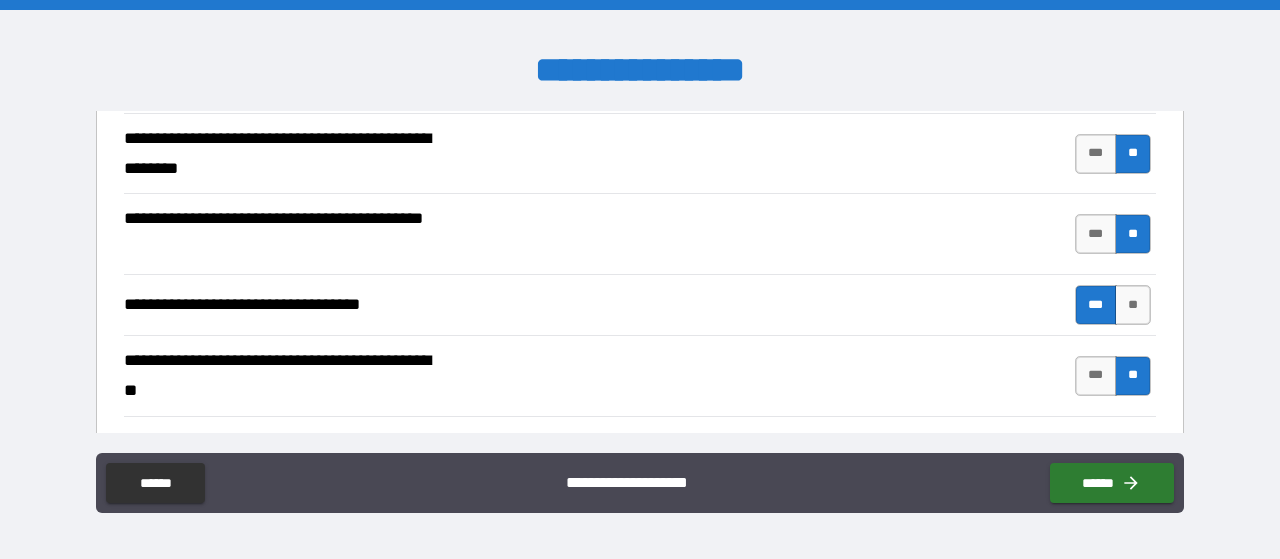 scroll, scrollTop: 5743, scrollLeft: 0, axis: vertical 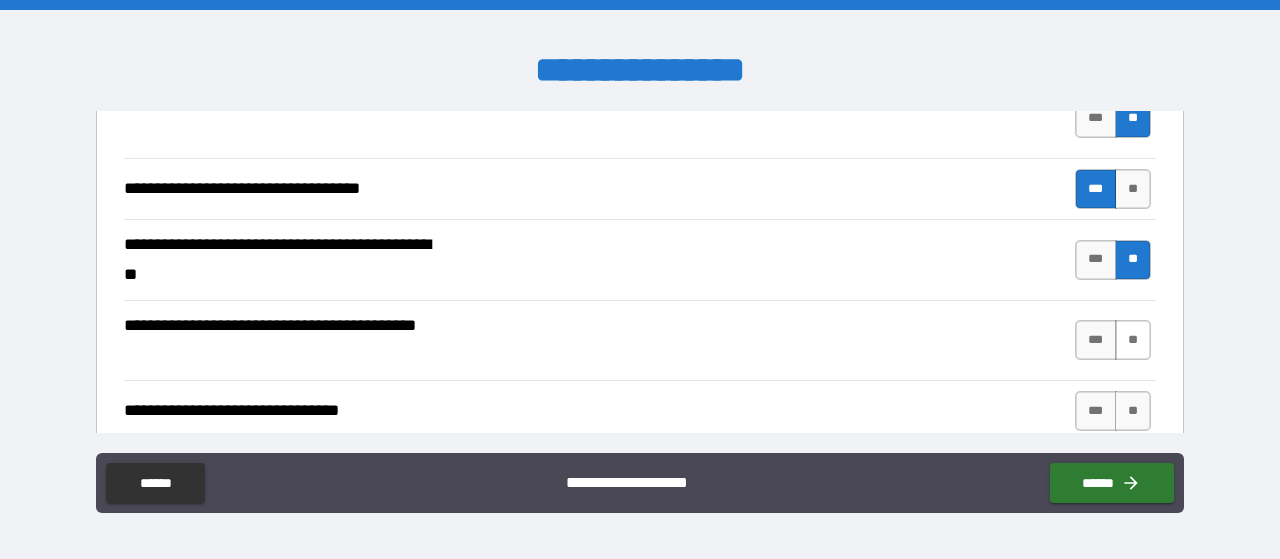 click on "**" at bounding box center [1133, 340] 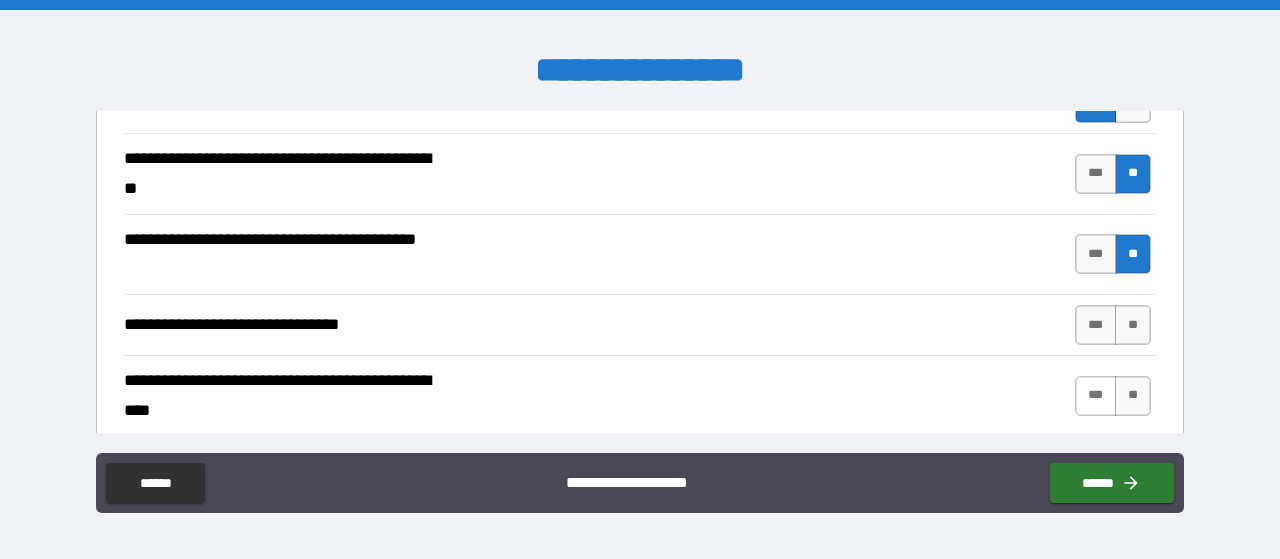 scroll, scrollTop: 5859, scrollLeft: 0, axis: vertical 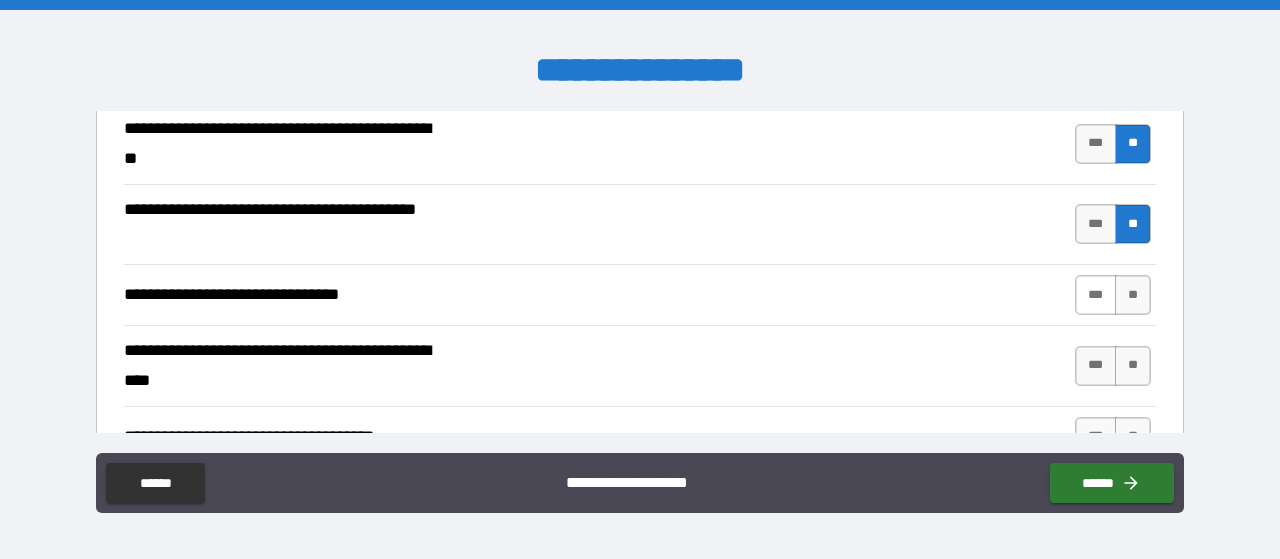 click on "***" at bounding box center [1096, 295] 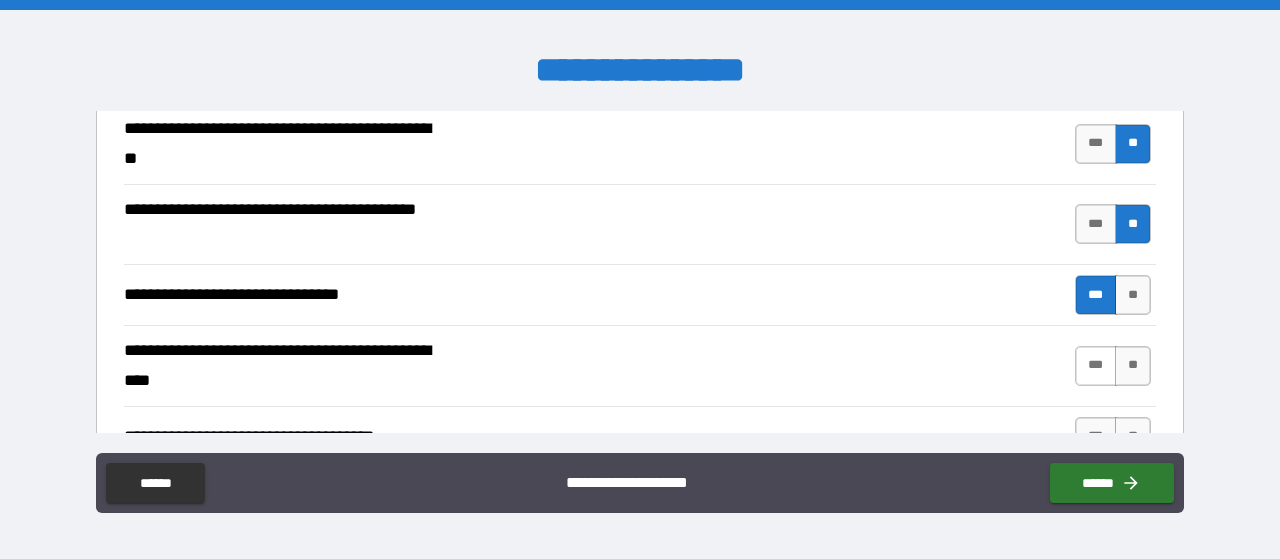 click on "***" at bounding box center (1096, 366) 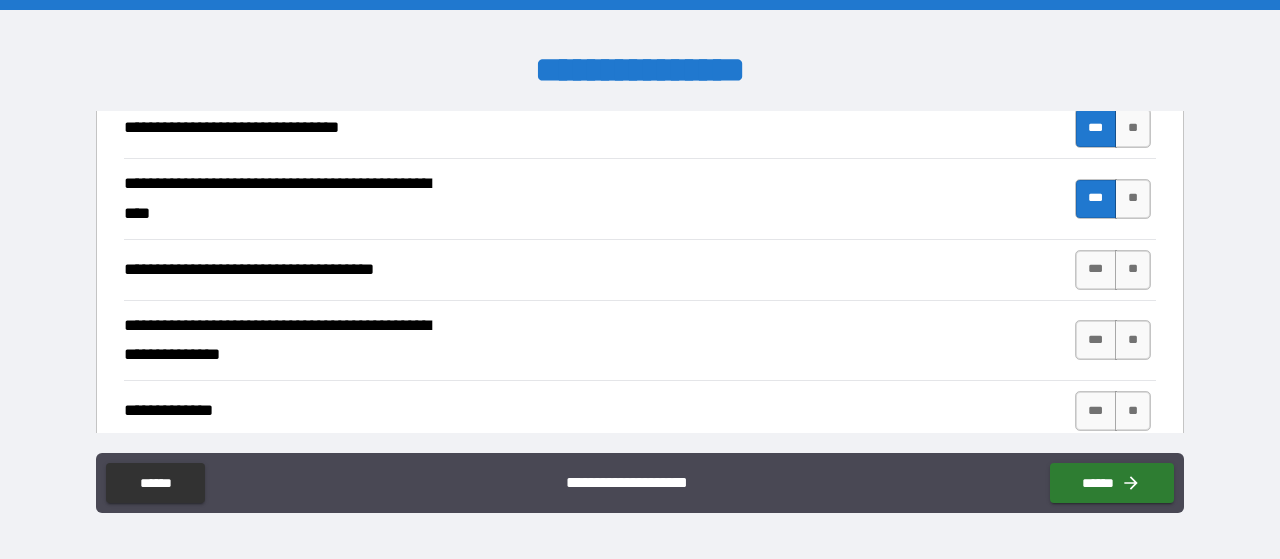 scroll, scrollTop: 5975, scrollLeft: 0, axis: vertical 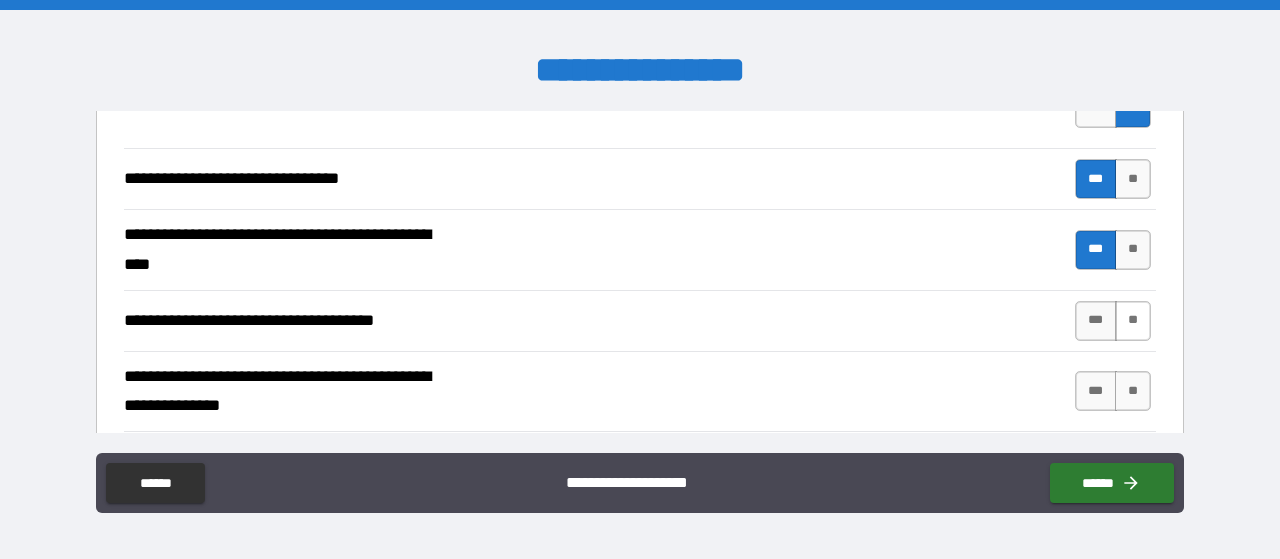click on "**" at bounding box center [1133, 321] 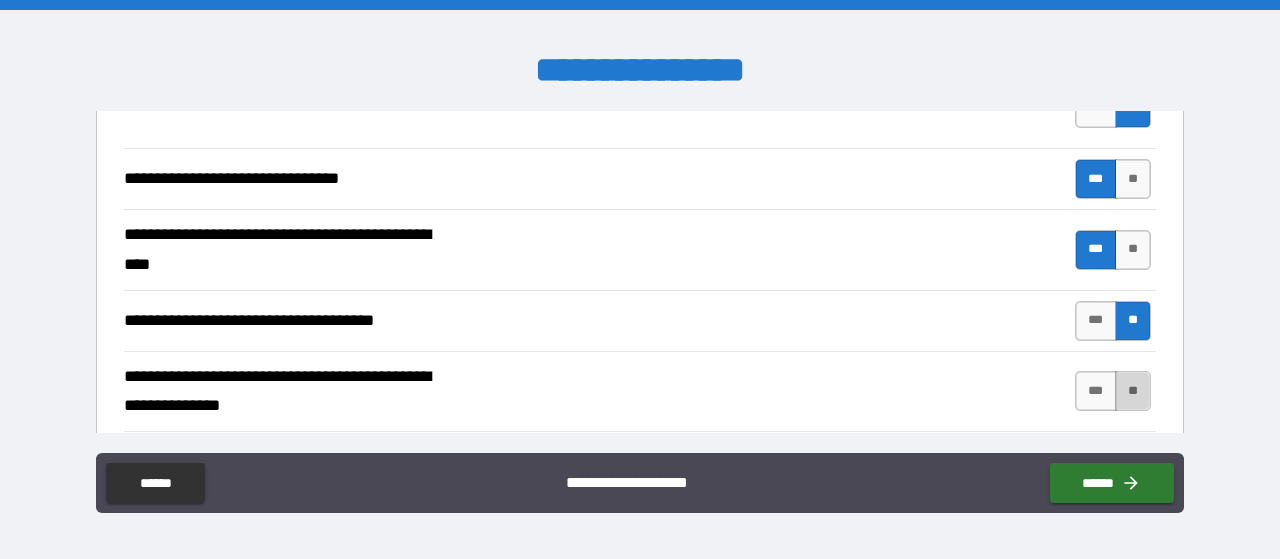 click on "**" at bounding box center [1133, 391] 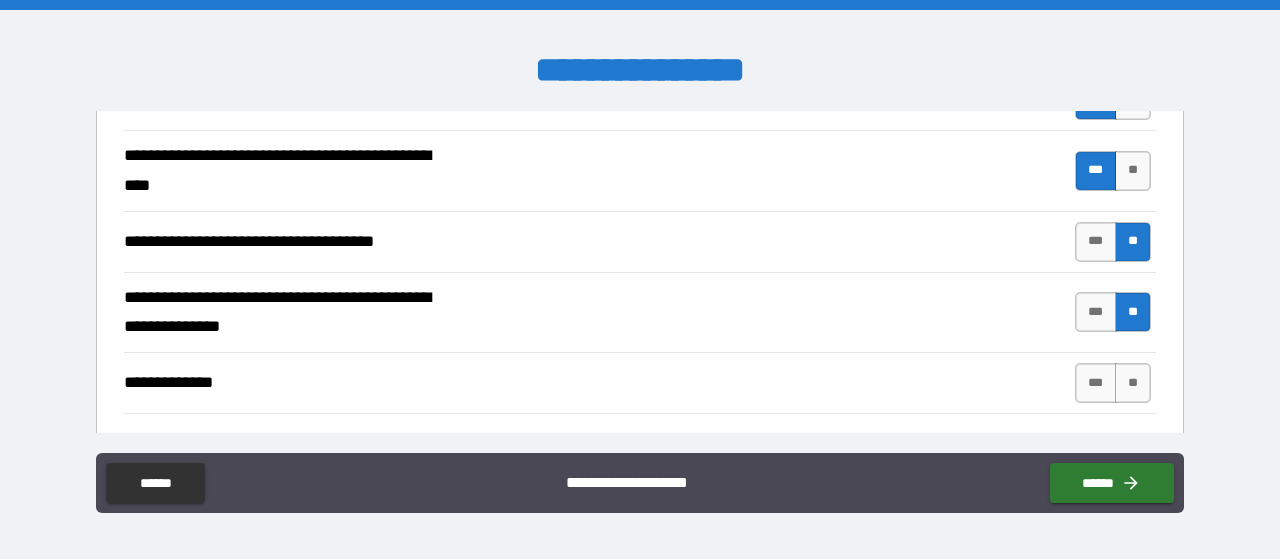 scroll, scrollTop: 6091, scrollLeft: 0, axis: vertical 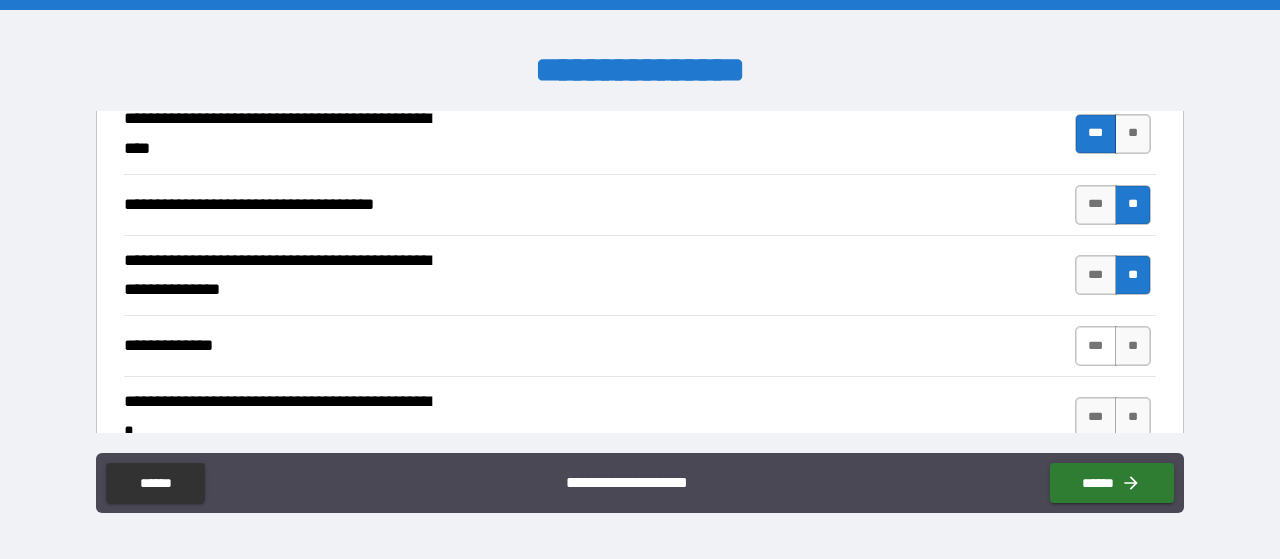 click on "***" at bounding box center [1096, 346] 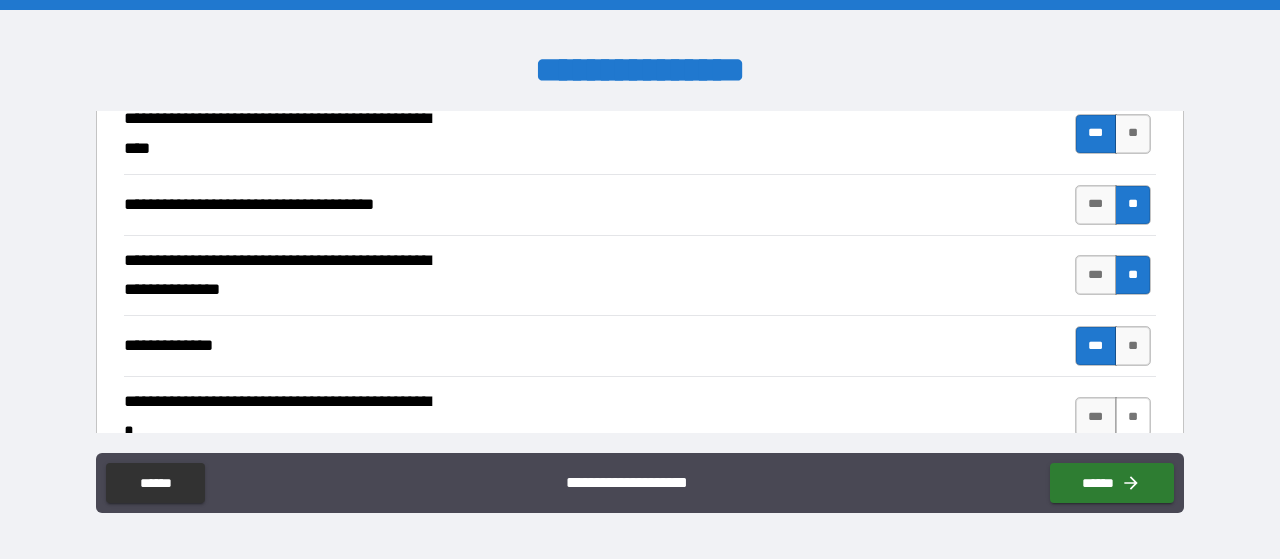 click on "**" at bounding box center [1133, 417] 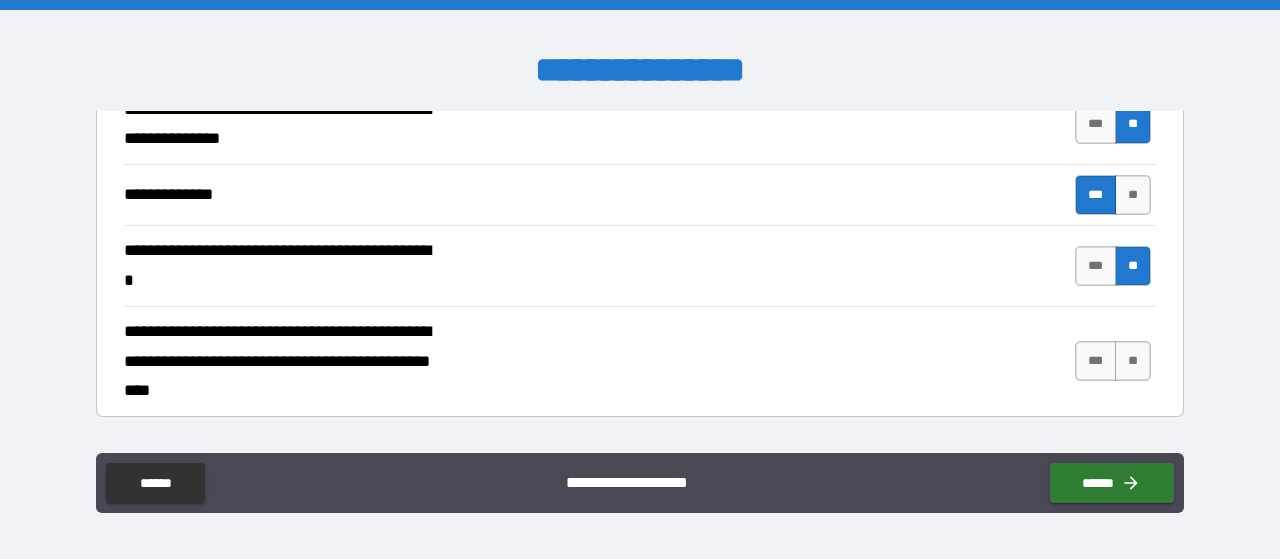 scroll, scrollTop: 6207, scrollLeft: 0, axis: vertical 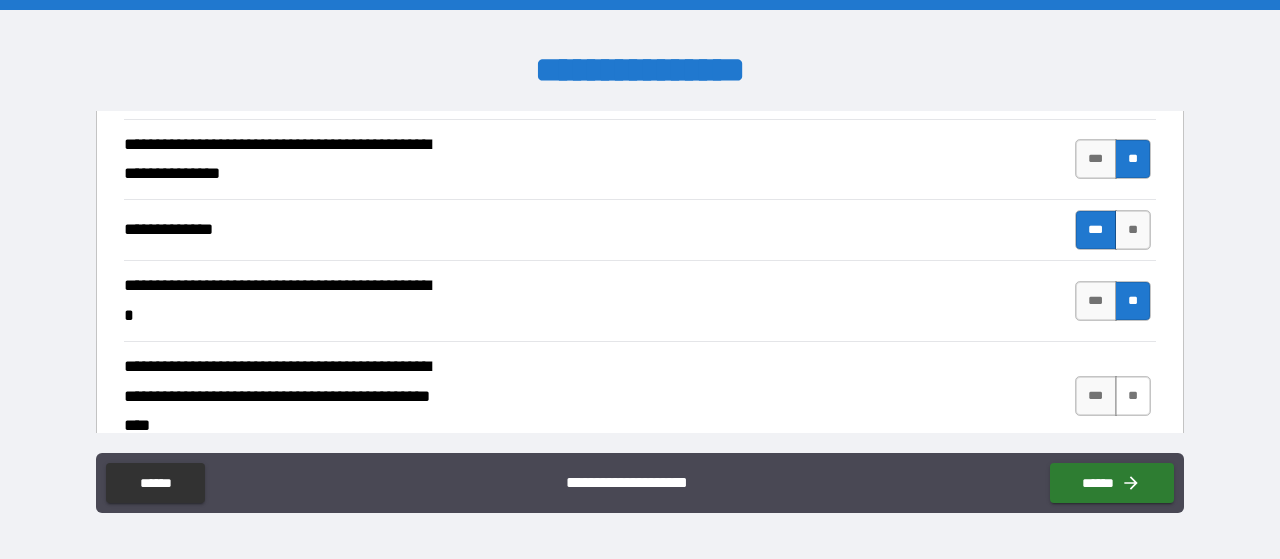 click on "**" at bounding box center [1133, 396] 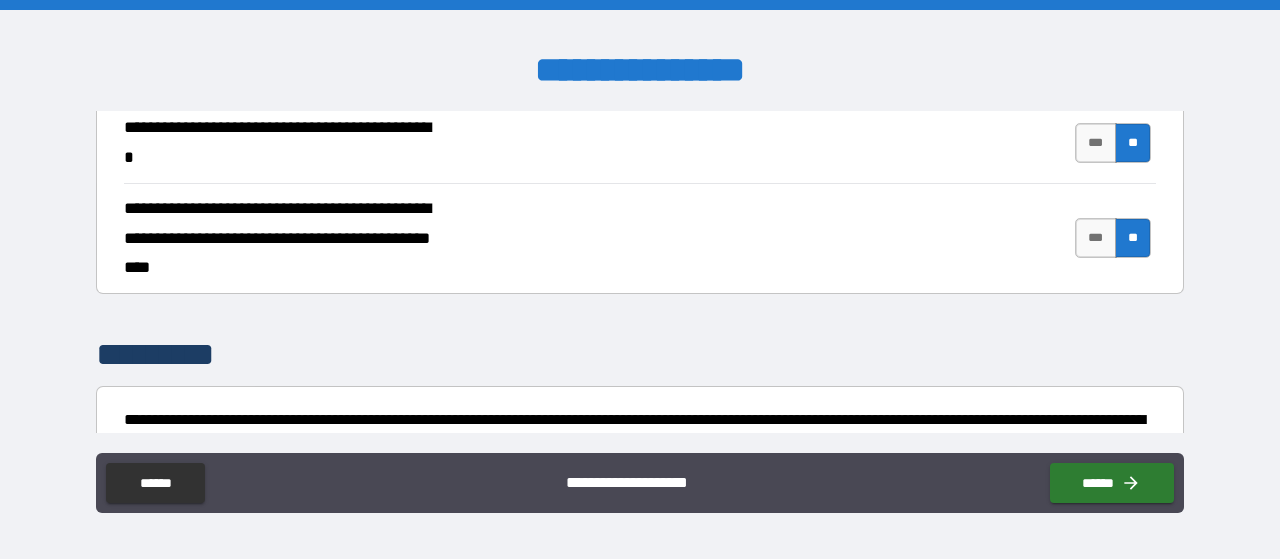 scroll, scrollTop: 6323, scrollLeft: 0, axis: vertical 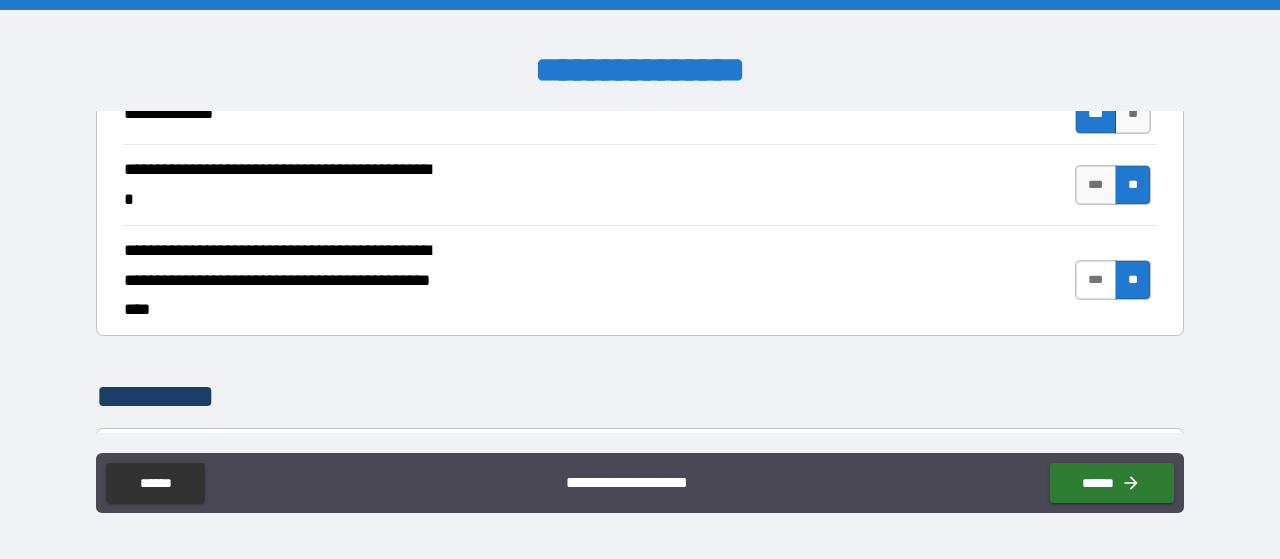 click on "***" at bounding box center (1096, 280) 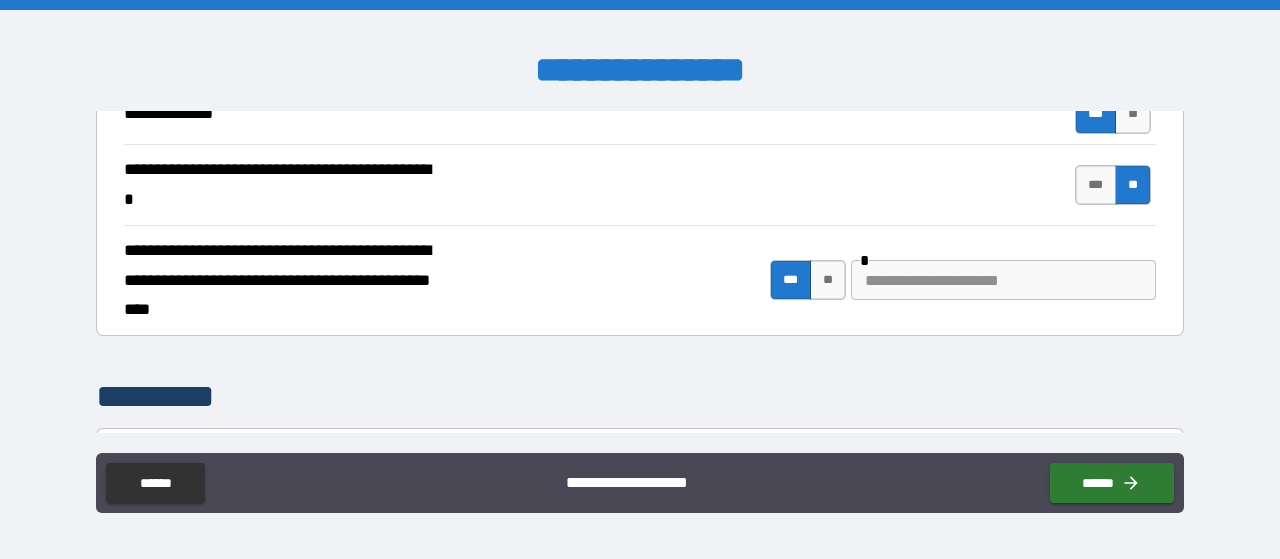 click at bounding box center (1003, 280) 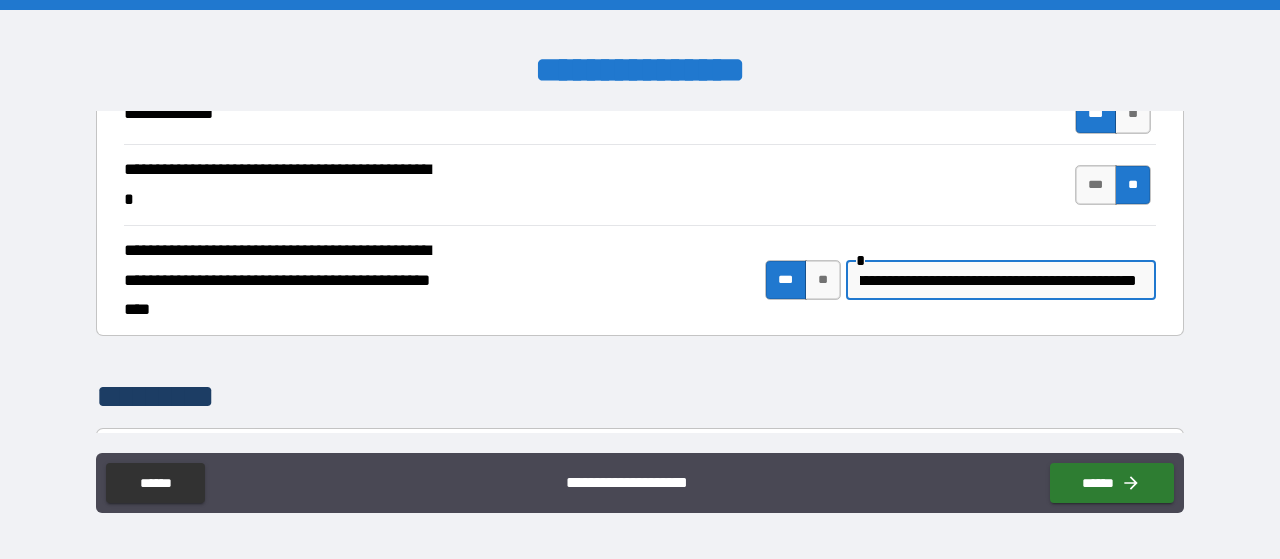scroll, scrollTop: 0, scrollLeft: 81, axis: horizontal 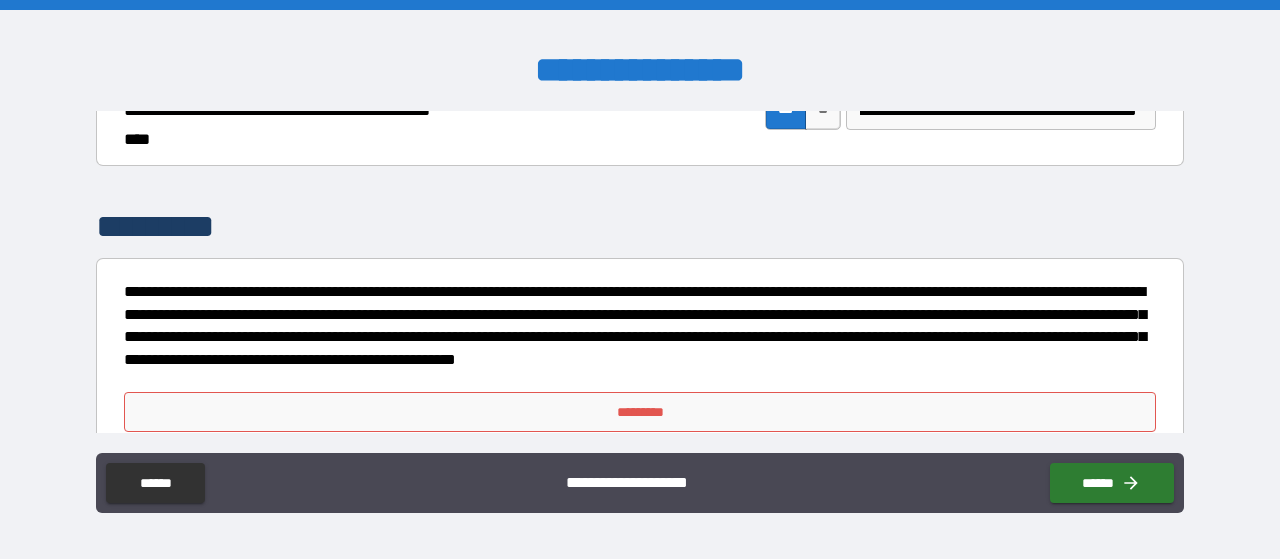 click on "*********" at bounding box center (640, 412) 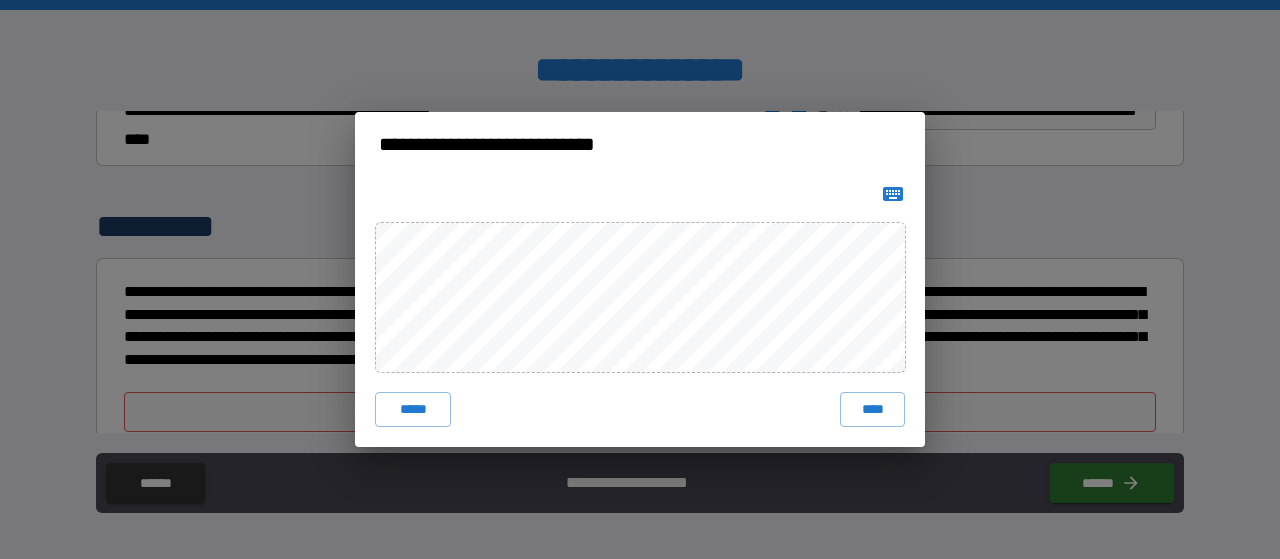 click 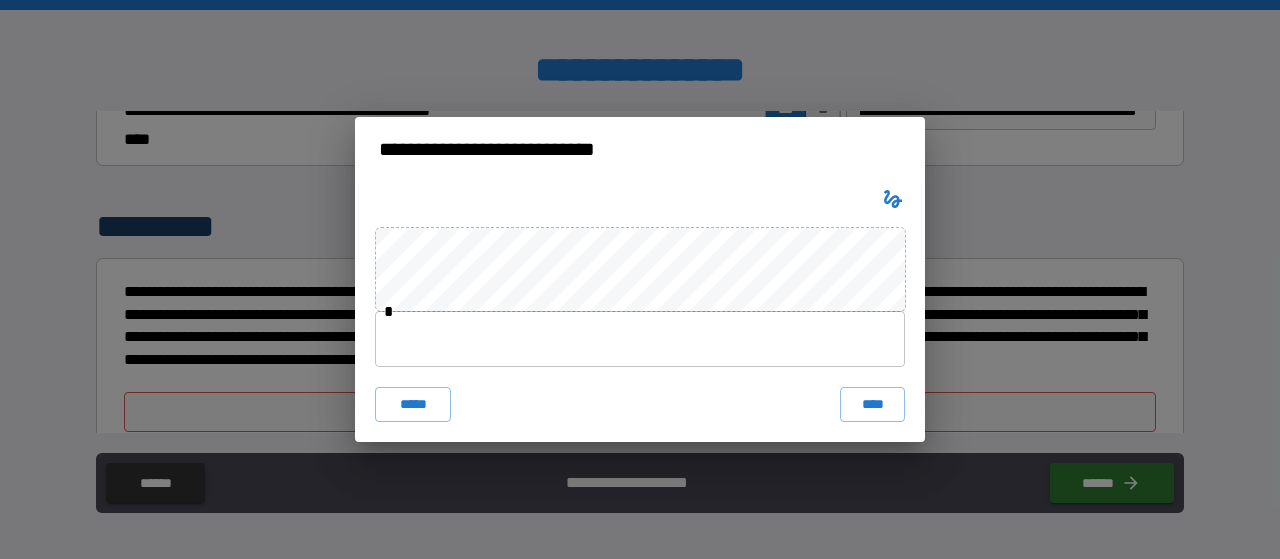 click at bounding box center (640, 339) 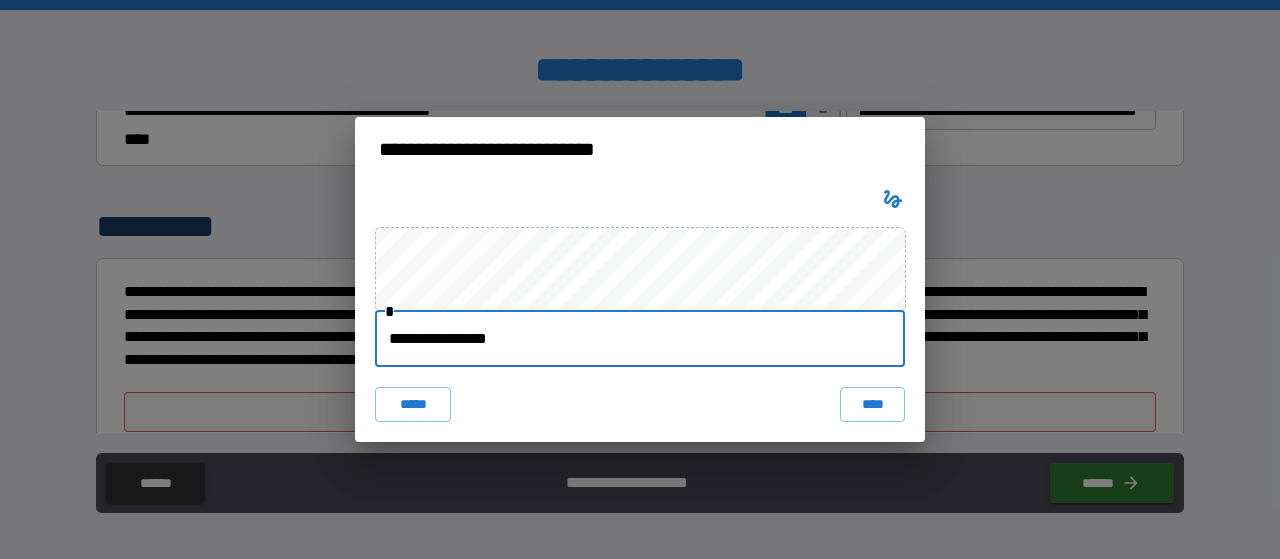 type on "**********" 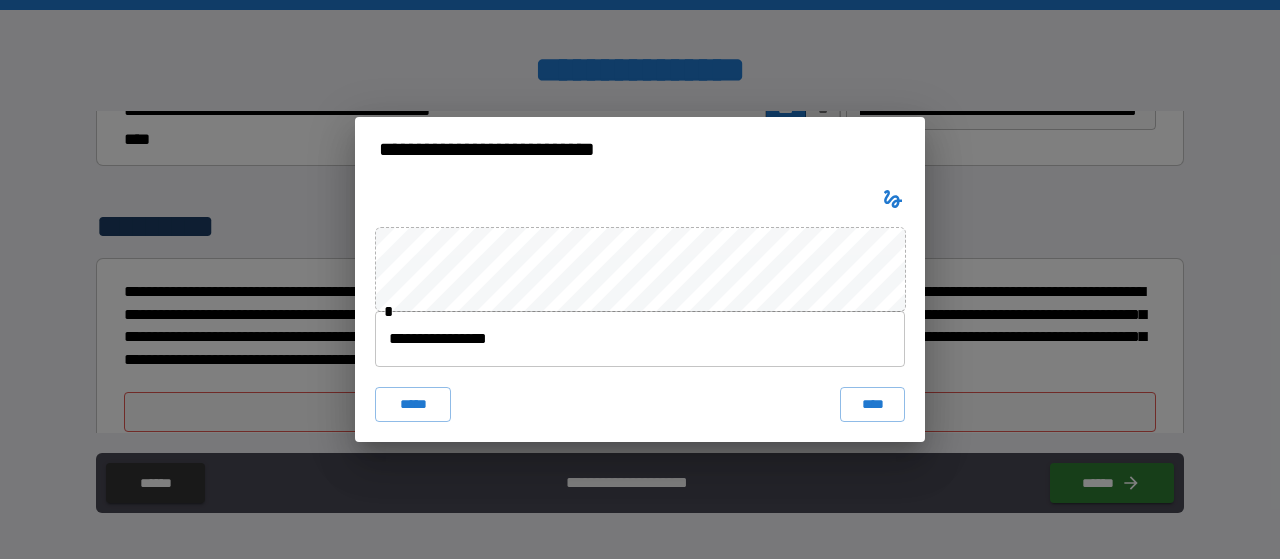 click on "***** ****" at bounding box center [640, 405] 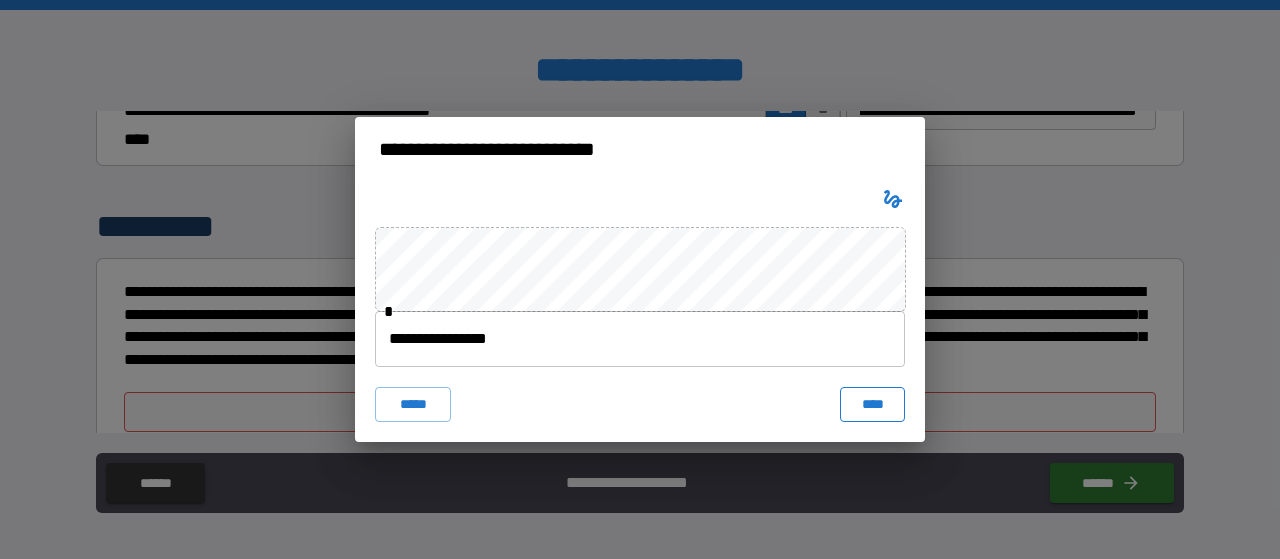 click on "****" at bounding box center (872, 405) 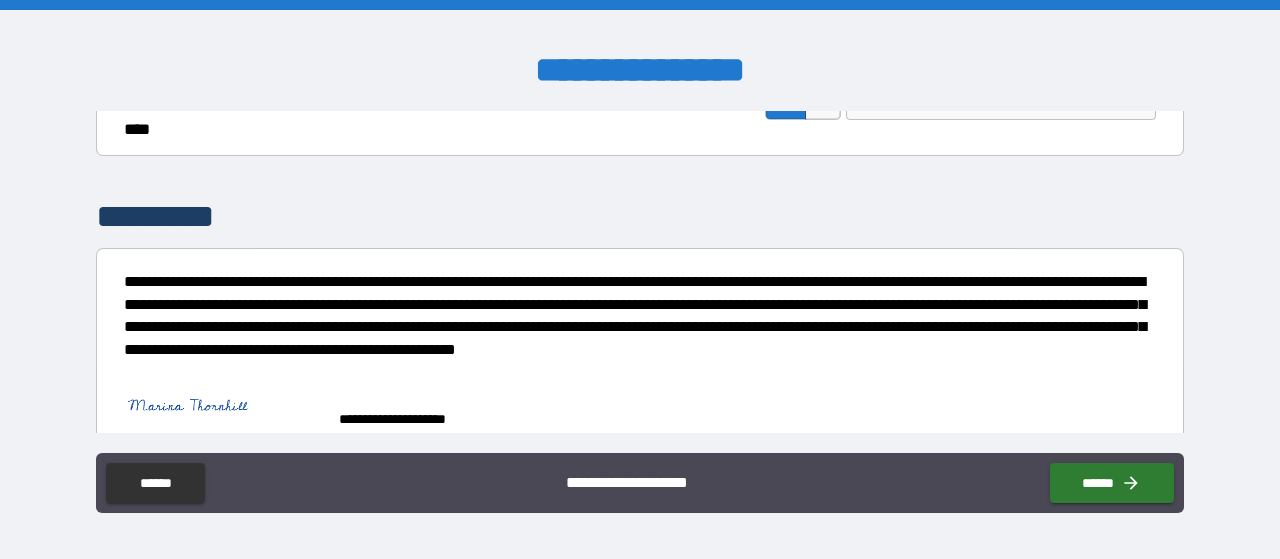 scroll, scrollTop: 6510, scrollLeft: 0, axis: vertical 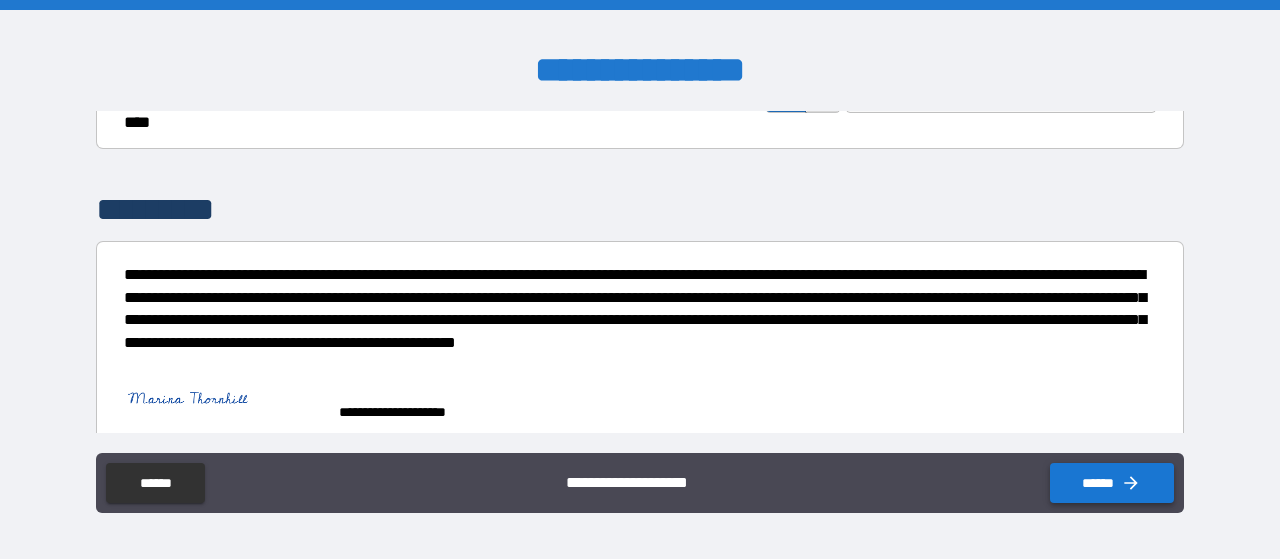 click on "******" at bounding box center [1112, 483] 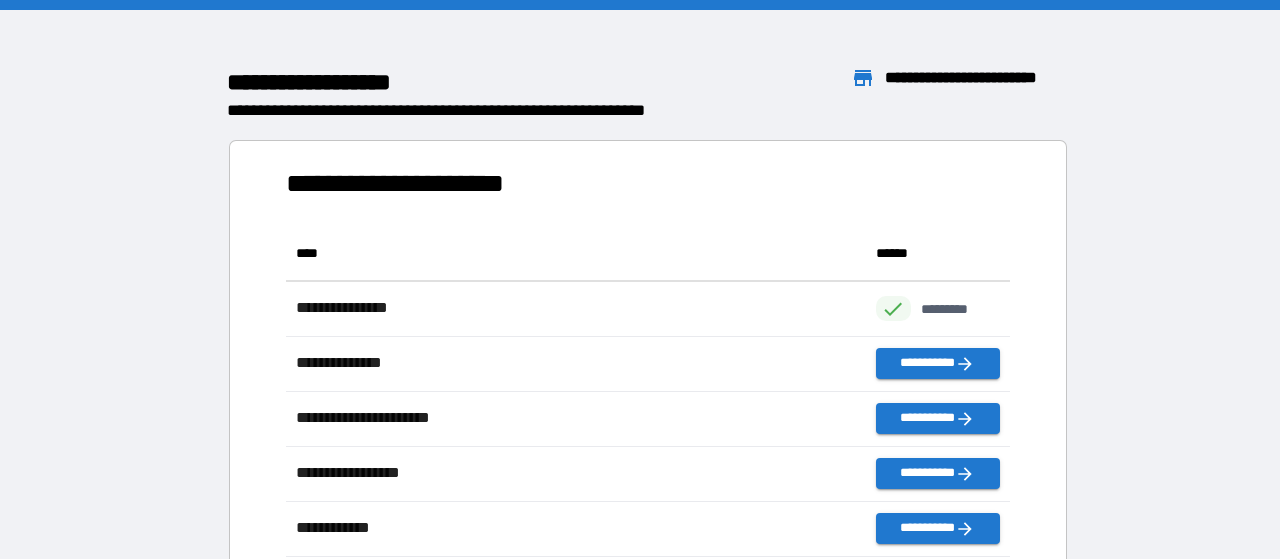 scroll, scrollTop: 1, scrollLeft: 1, axis: both 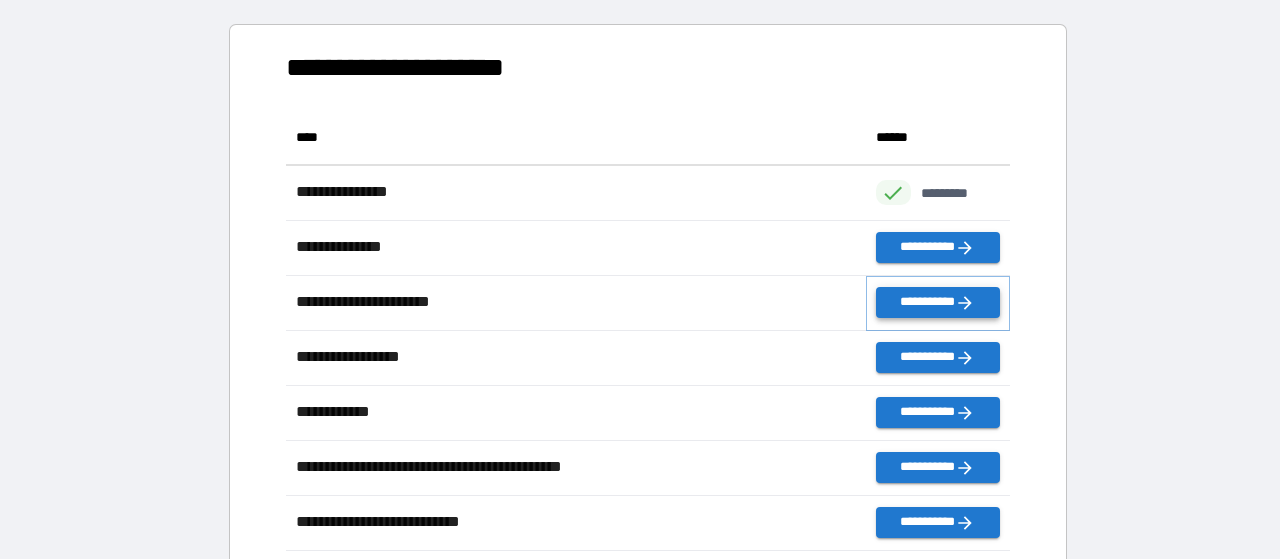 click on "**********" at bounding box center [938, 302] 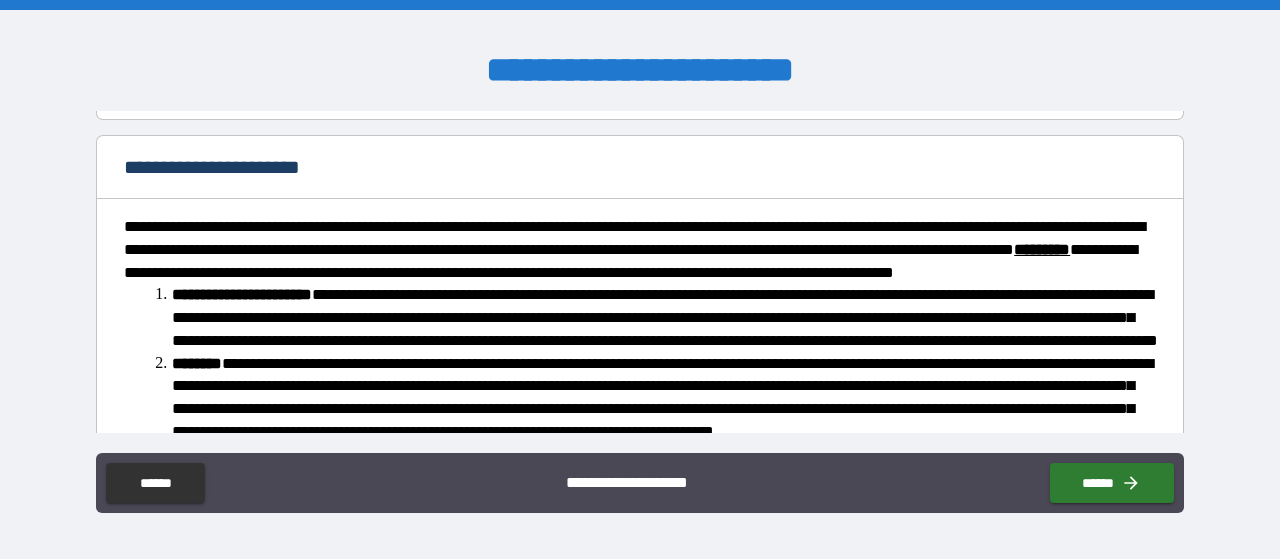 scroll, scrollTop: 0, scrollLeft: 0, axis: both 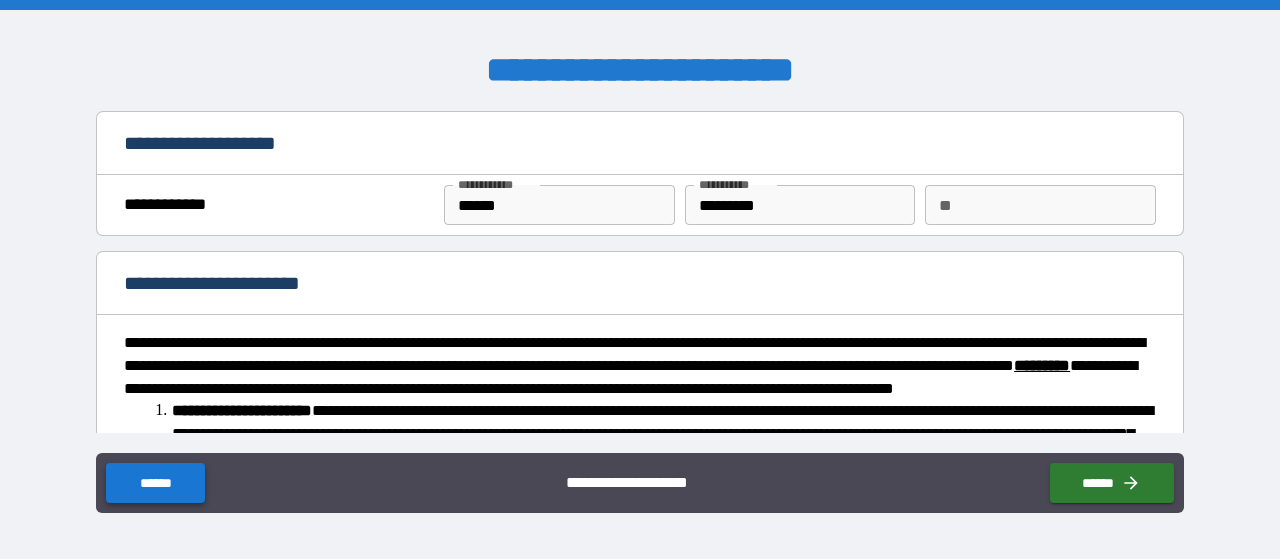 drag, startPoint x: 116, startPoint y: 484, endPoint x: 137, endPoint y: 483, distance: 21.023796 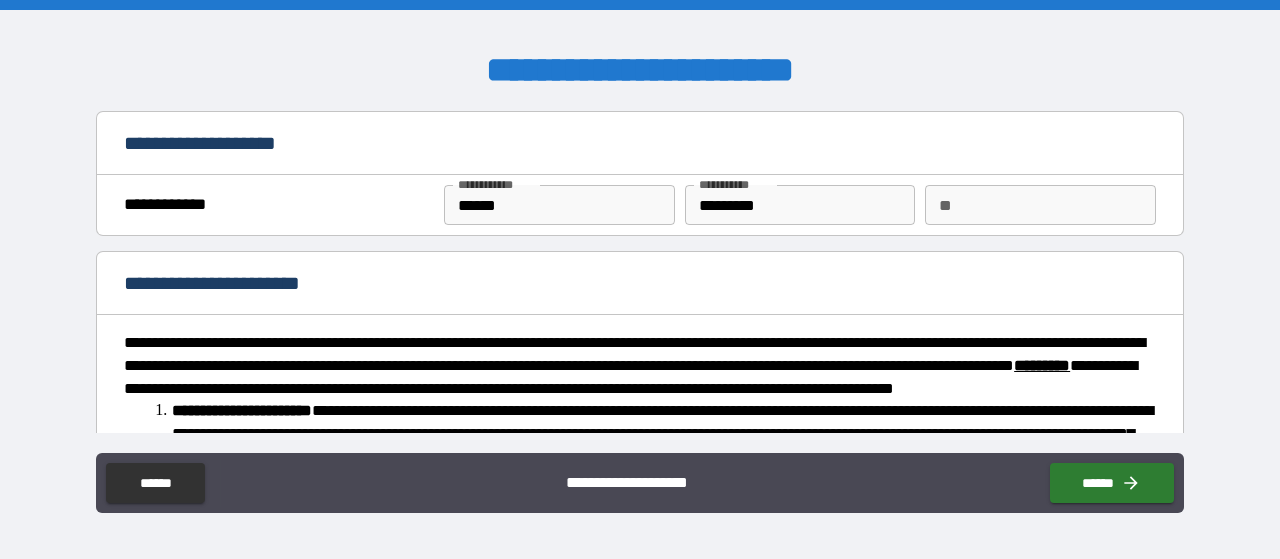 click on "**********" at bounding box center (640, 282) 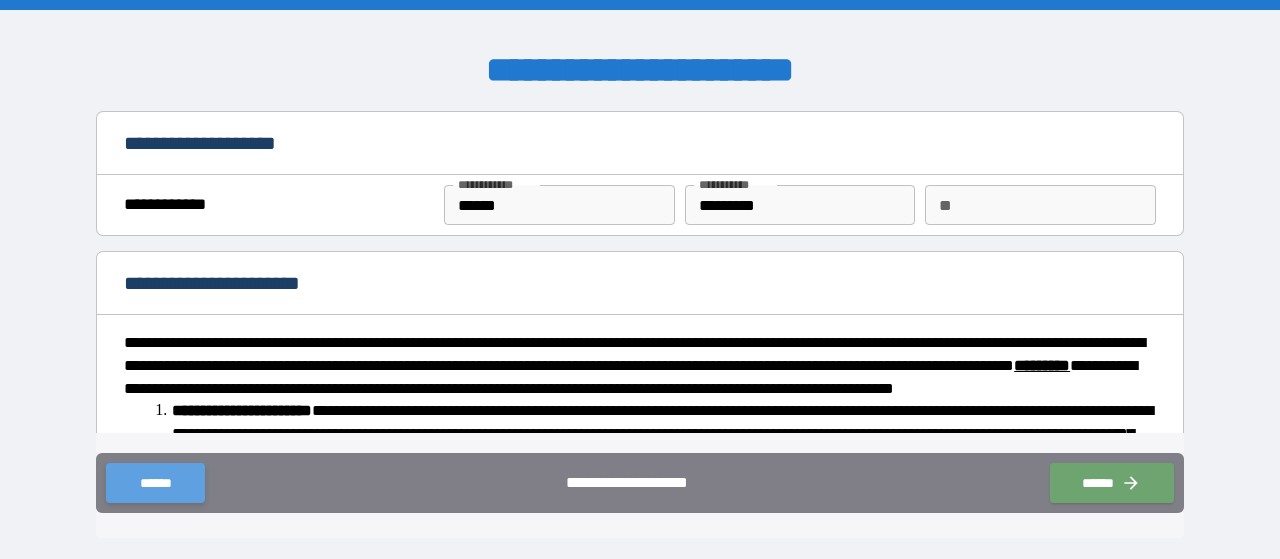 click on "******" at bounding box center [155, 483] 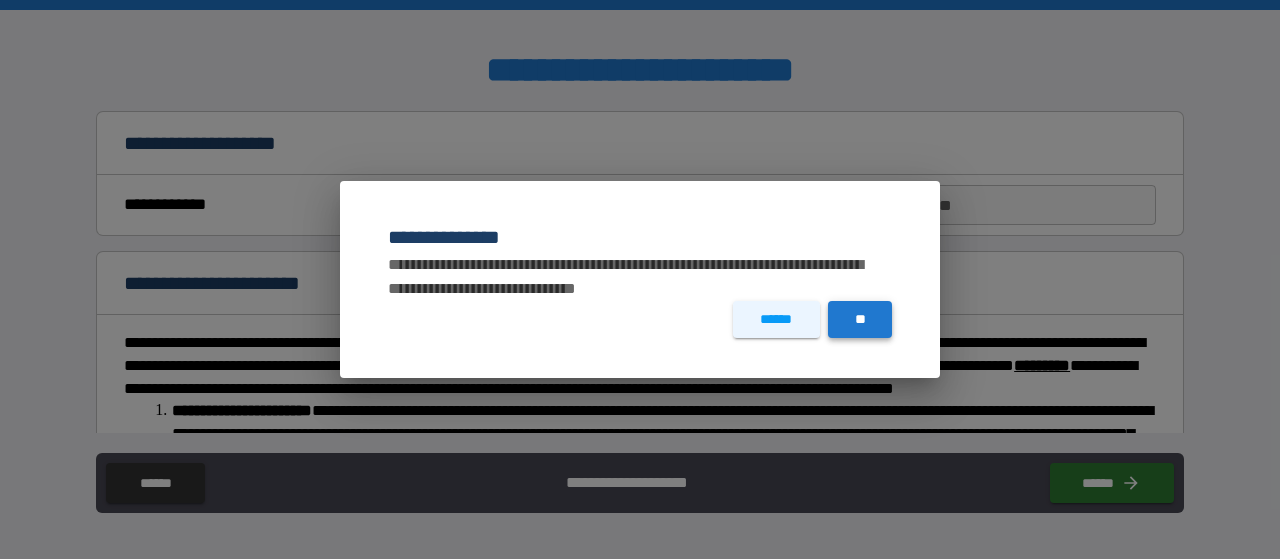 click on "**" at bounding box center (860, 319) 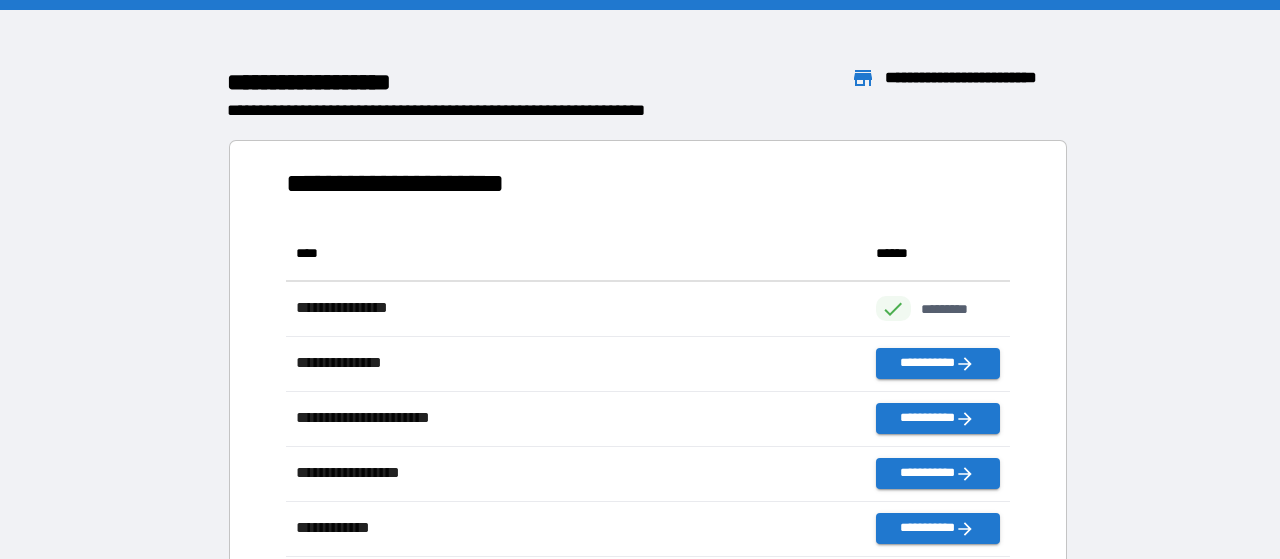 scroll, scrollTop: 1, scrollLeft: 1, axis: both 